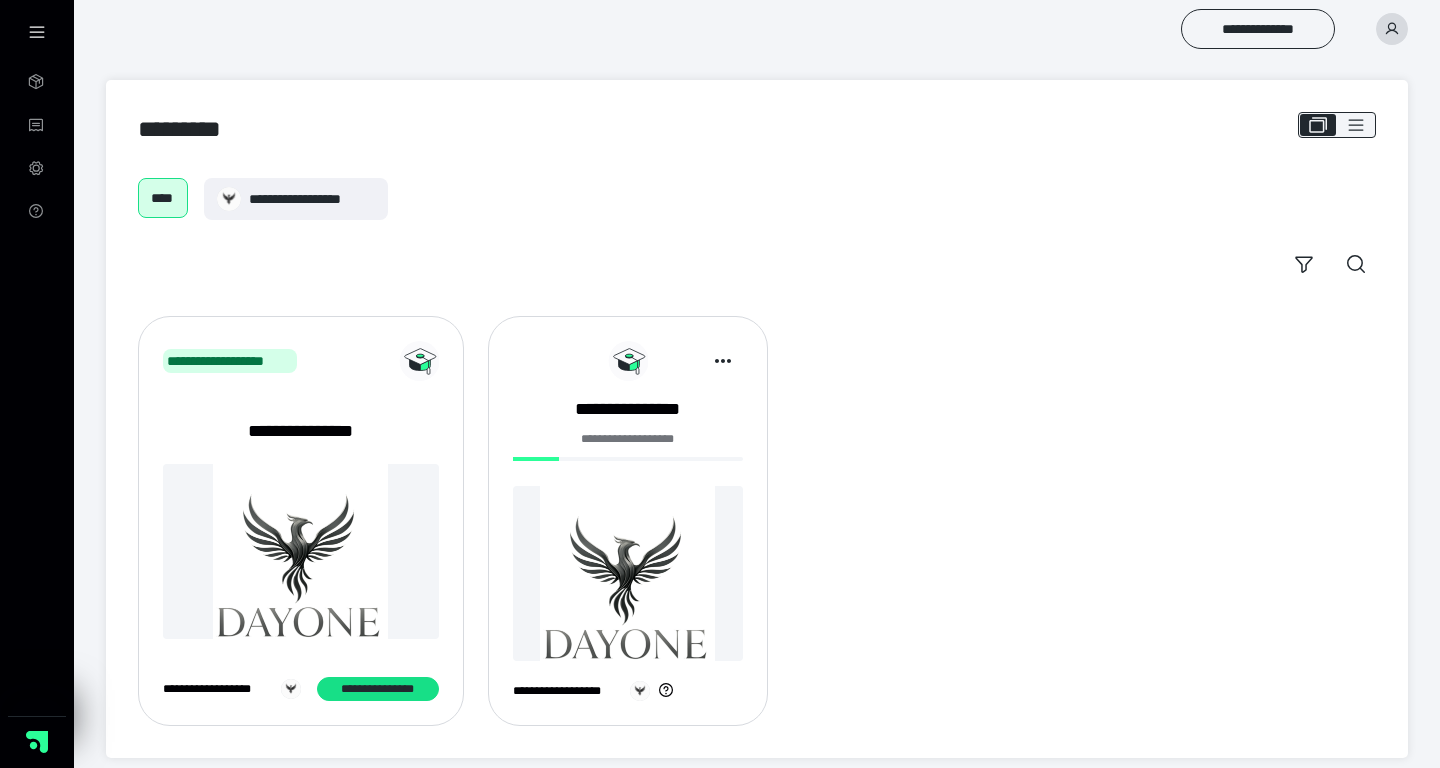 scroll, scrollTop: 0, scrollLeft: 0, axis: both 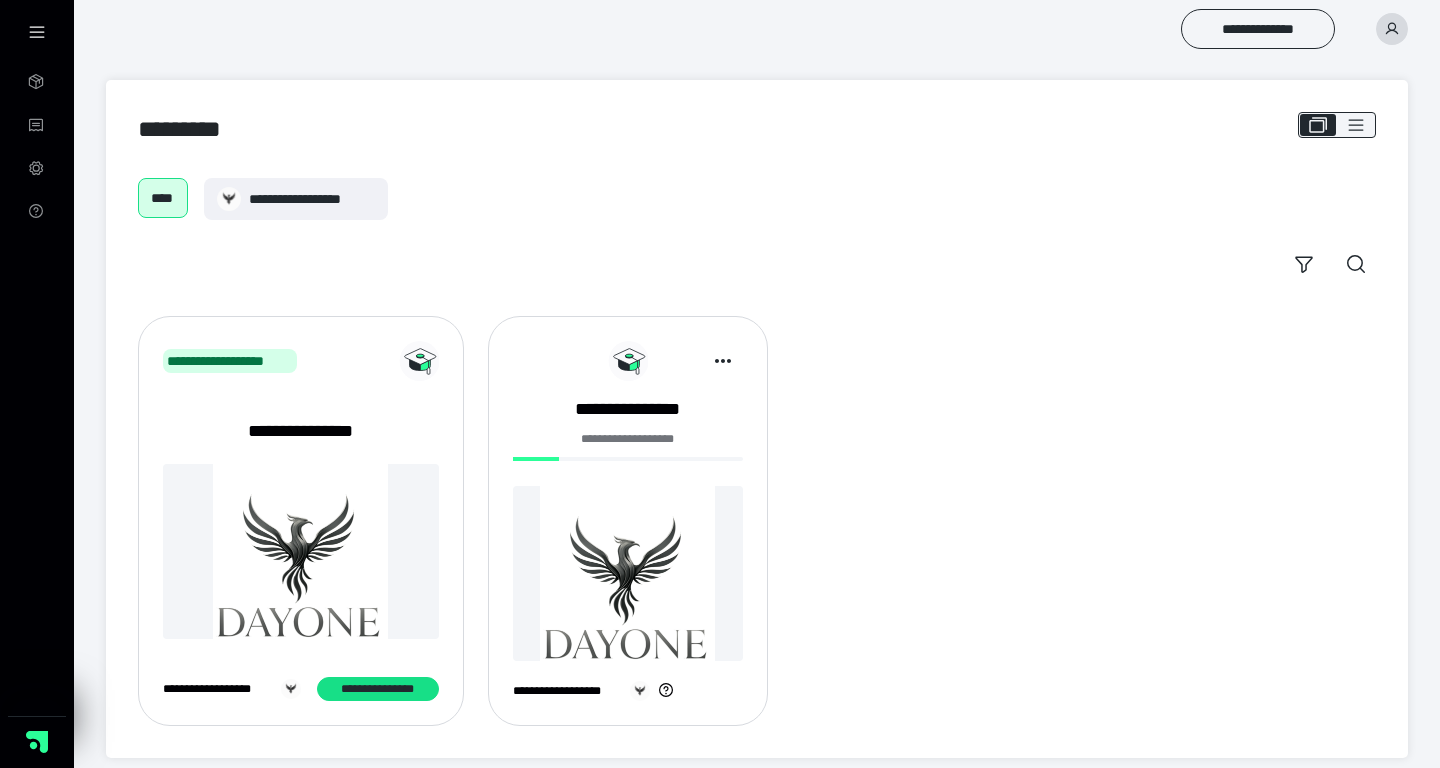 click at bounding box center (628, 573) 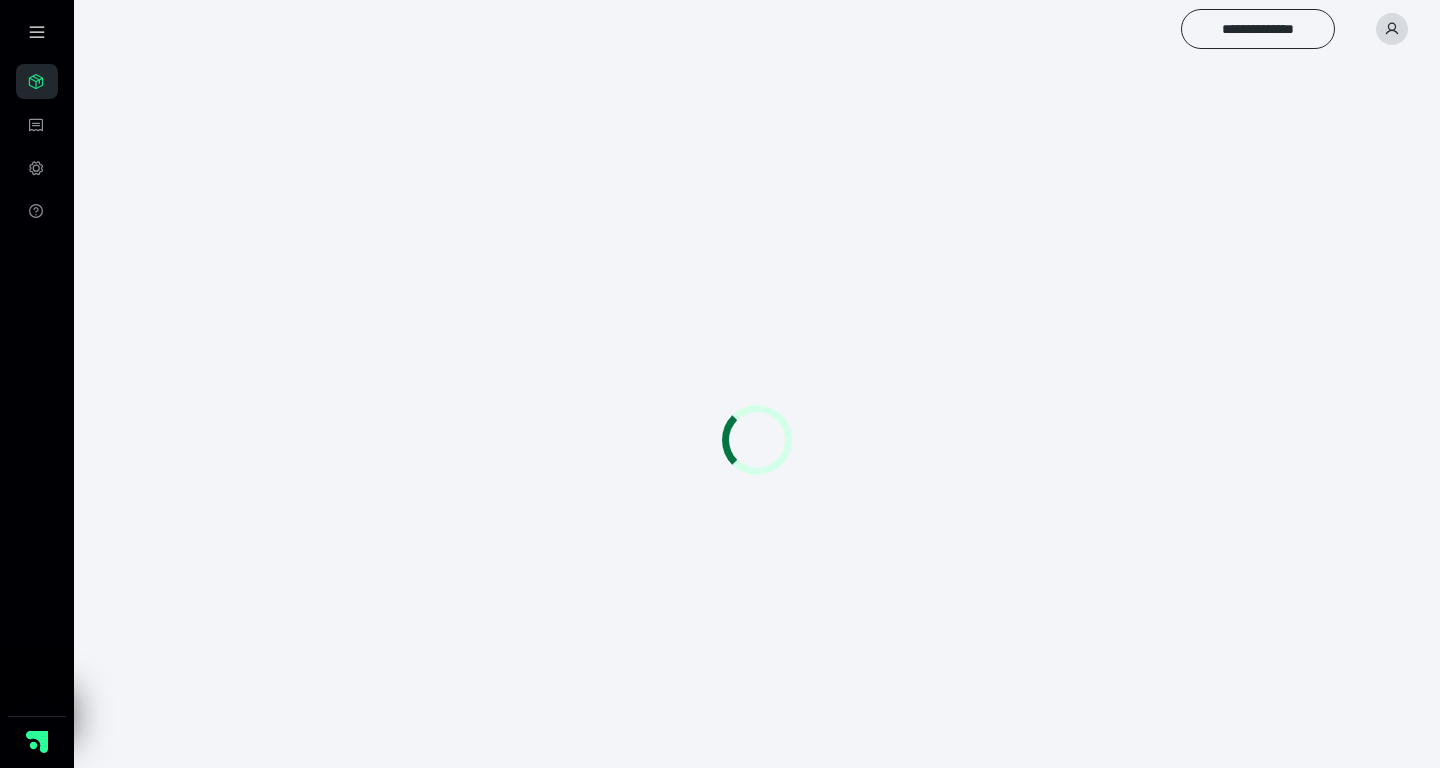 scroll, scrollTop: 0, scrollLeft: 0, axis: both 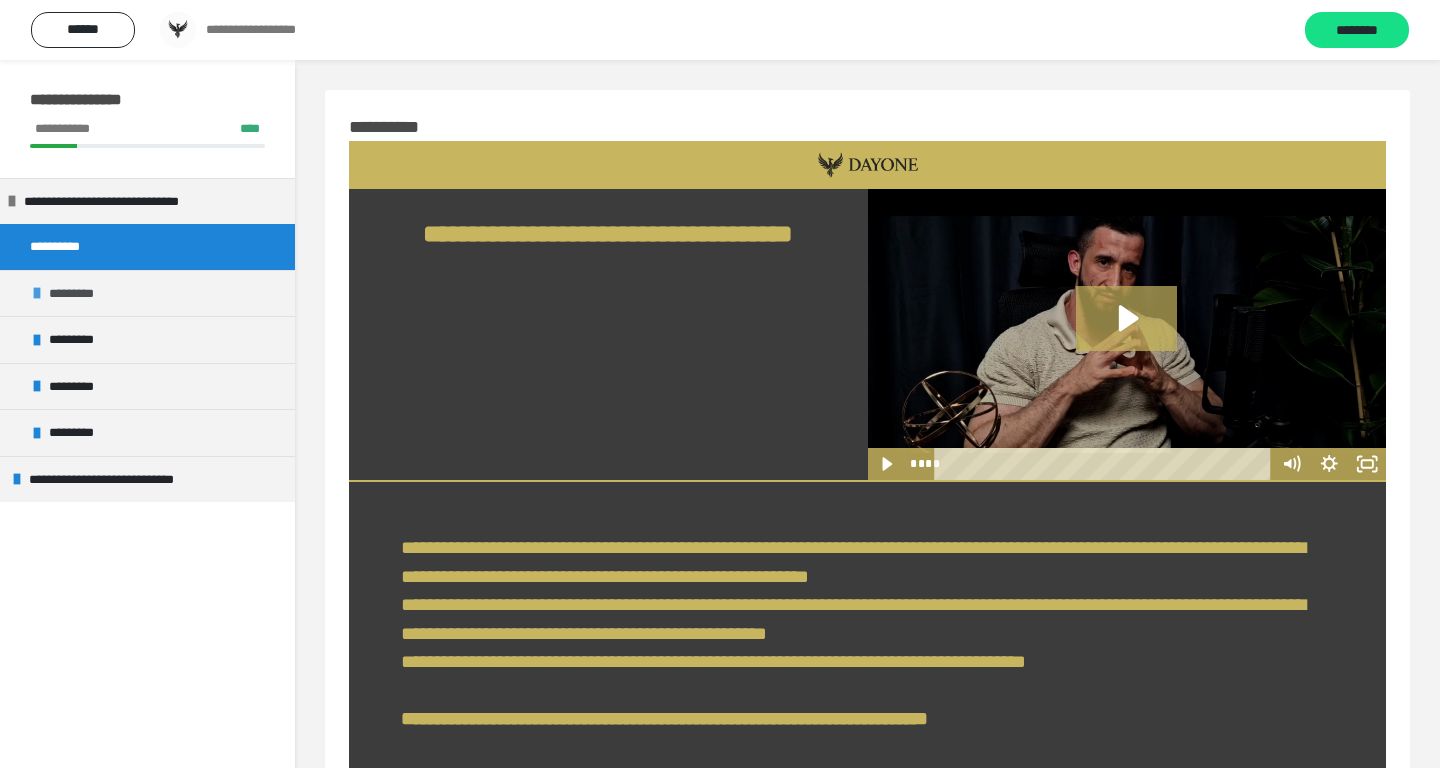 click on "*********" at bounding box center [147, 293] 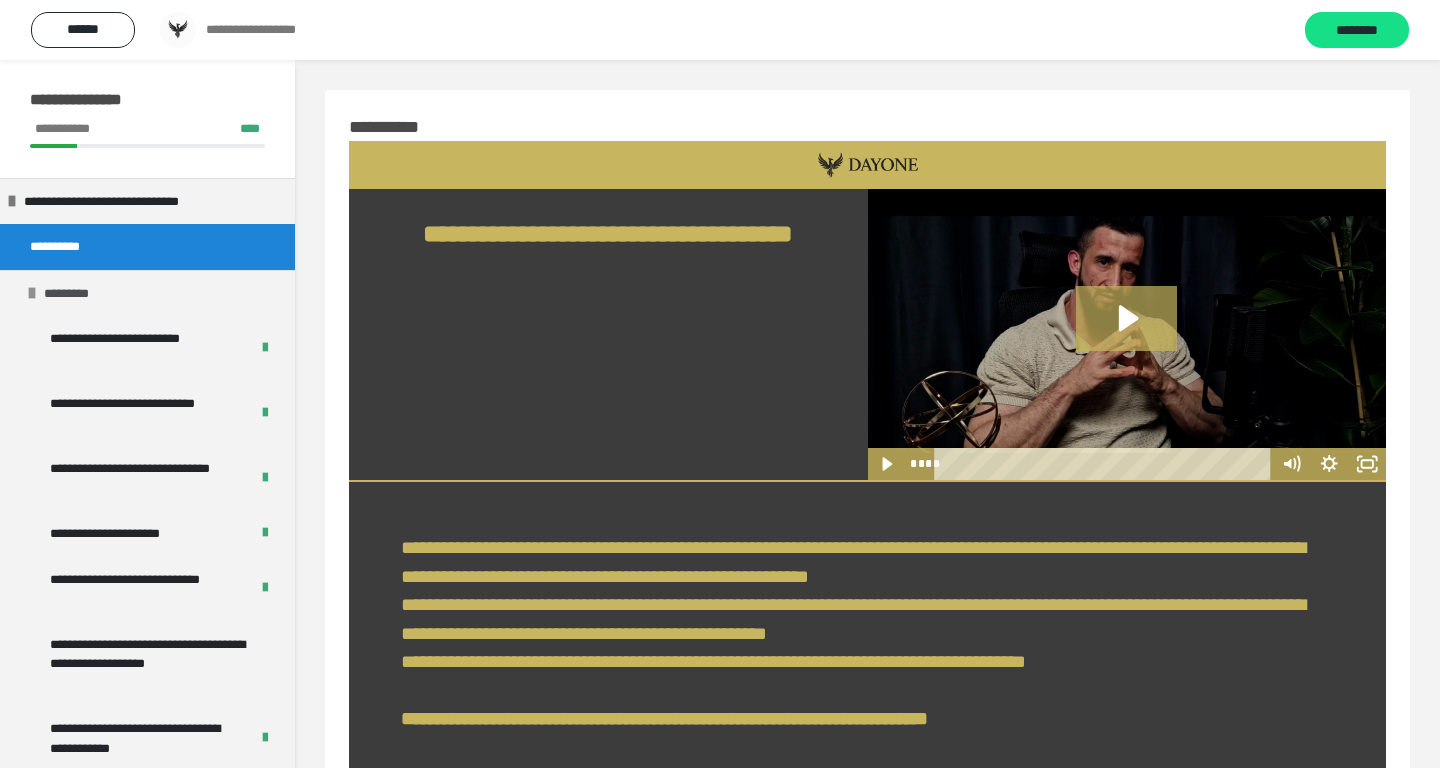 click on "*********" at bounding box center (147, 293) 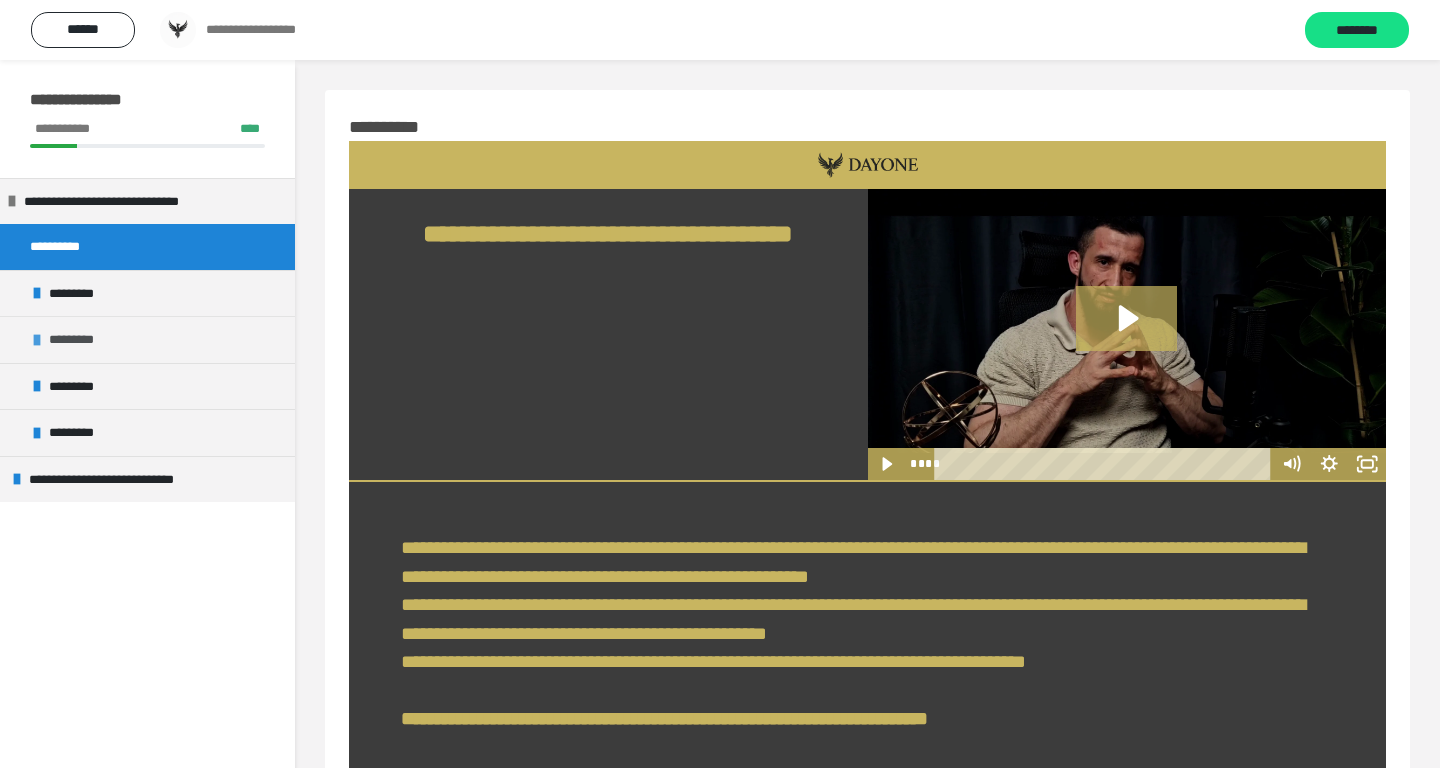 click on "*********" at bounding box center [76, 340] 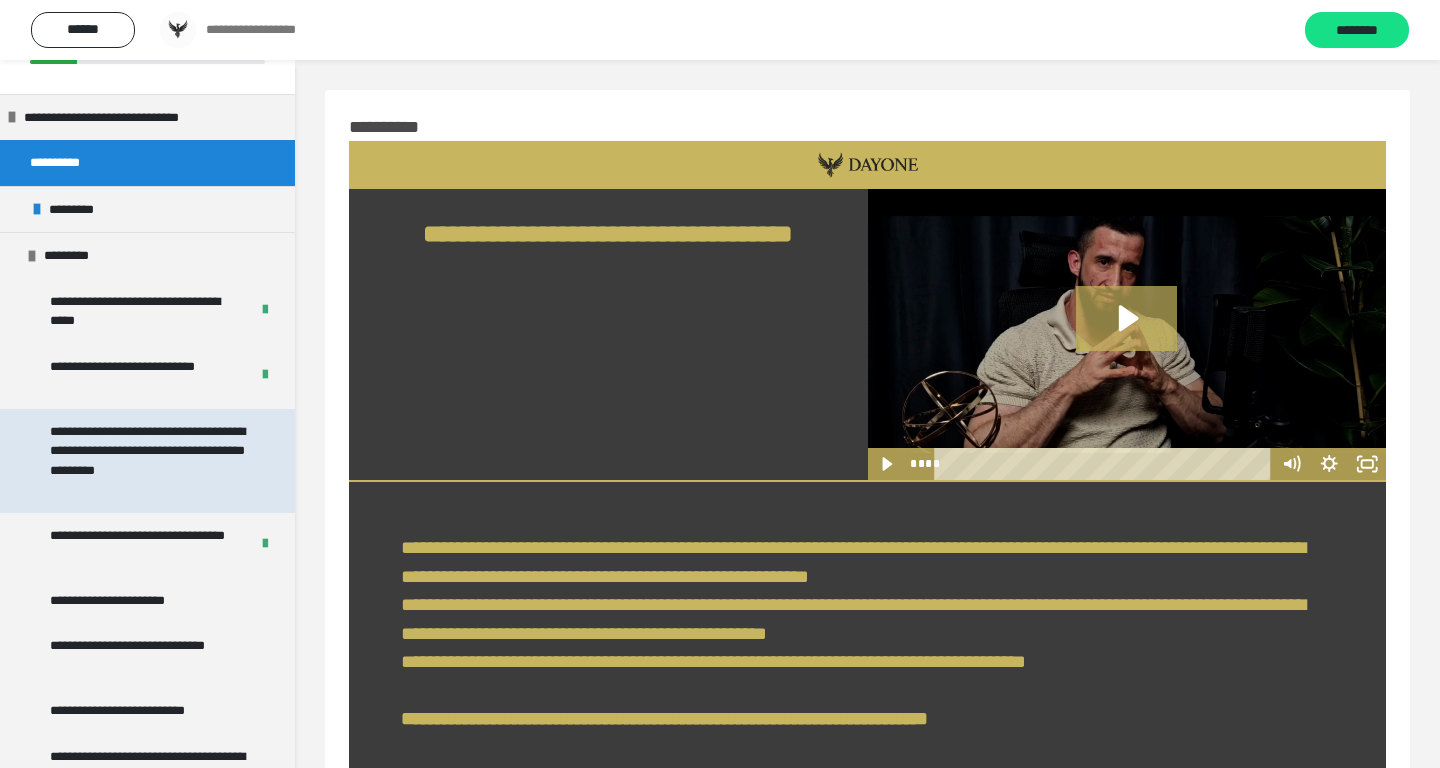 scroll, scrollTop: 87, scrollLeft: 0, axis: vertical 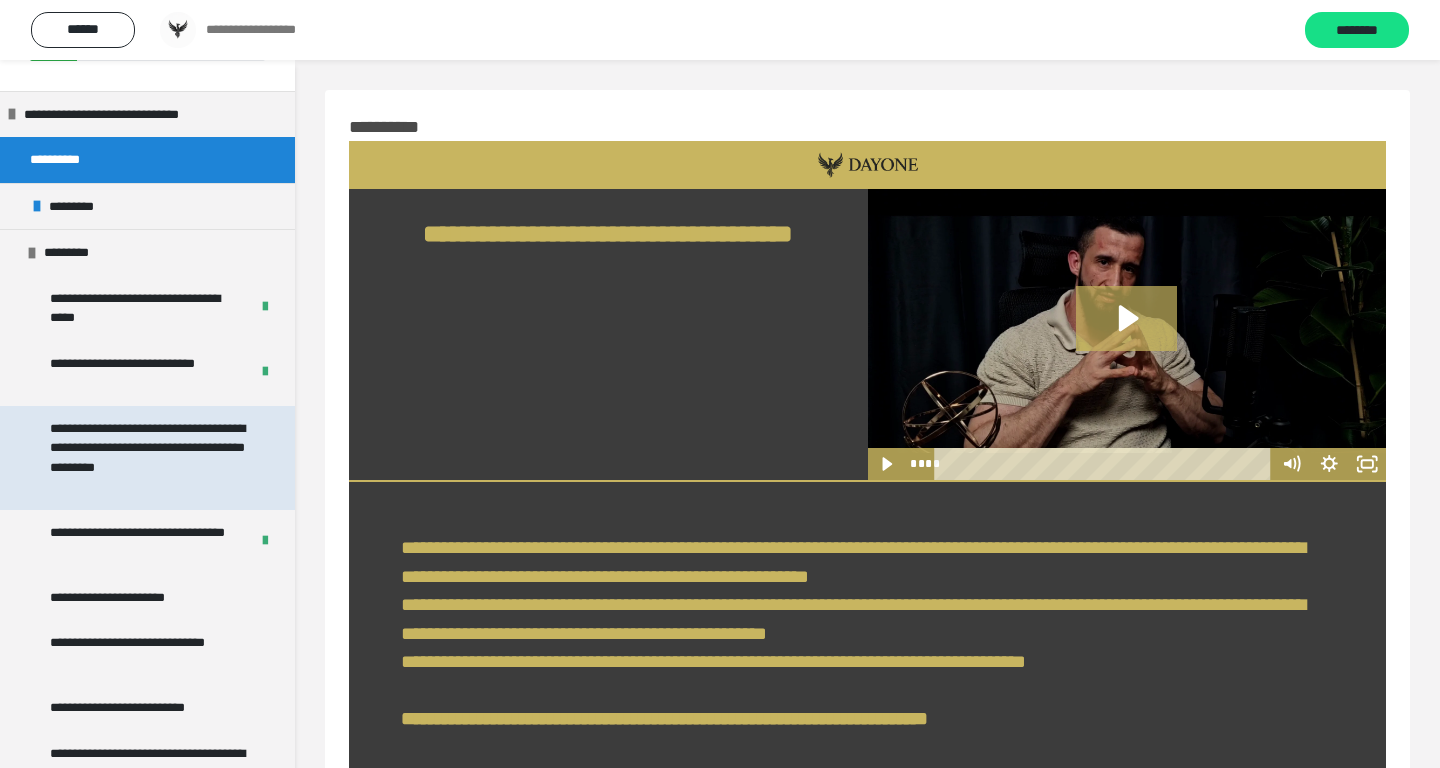 click on "**********" at bounding box center (149, 458) 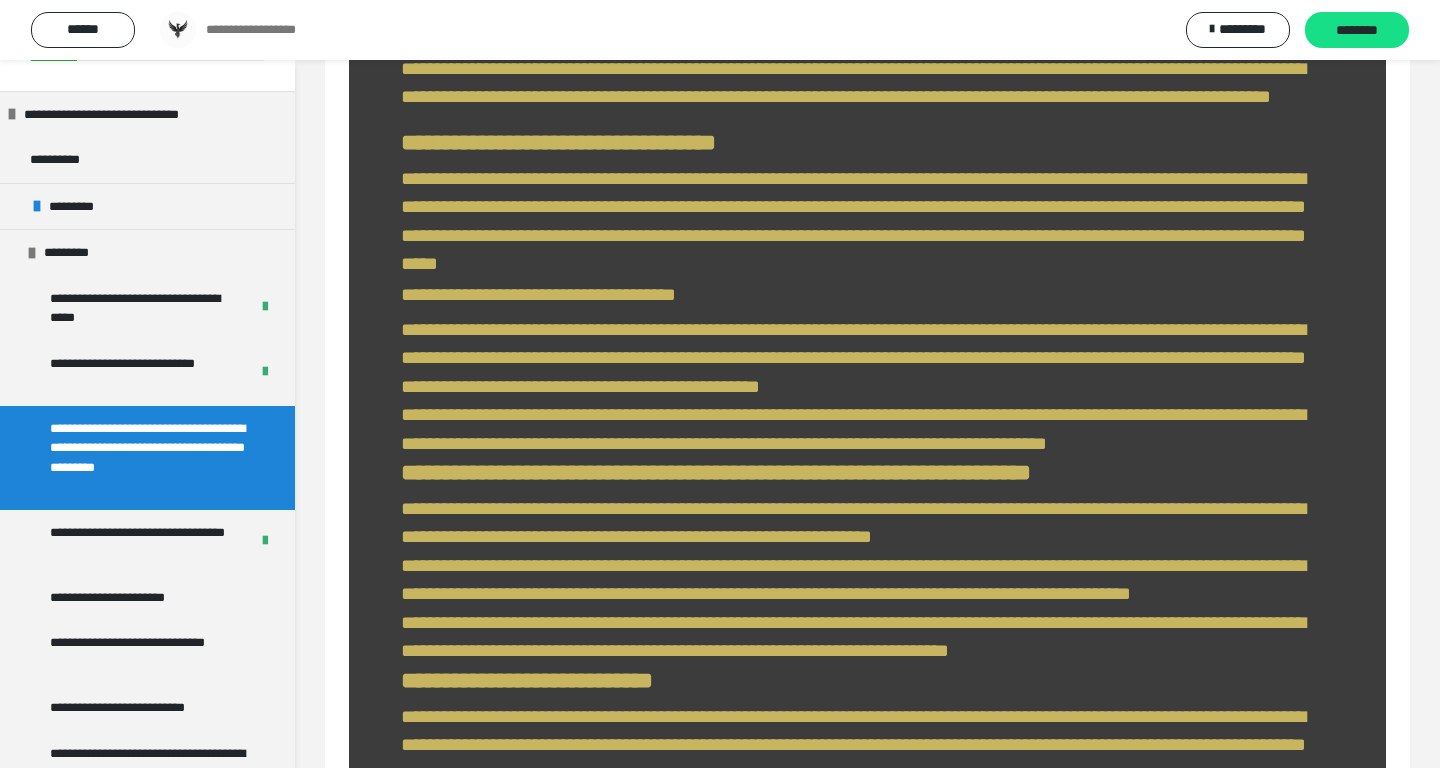 scroll, scrollTop: 684, scrollLeft: 0, axis: vertical 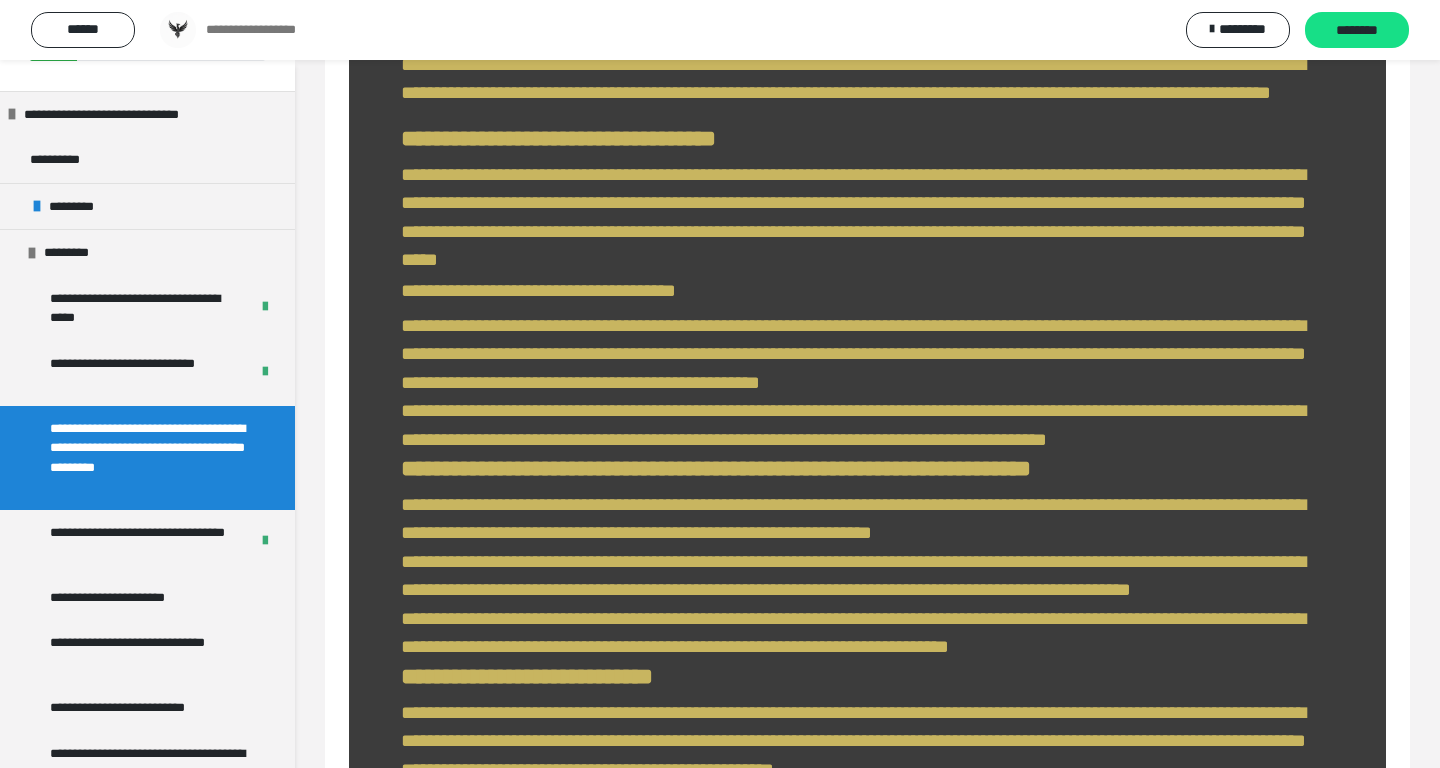 click on "**********" at bounding box center (538, 290) 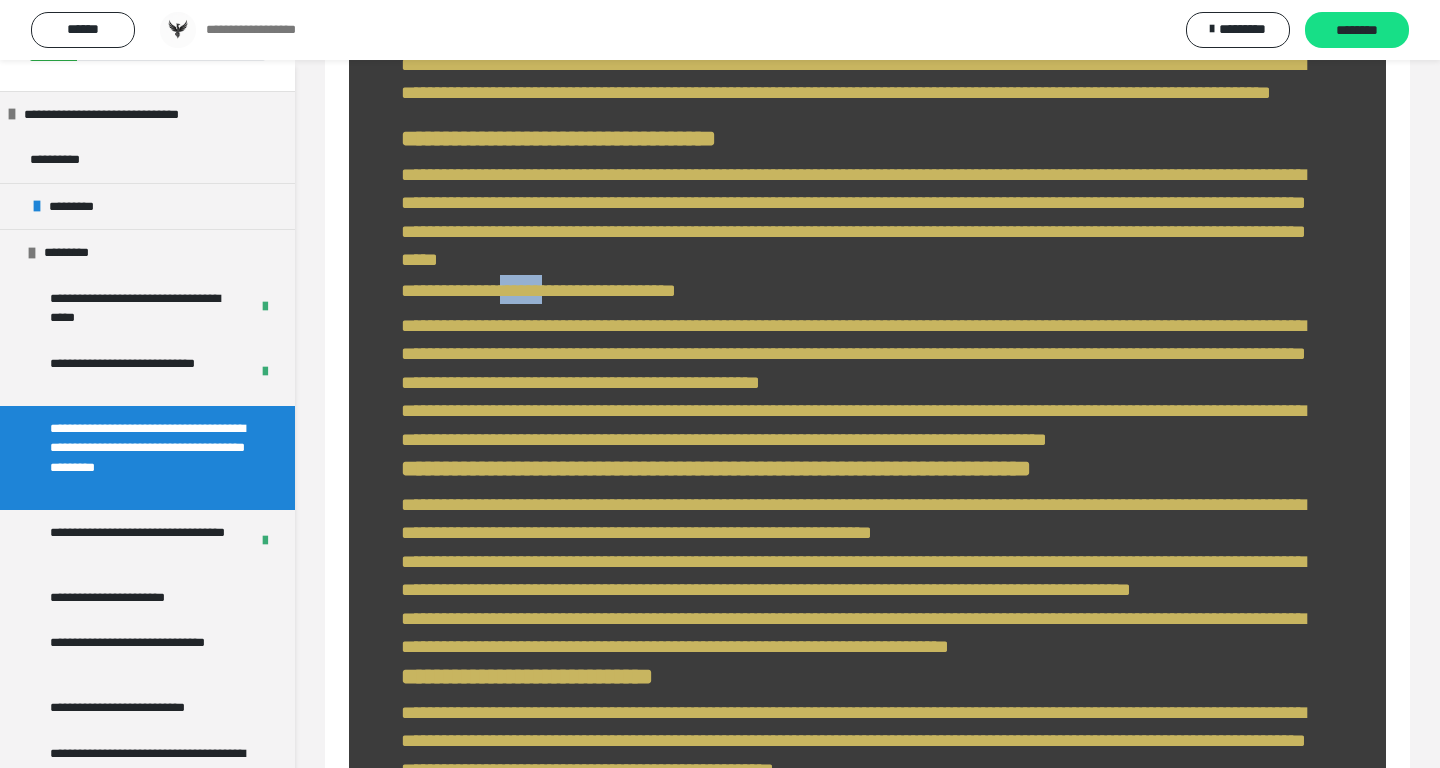 click on "**********" at bounding box center [538, 290] 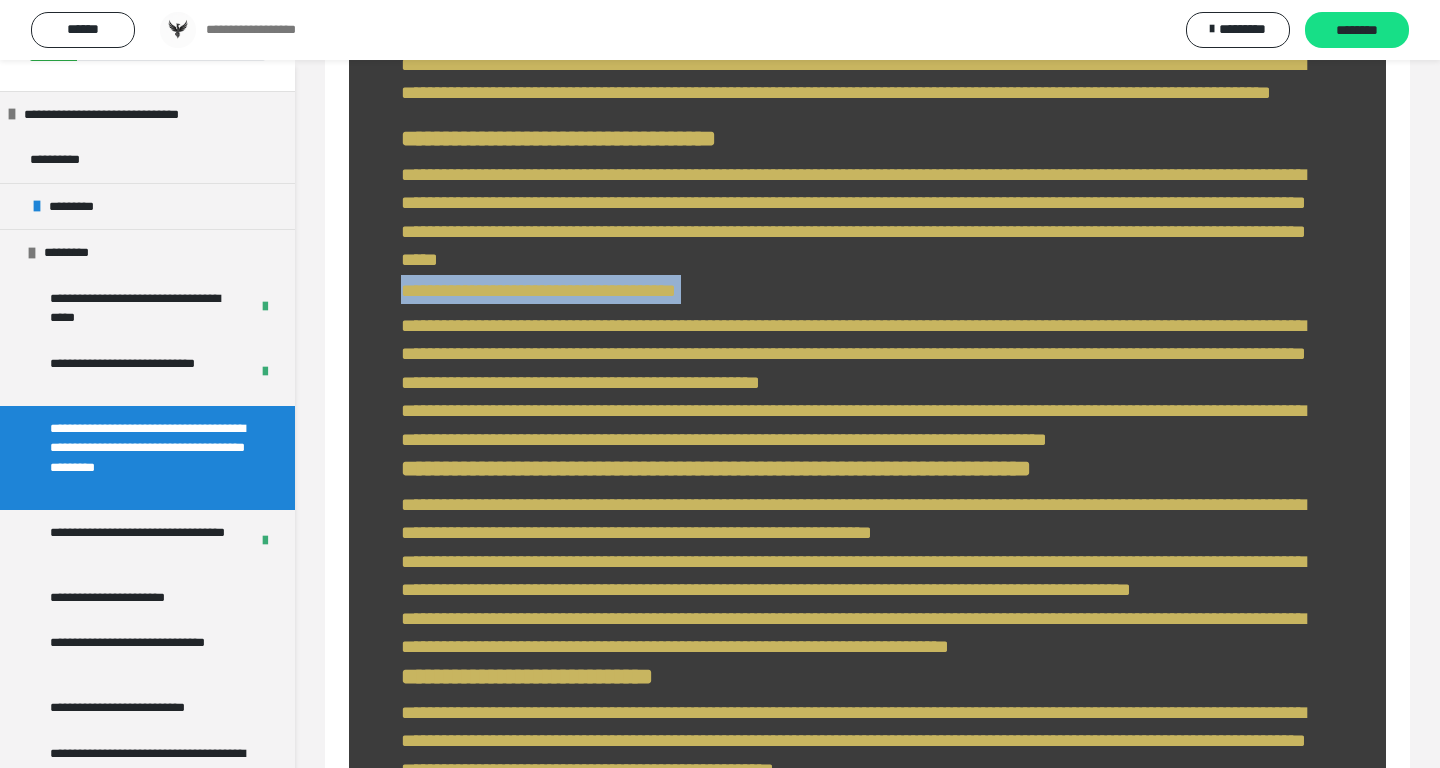 click on "**********" at bounding box center [538, 290] 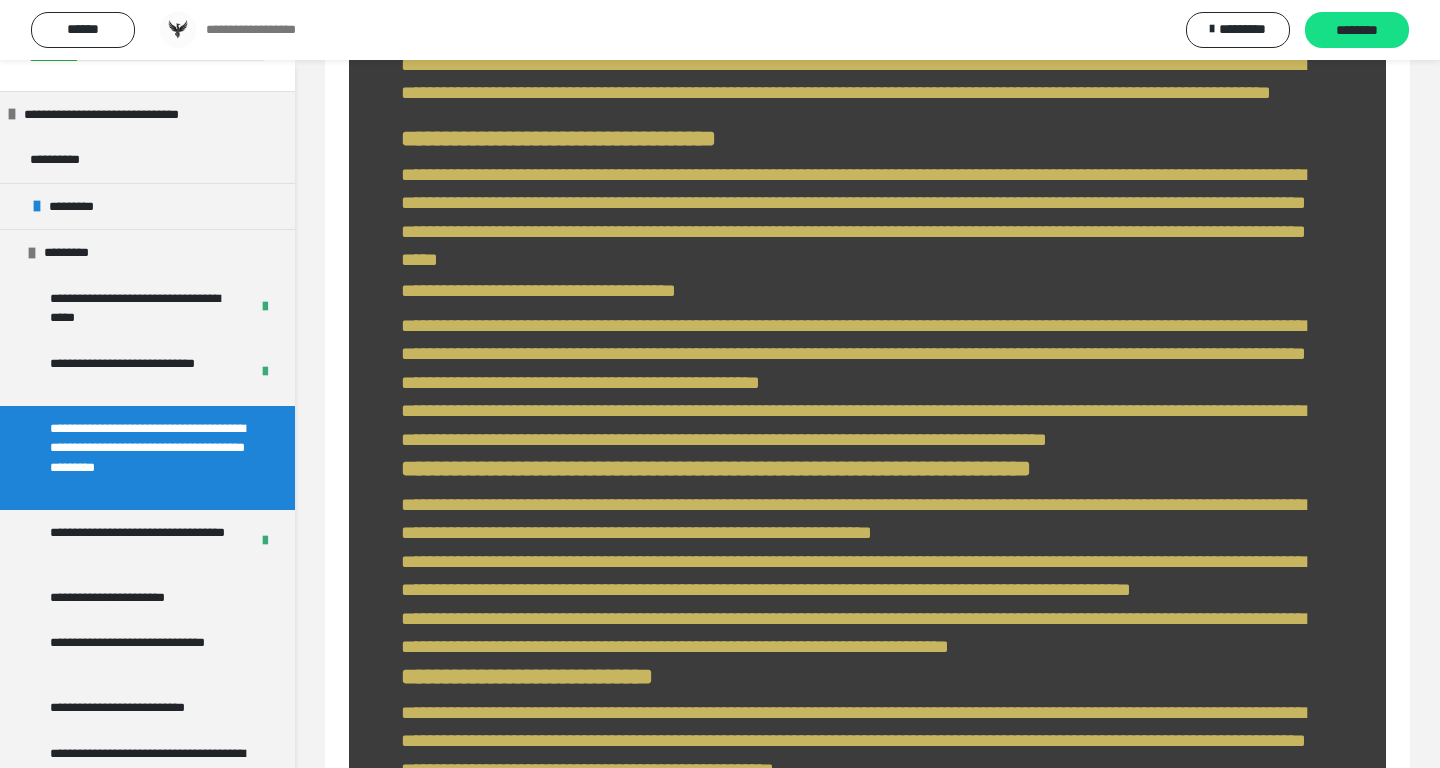 click on "**********" at bounding box center [538, 290] 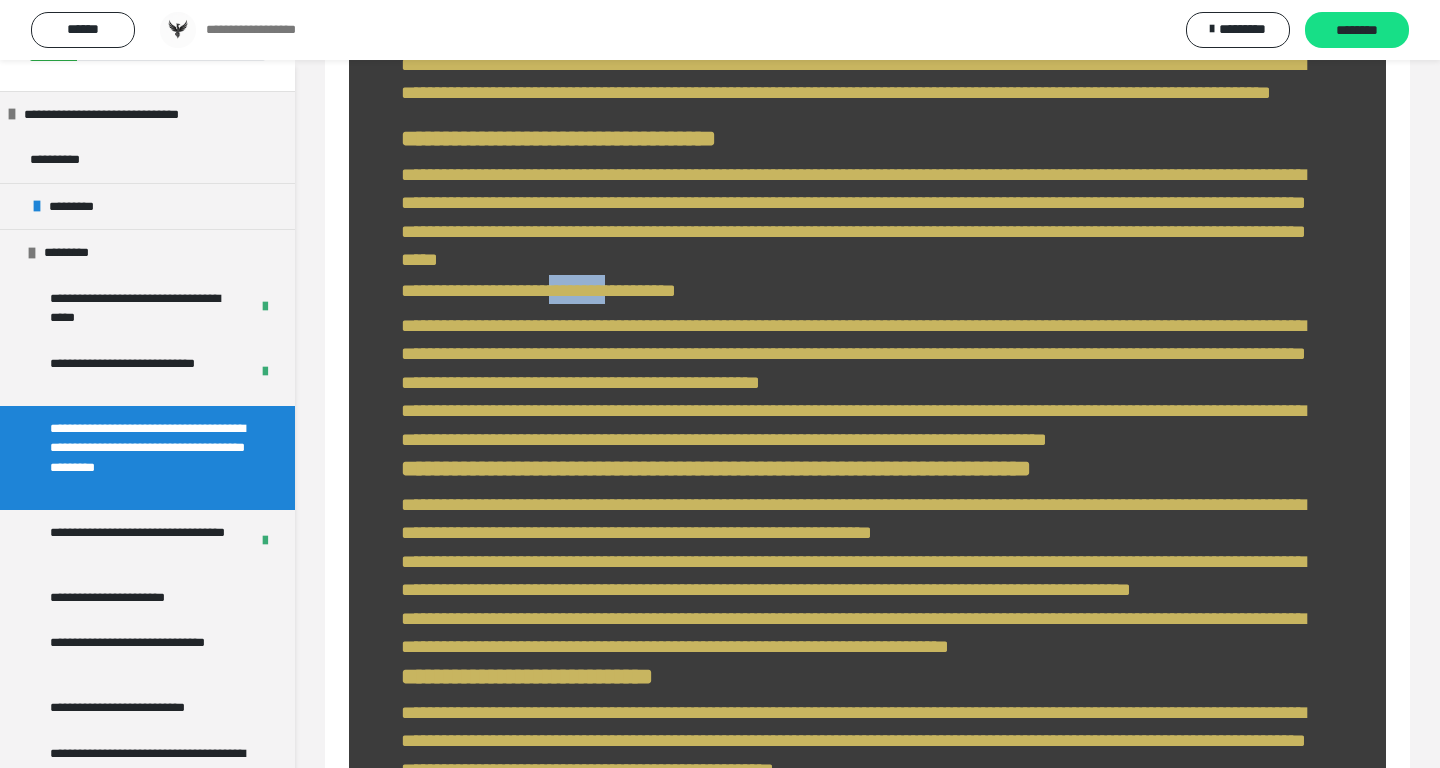 click on "**********" at bounding box center [538, 290] 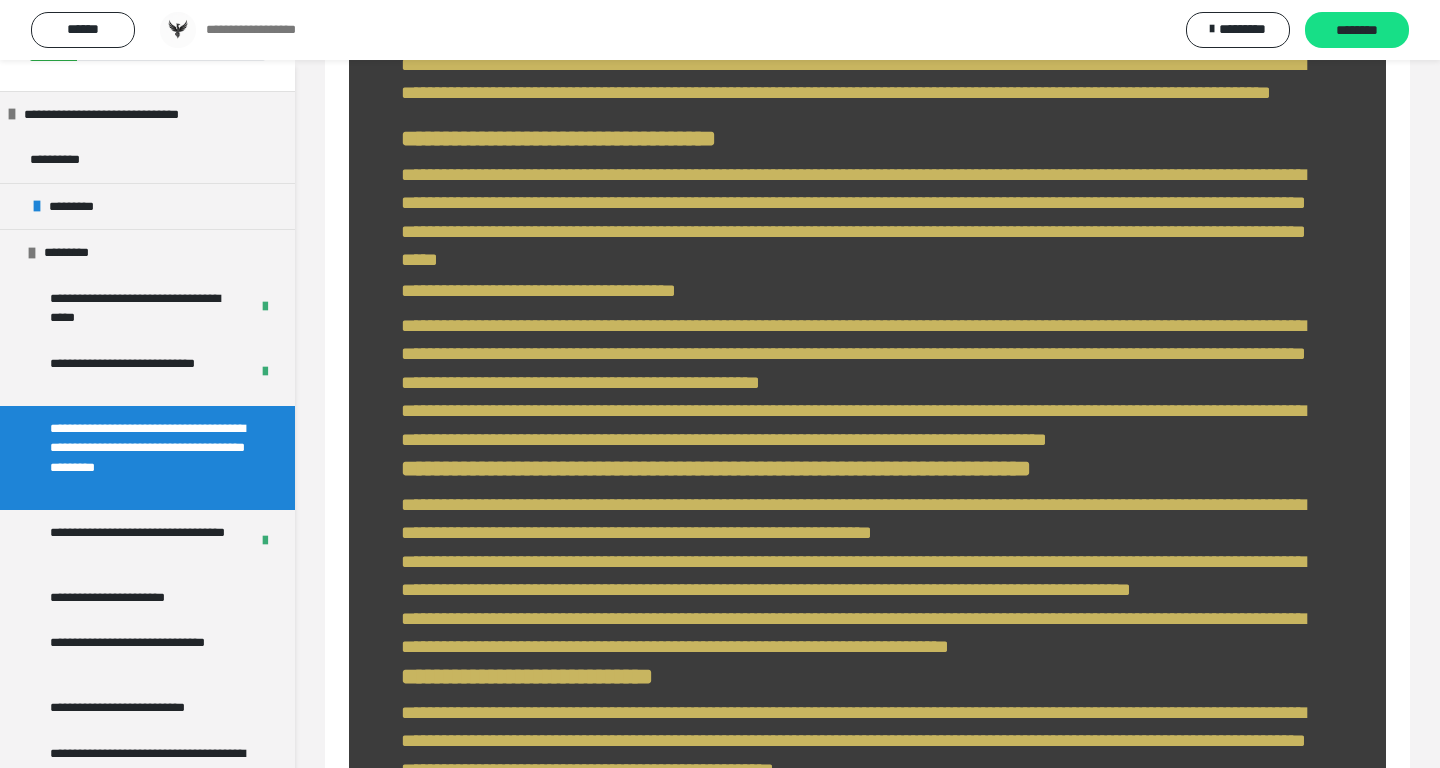click on "**********" at bounding box center (538, 290) 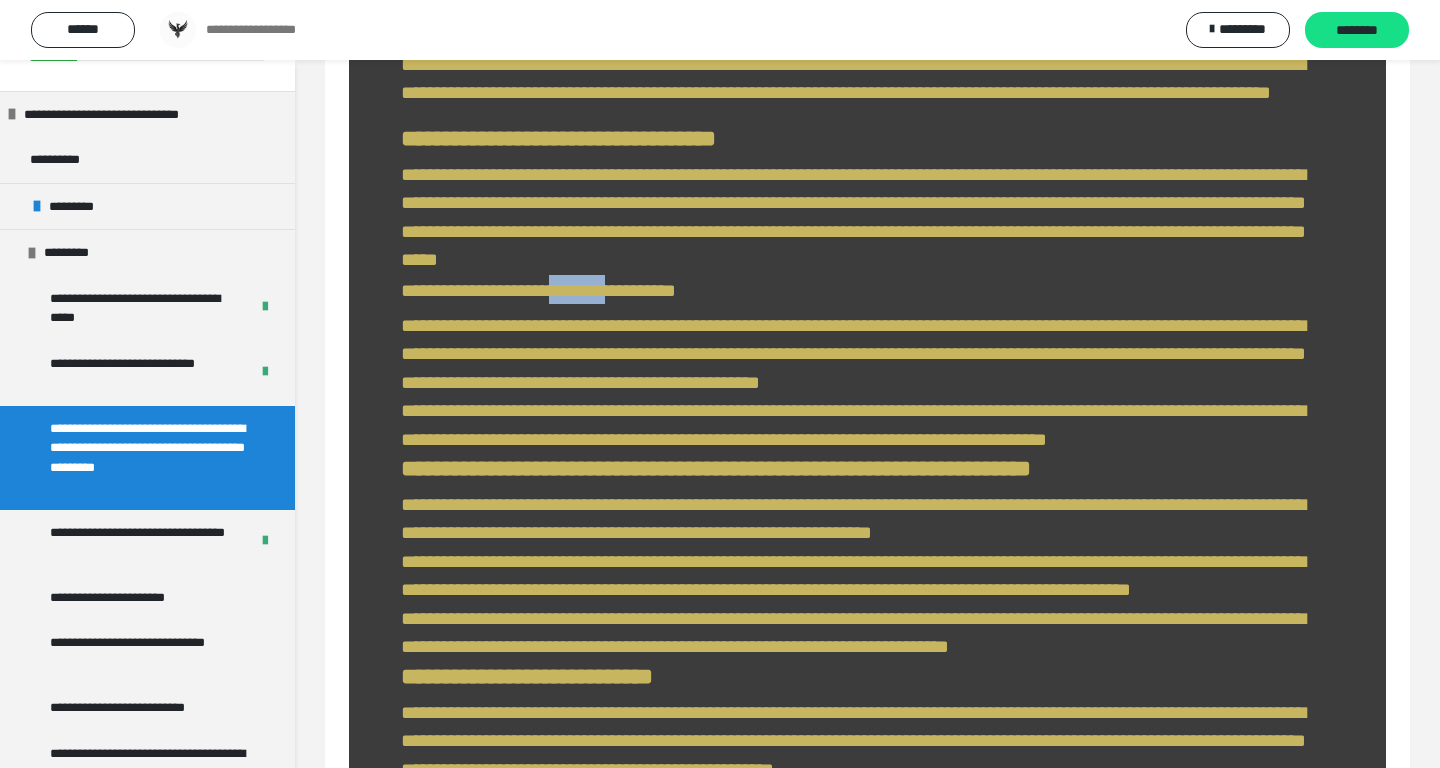 click on "**********" at bounding box center (538, 290) 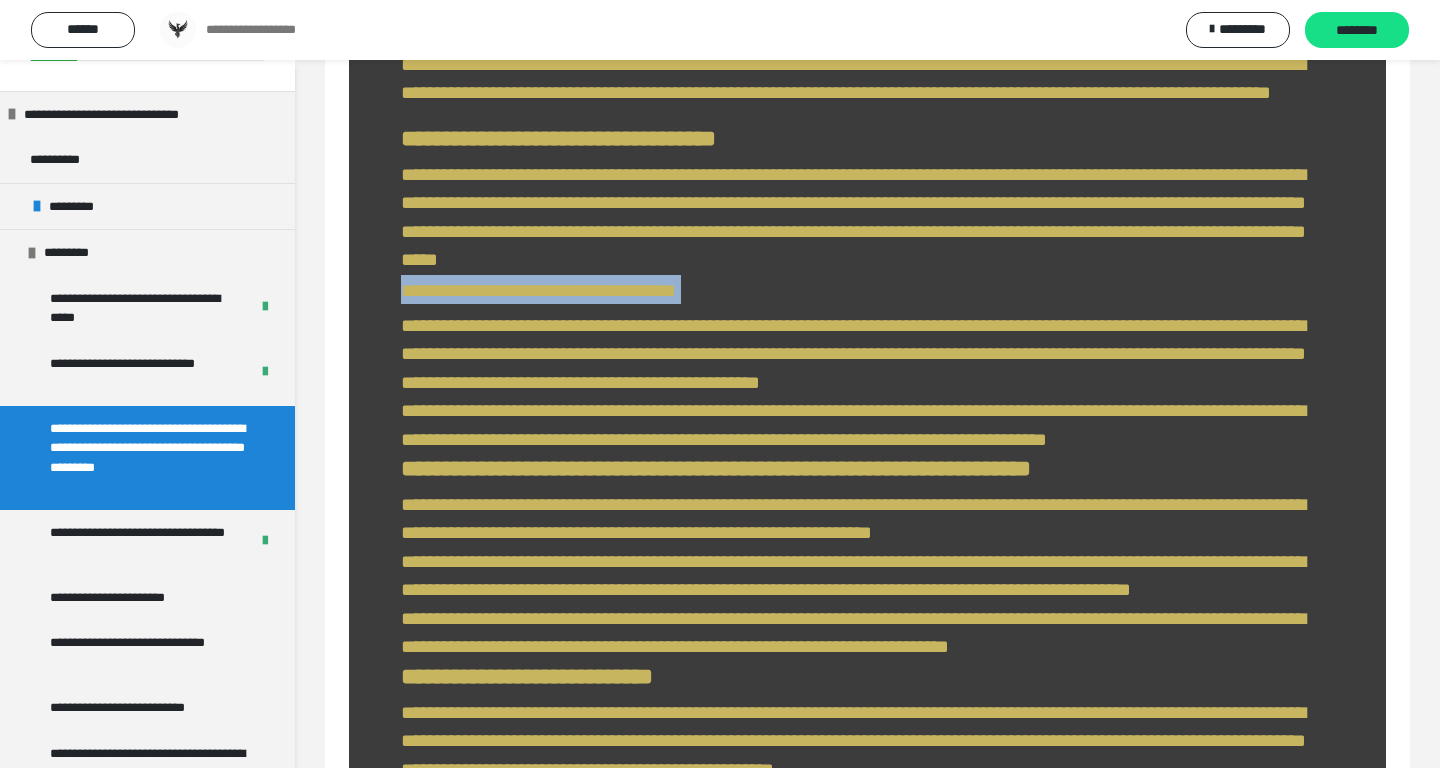 click on "**********" at bounding box center [538, 290] 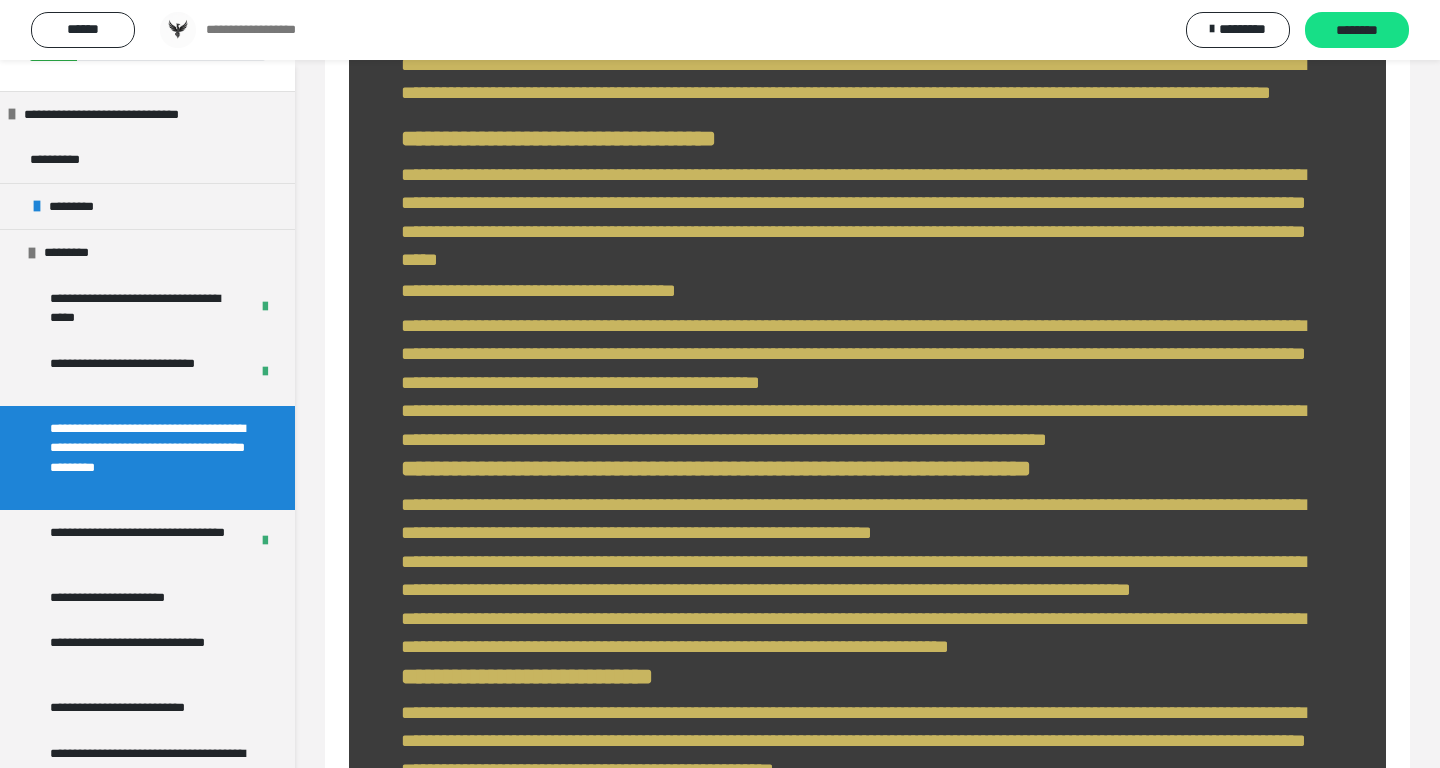 click on "**********" at bounding box center (538, 290) 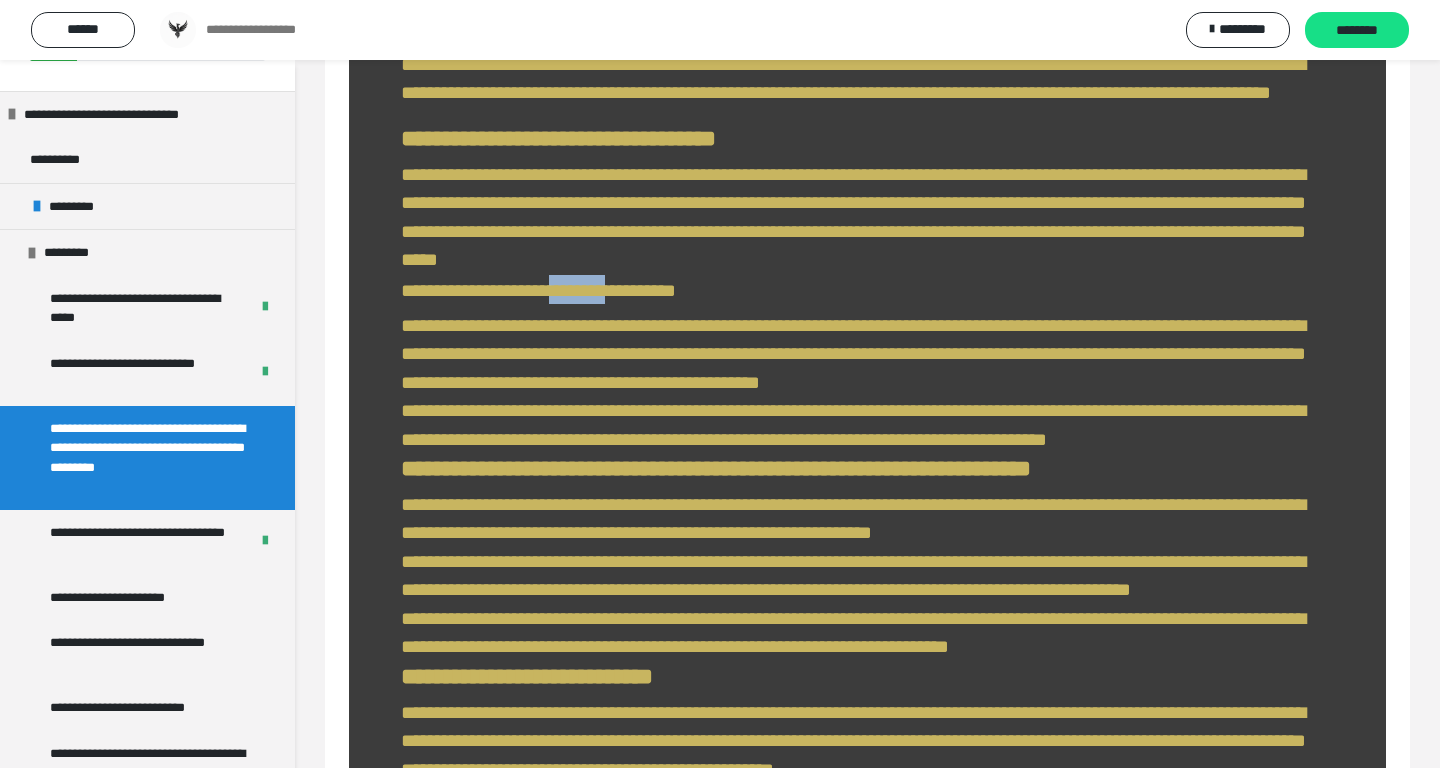click on "**********" at bounding box center (538, 290) 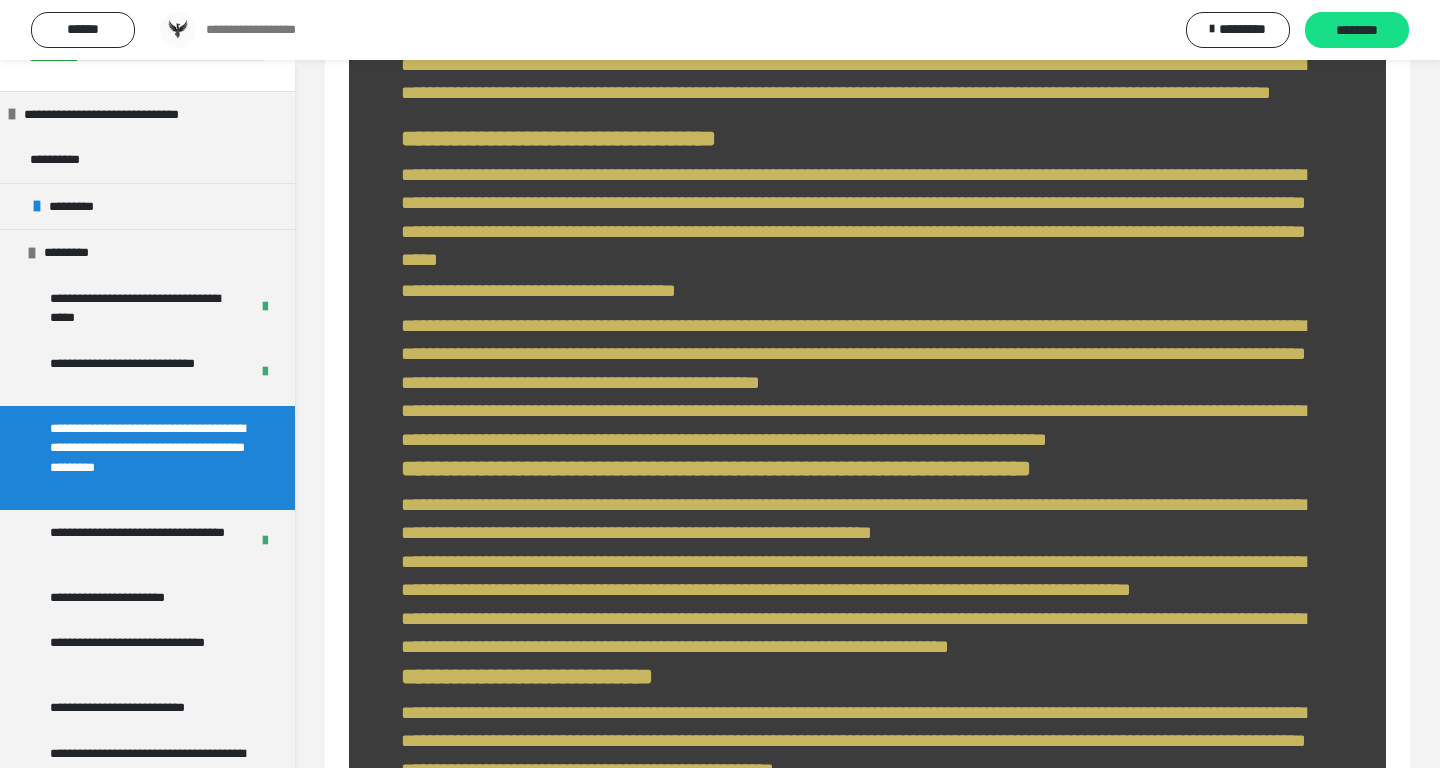 click on "**********" at bounding box center (538, 290) 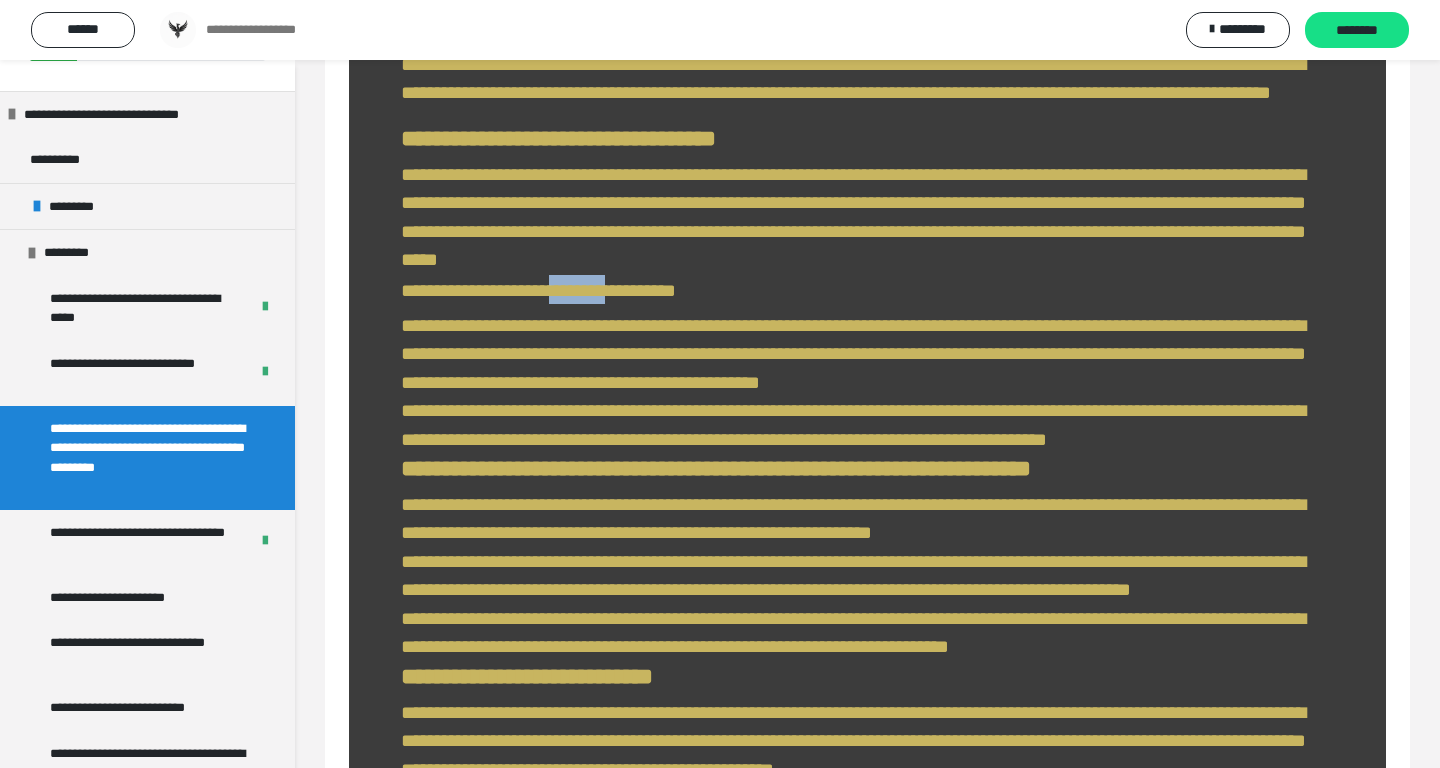 click on "**********" at bounding box center [538, 290] 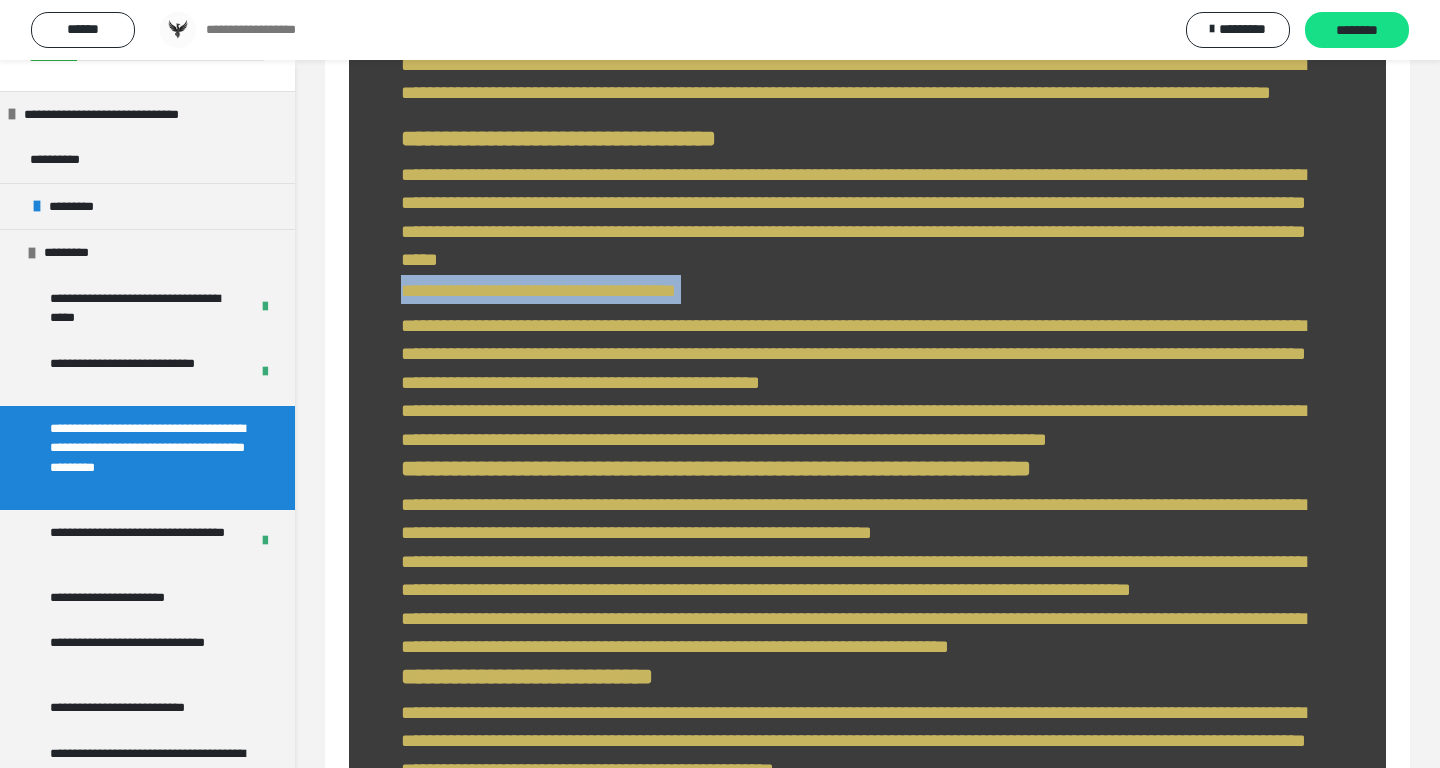 click on "**********" at bounding box center (538, 290) 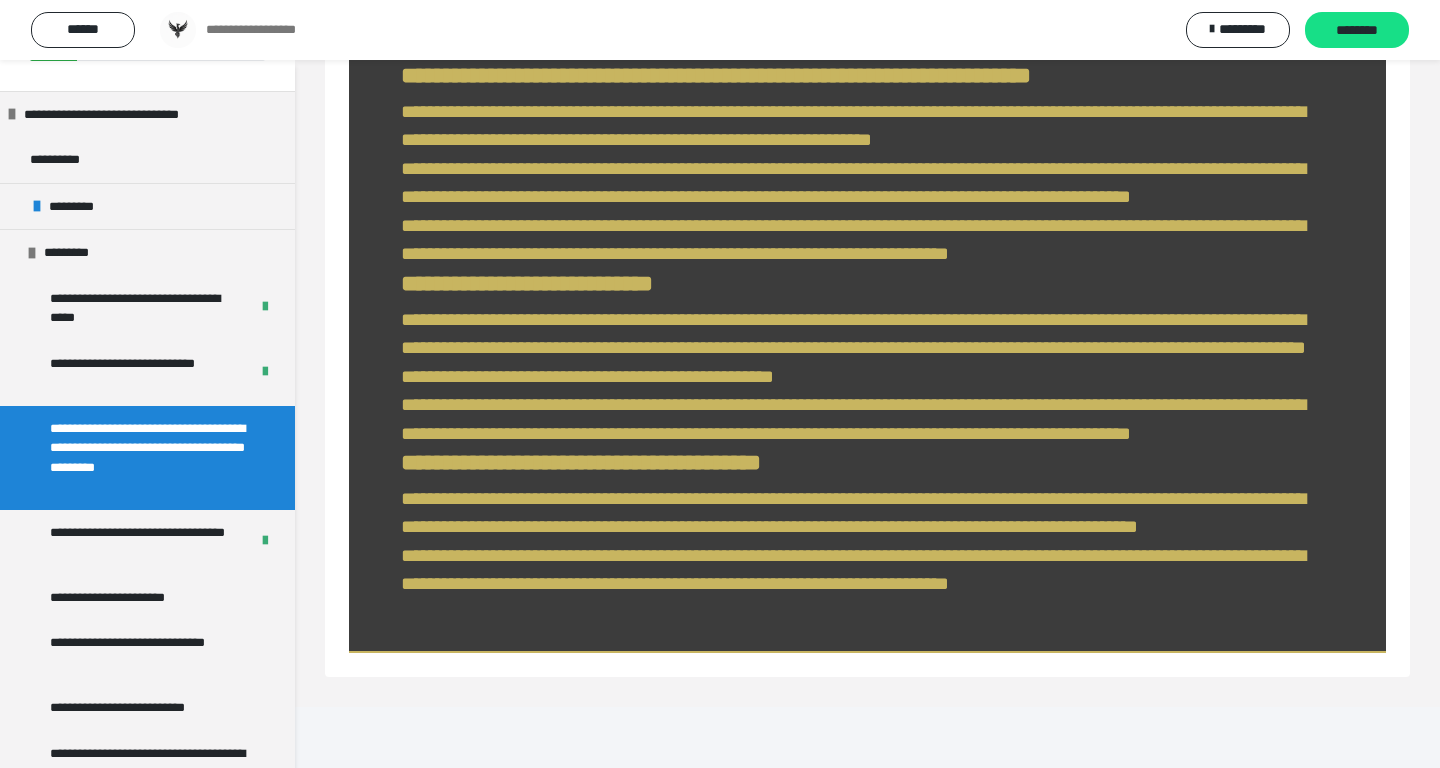 scroll, scrollTop: 1079, scrollLeft: 0, axis: vertical 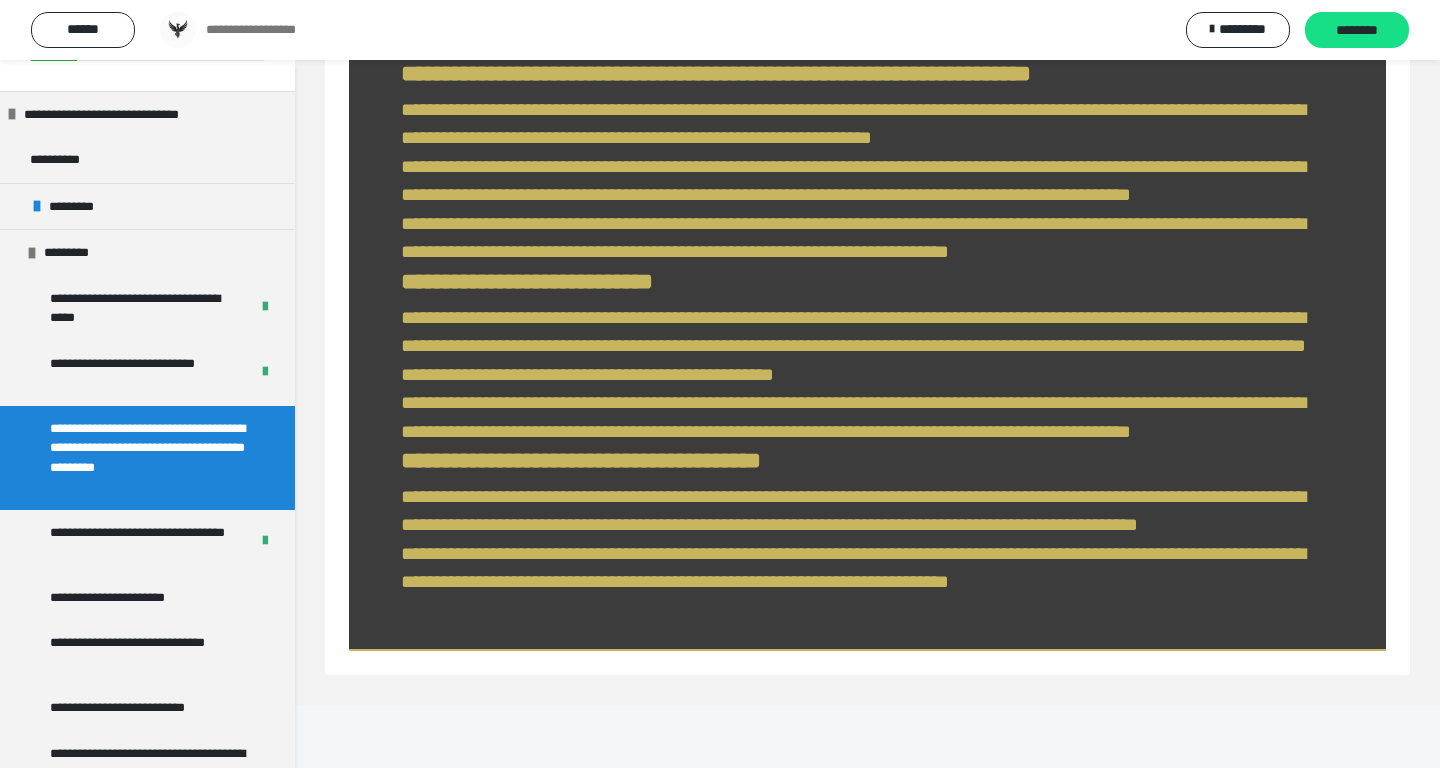 click on "**********" at bounding box center (853, 181) 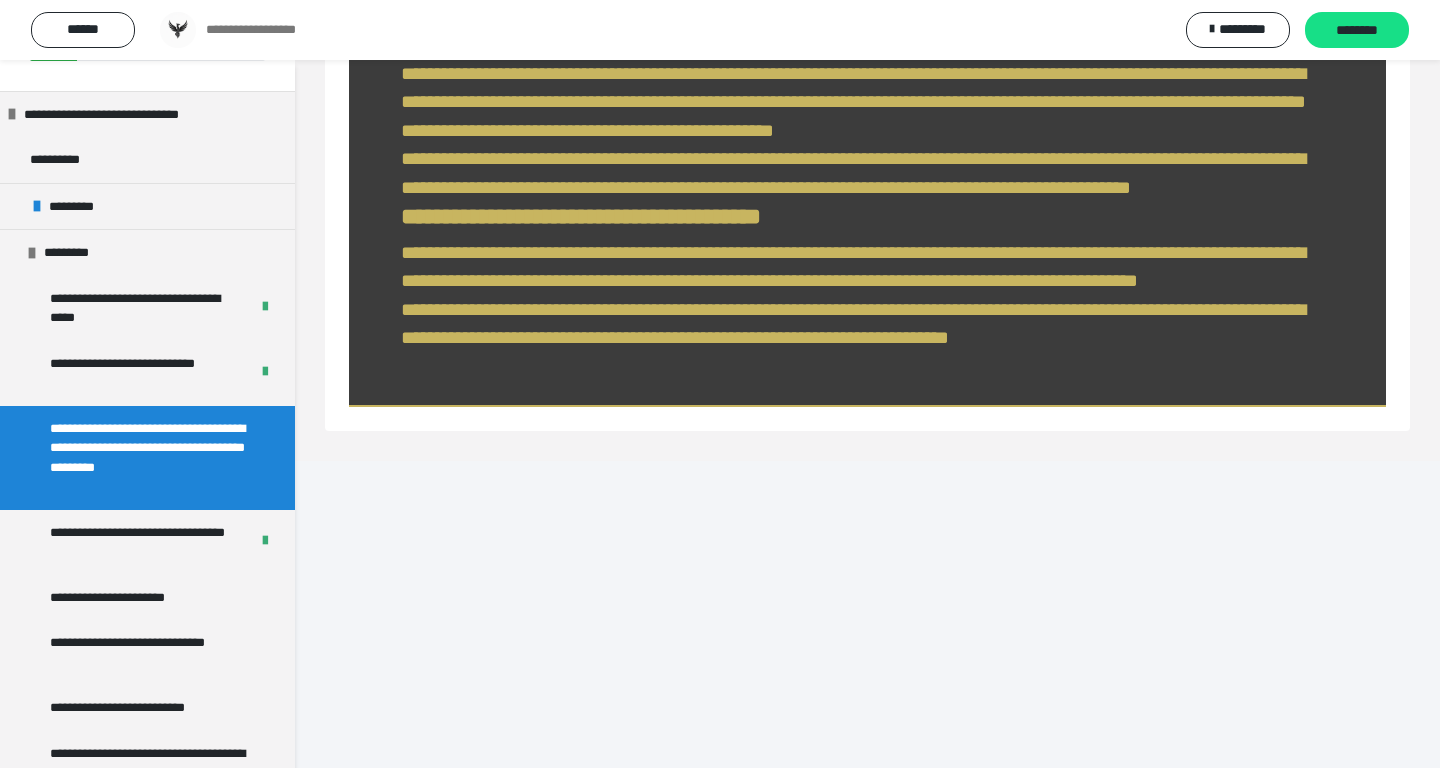 scroll, scrollTop: 1328, scrollLeft: 0, axis: vertical 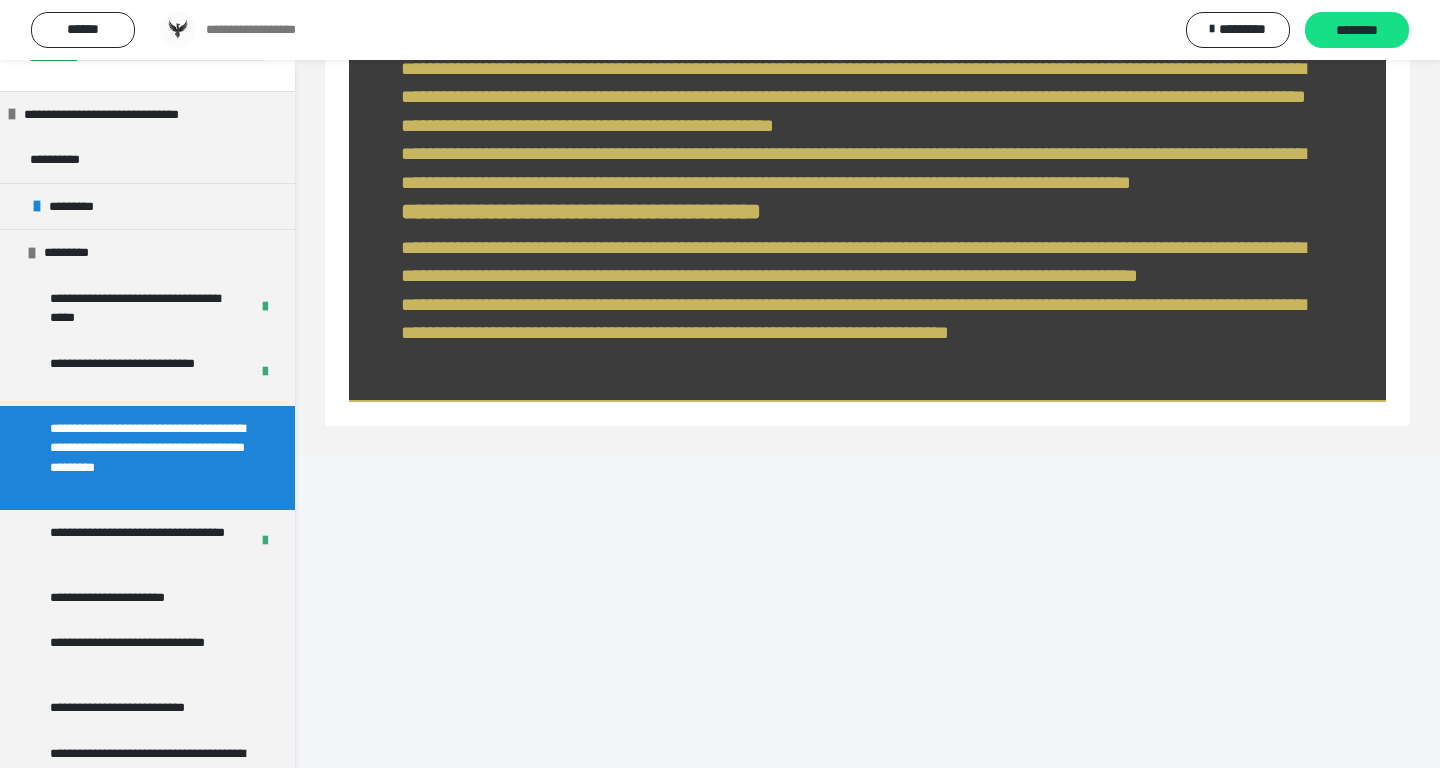 click on "**********" at bounding box center [853, 125] 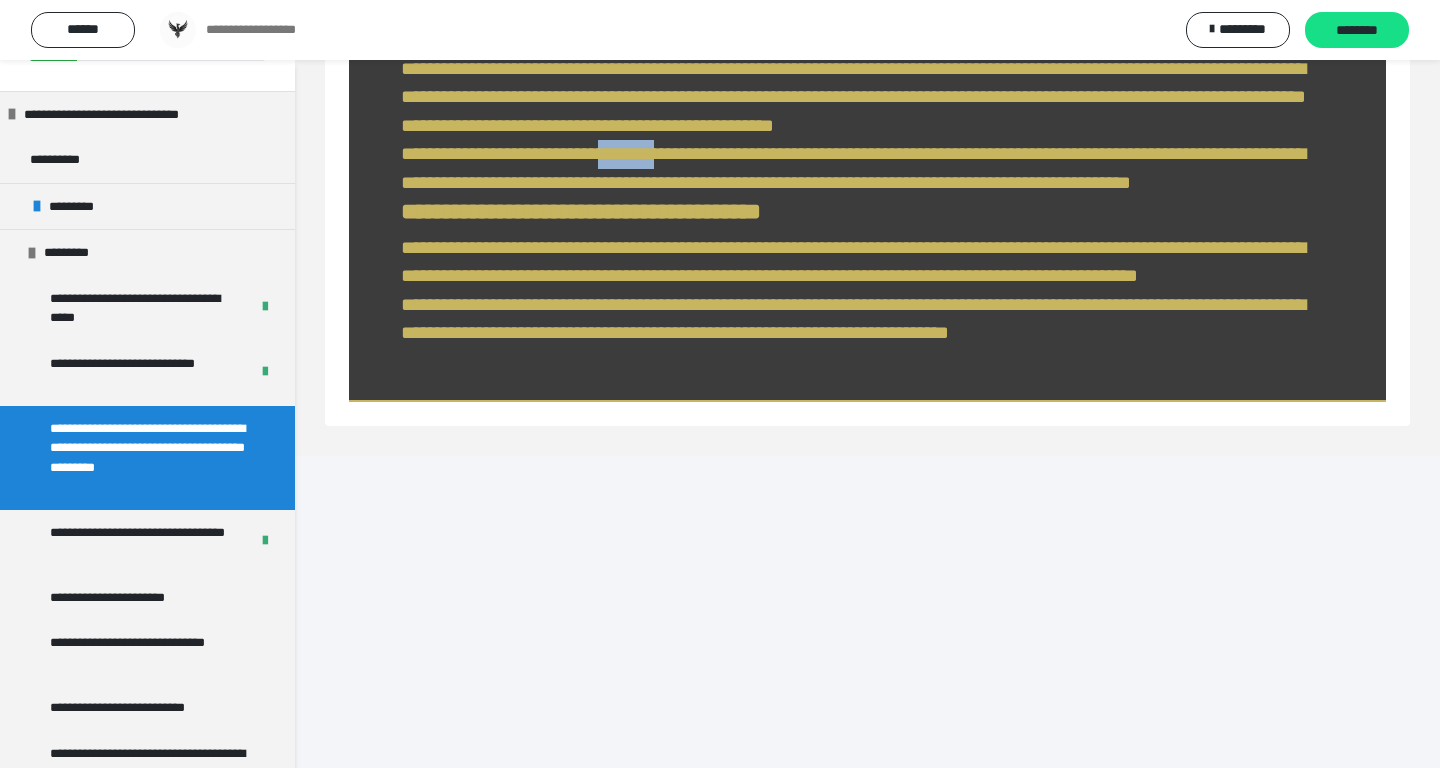 click on "**********" at bounding box center [853, 125] 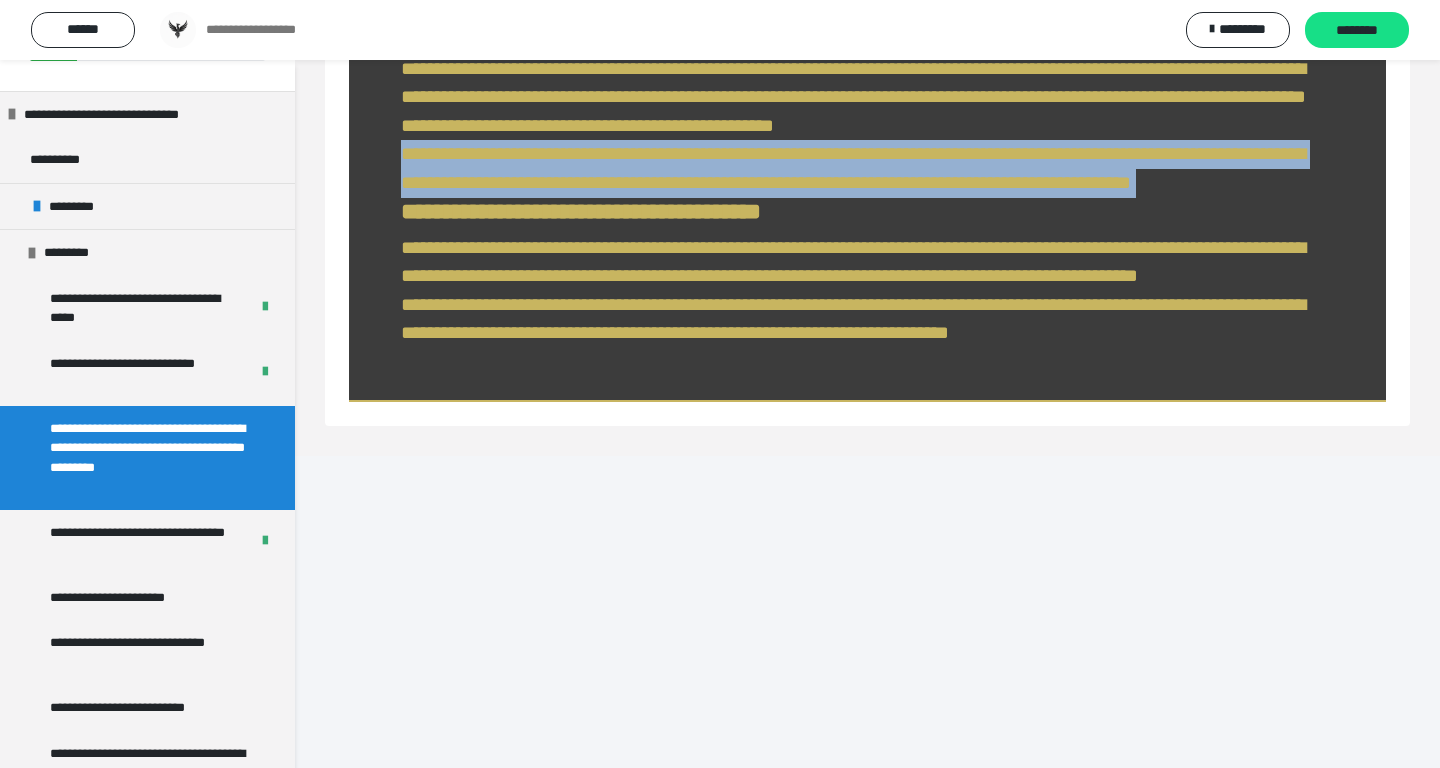 click on "**********" at bounding box center [853, 125] 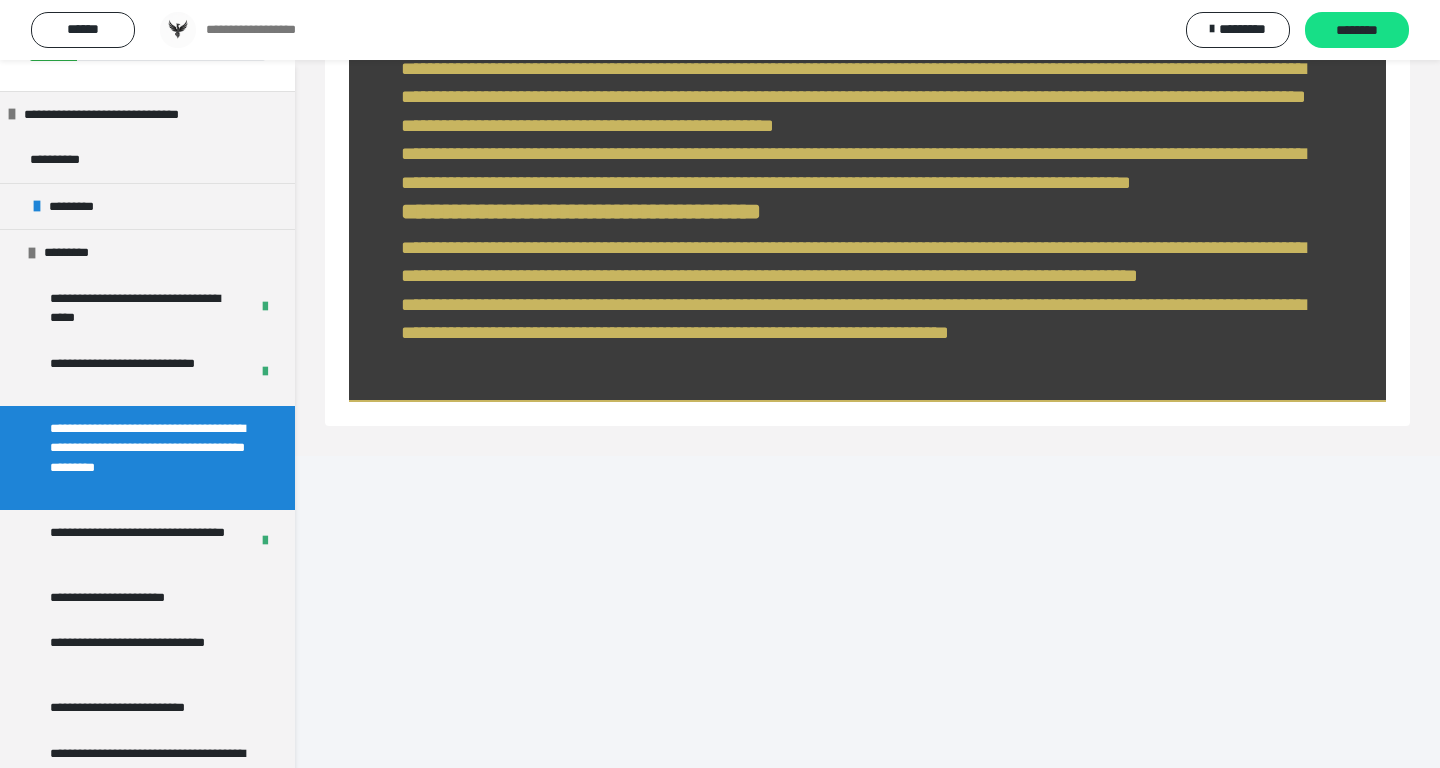 click on "**********" at bounding box center (853, 290) 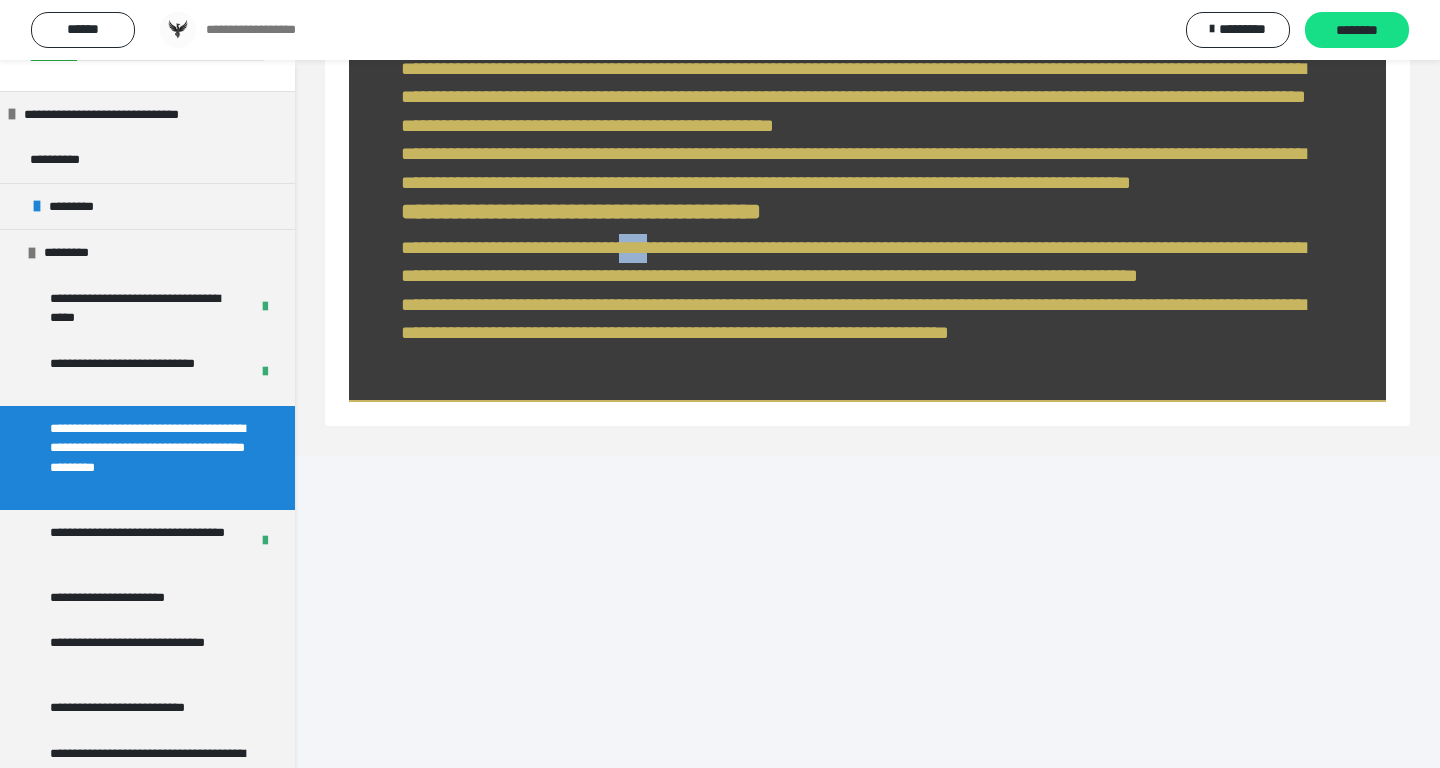 click on "**********" at bounding box center [853, 290] 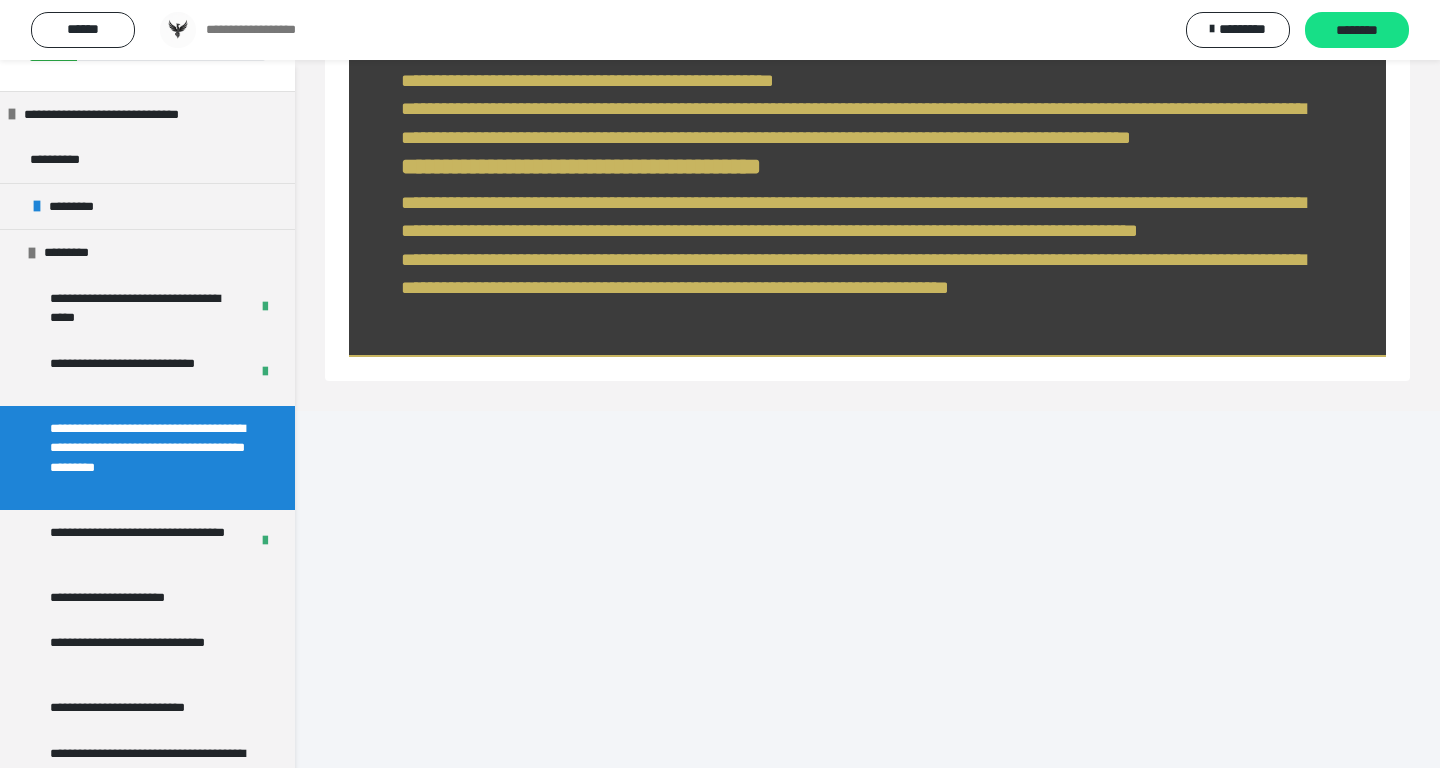 scroll, scrollTop: 1377, scrollLeft: 0, axis: vertical 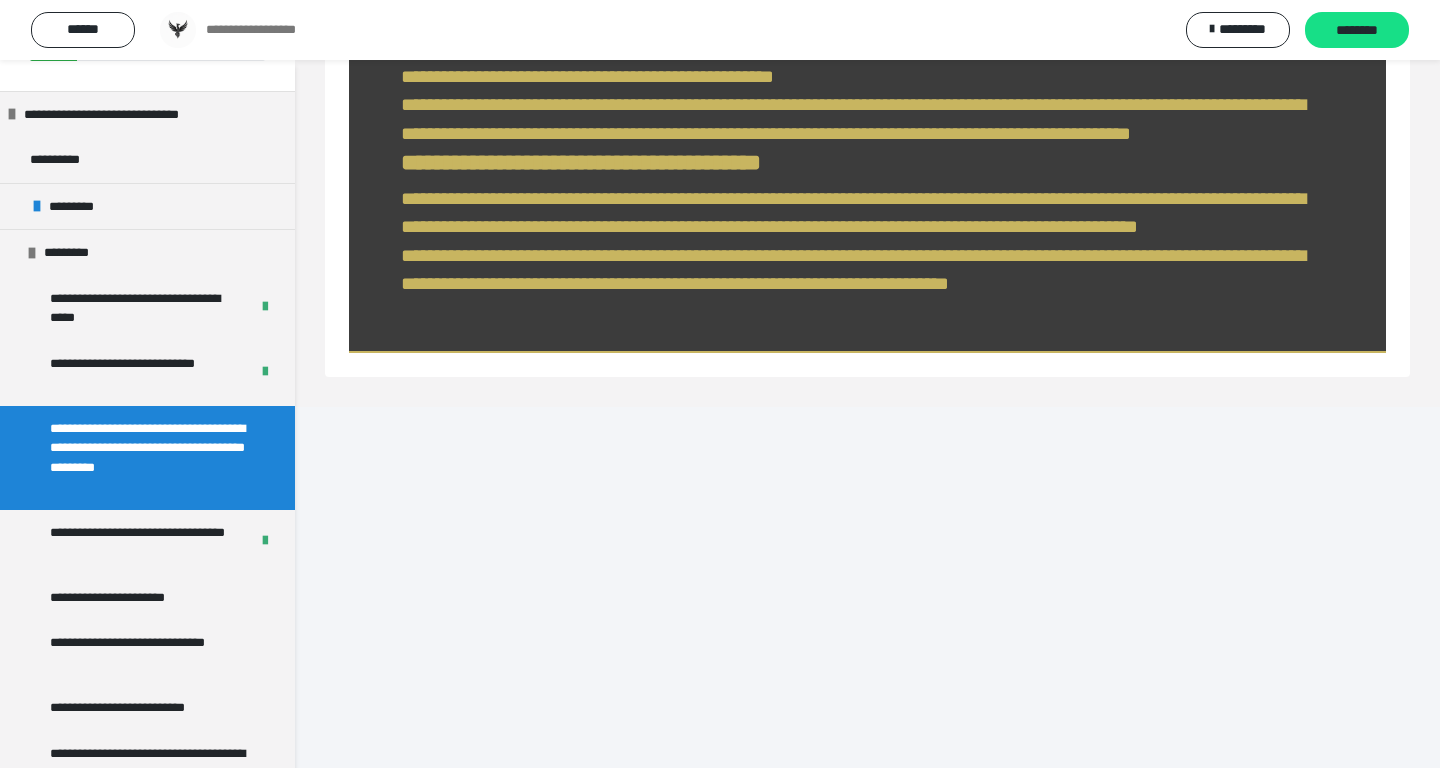 click on "**********" at bounding box center (720, 30) 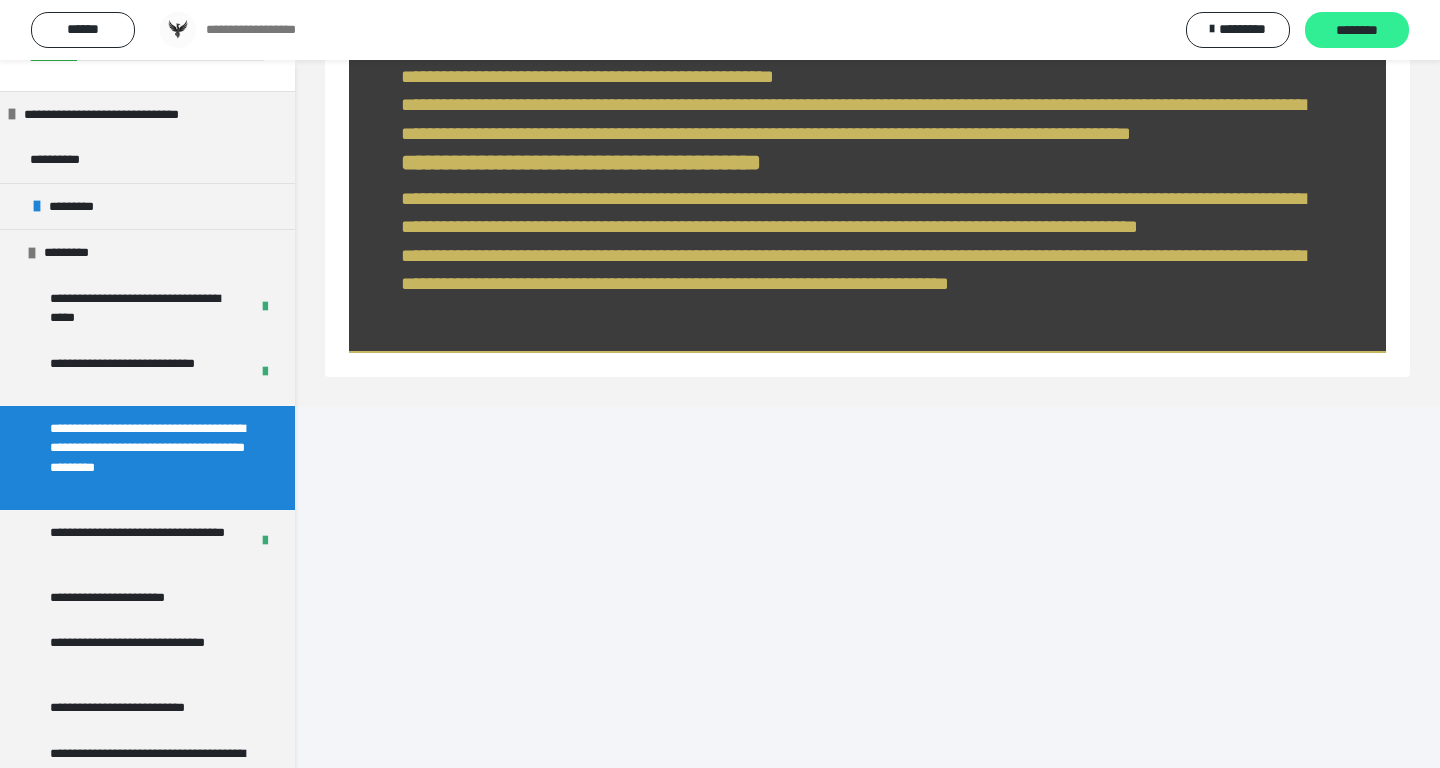 click on "********" at bounding box center (1357, 31) 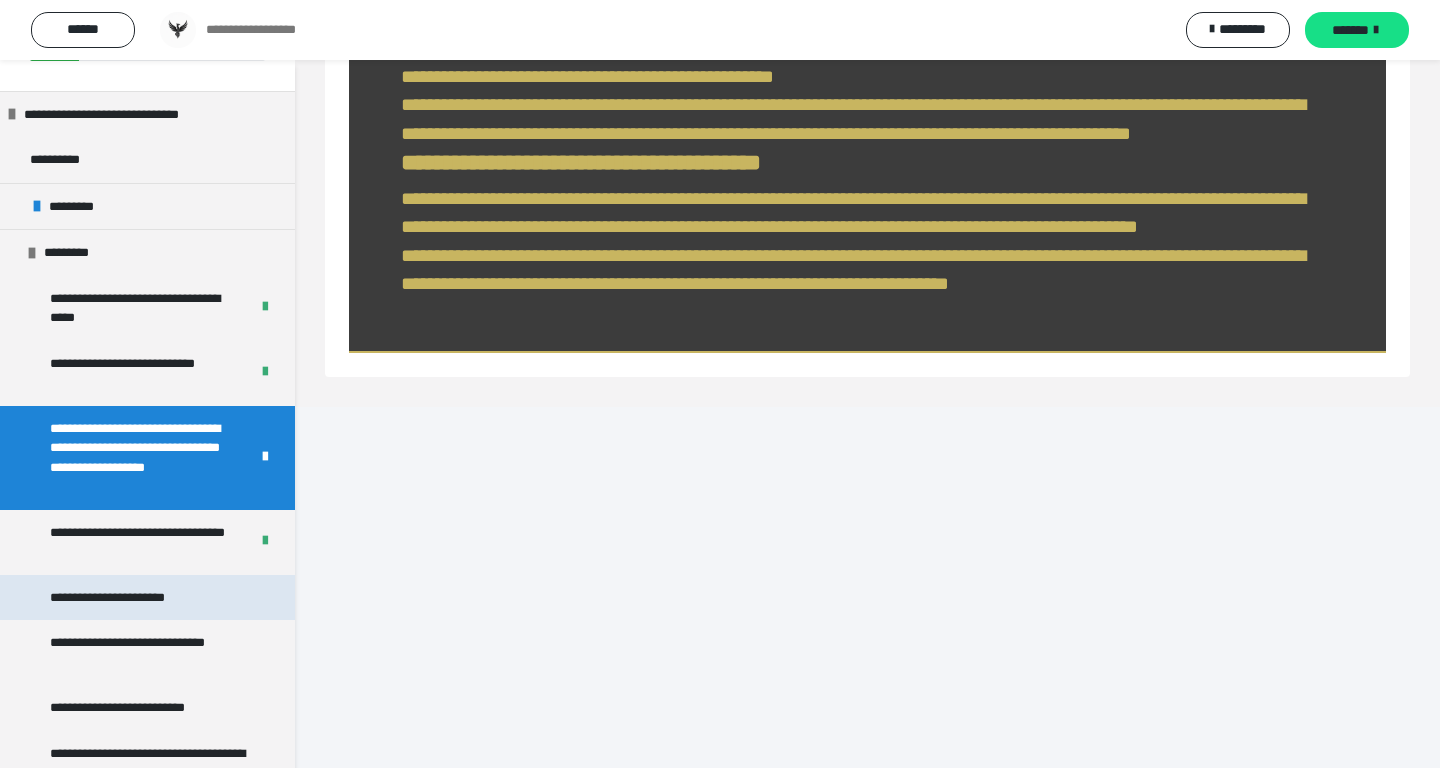 click on "**********" at bounding box center [124, 598] 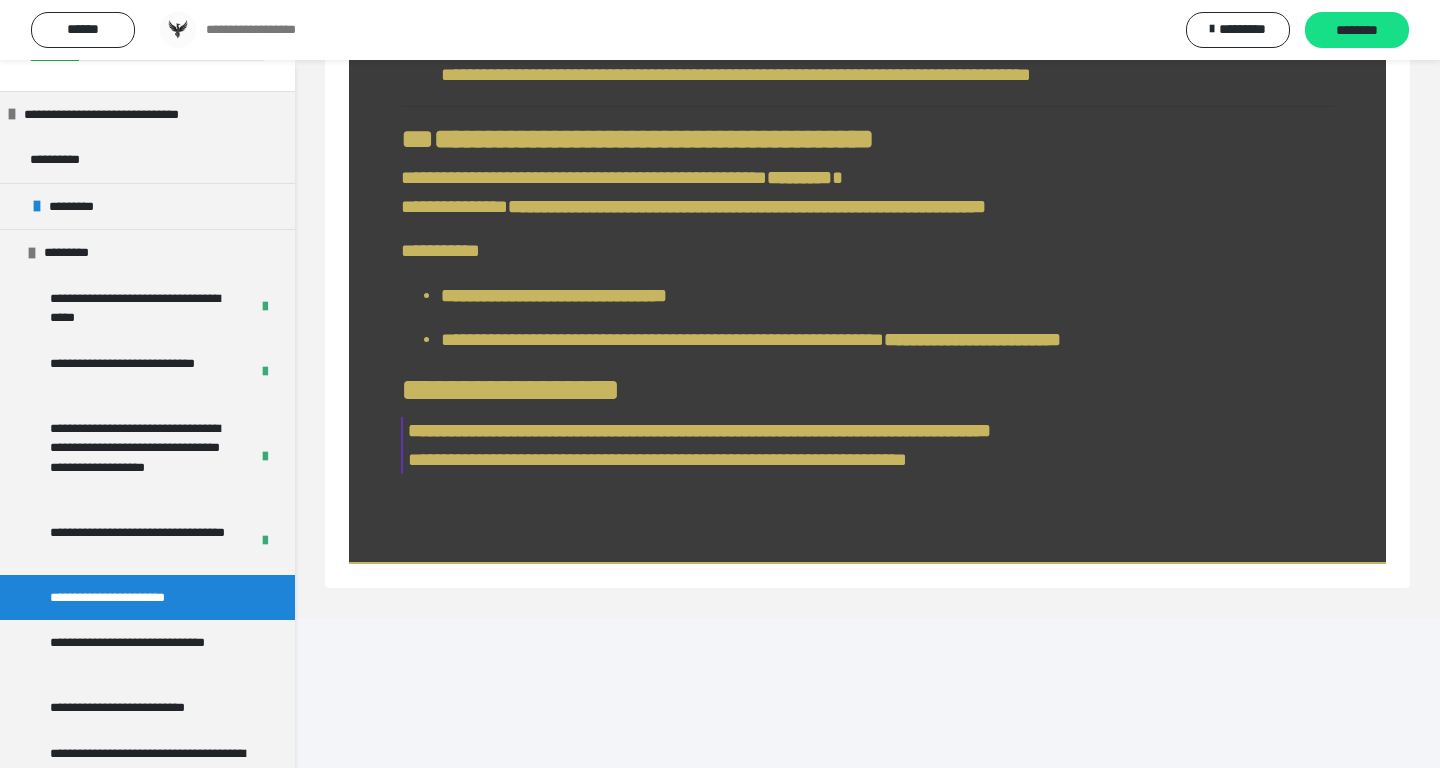 scroll, scrollTop: 2836, scrollLeft: 0, axis: vertical 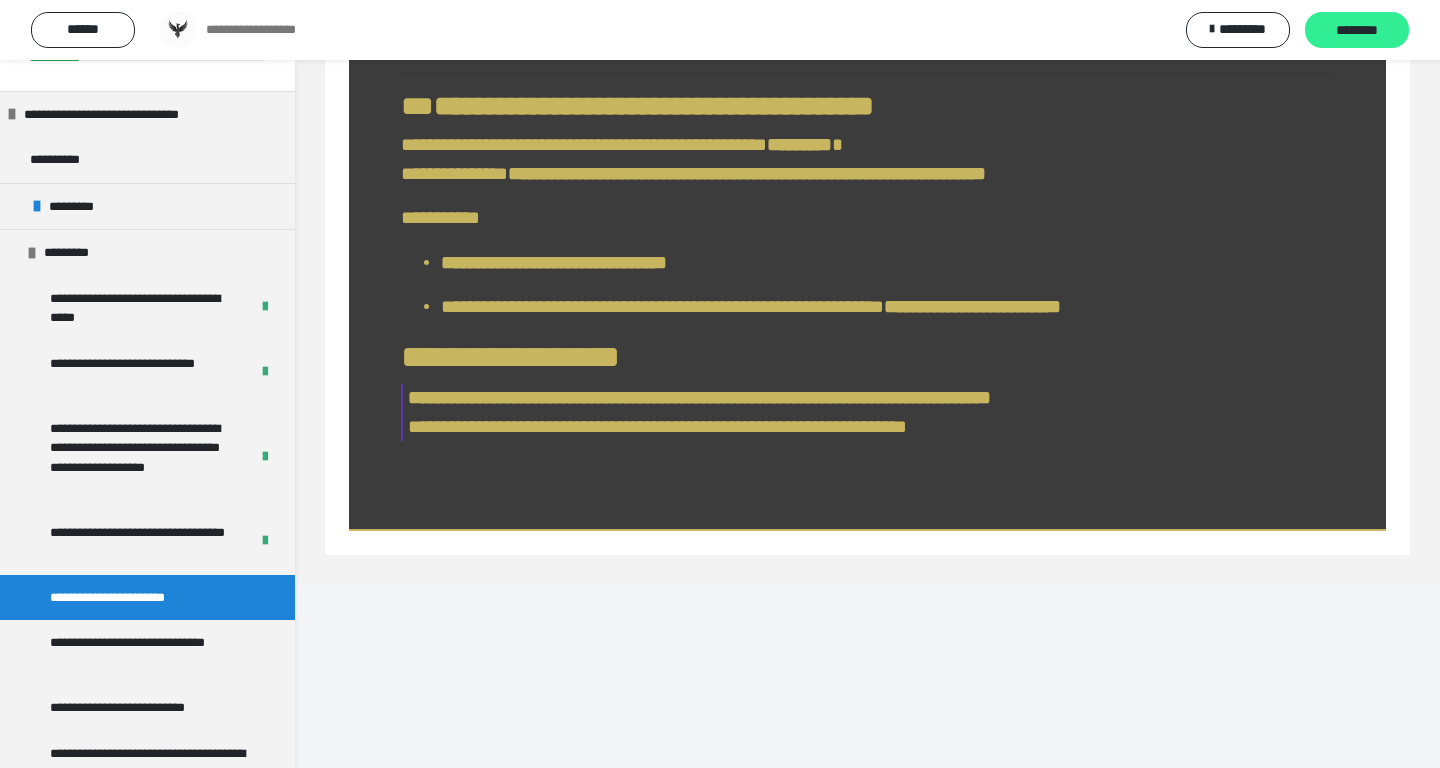 click on "********" at bounding box center [1357, 31] 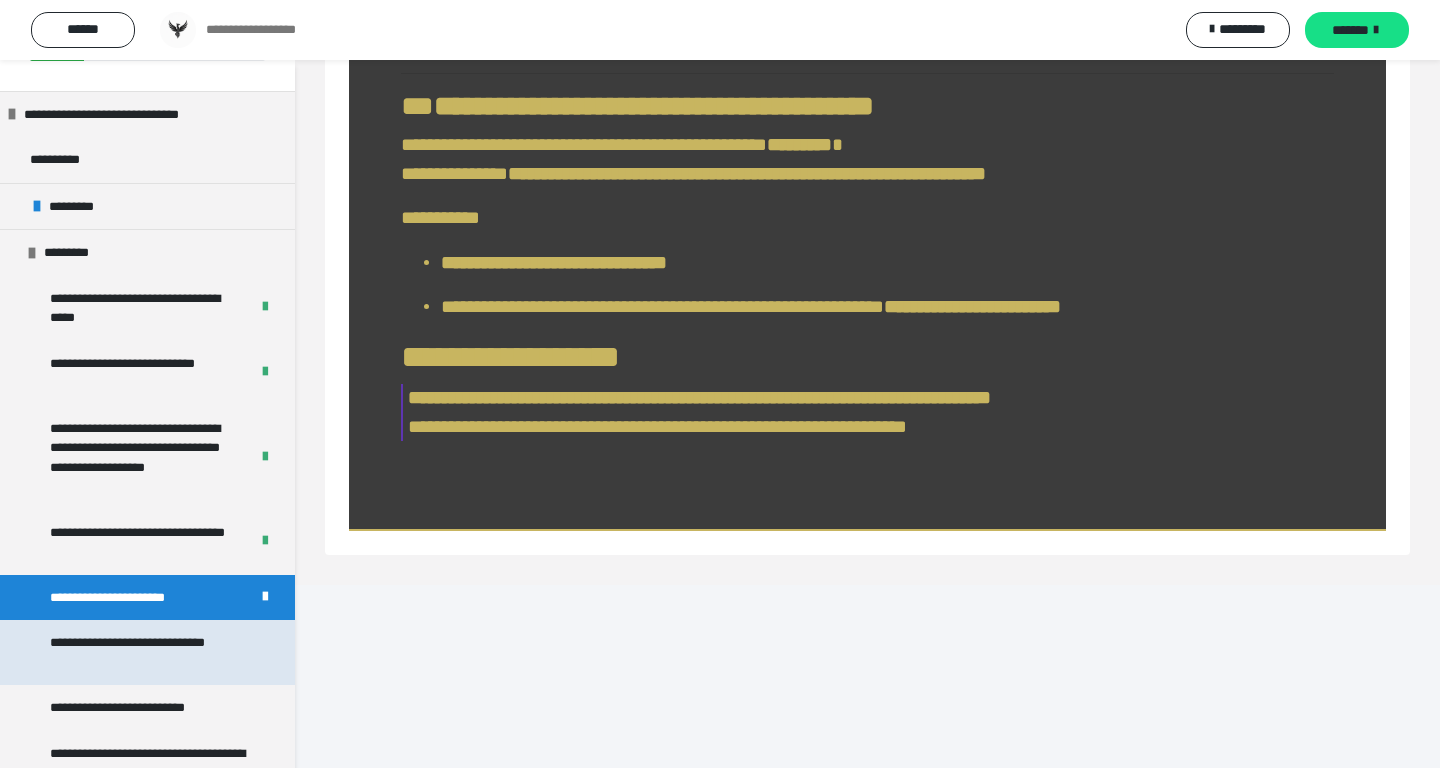 click on "**********" at bounding box center (149, 652) 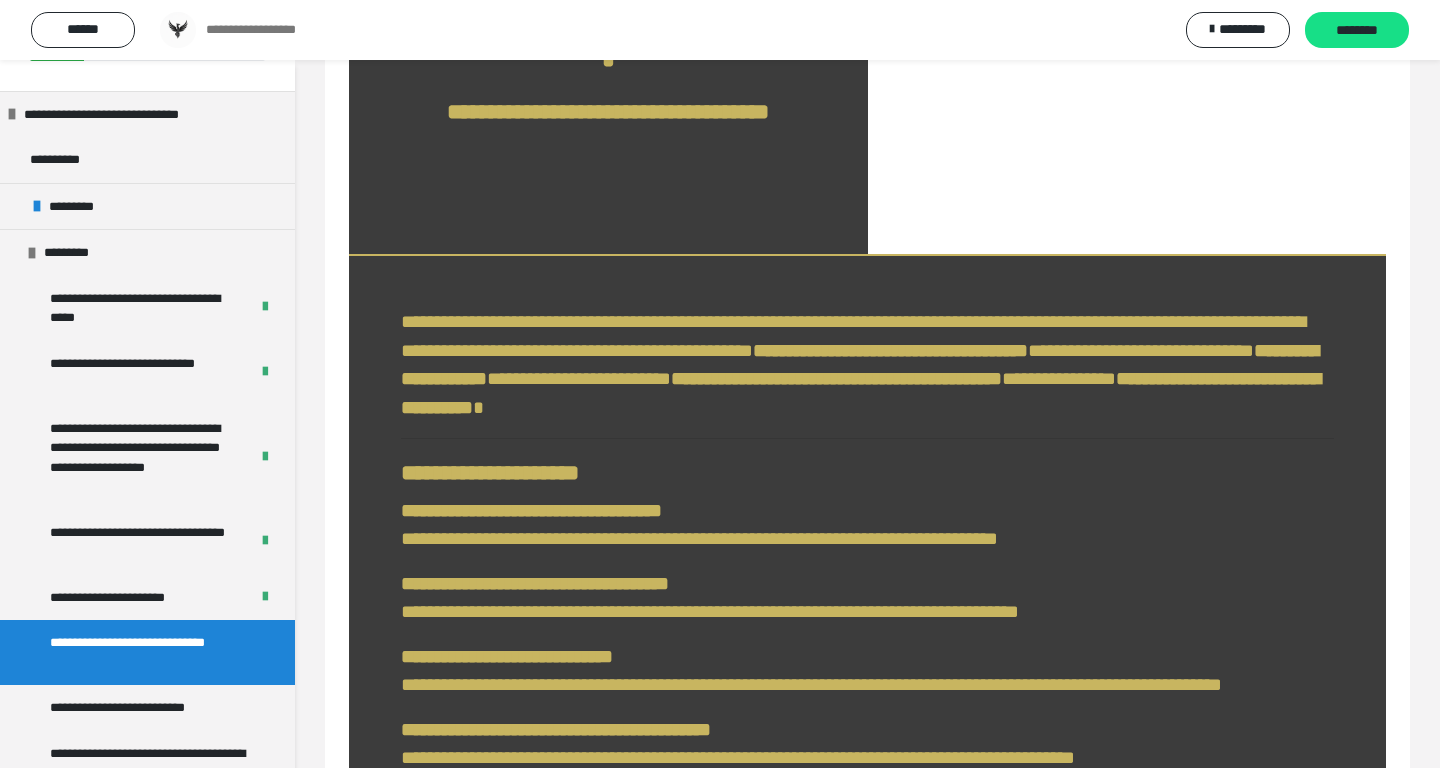 scroll, scrollTop: 0, scrollLeft: 0, axis: both 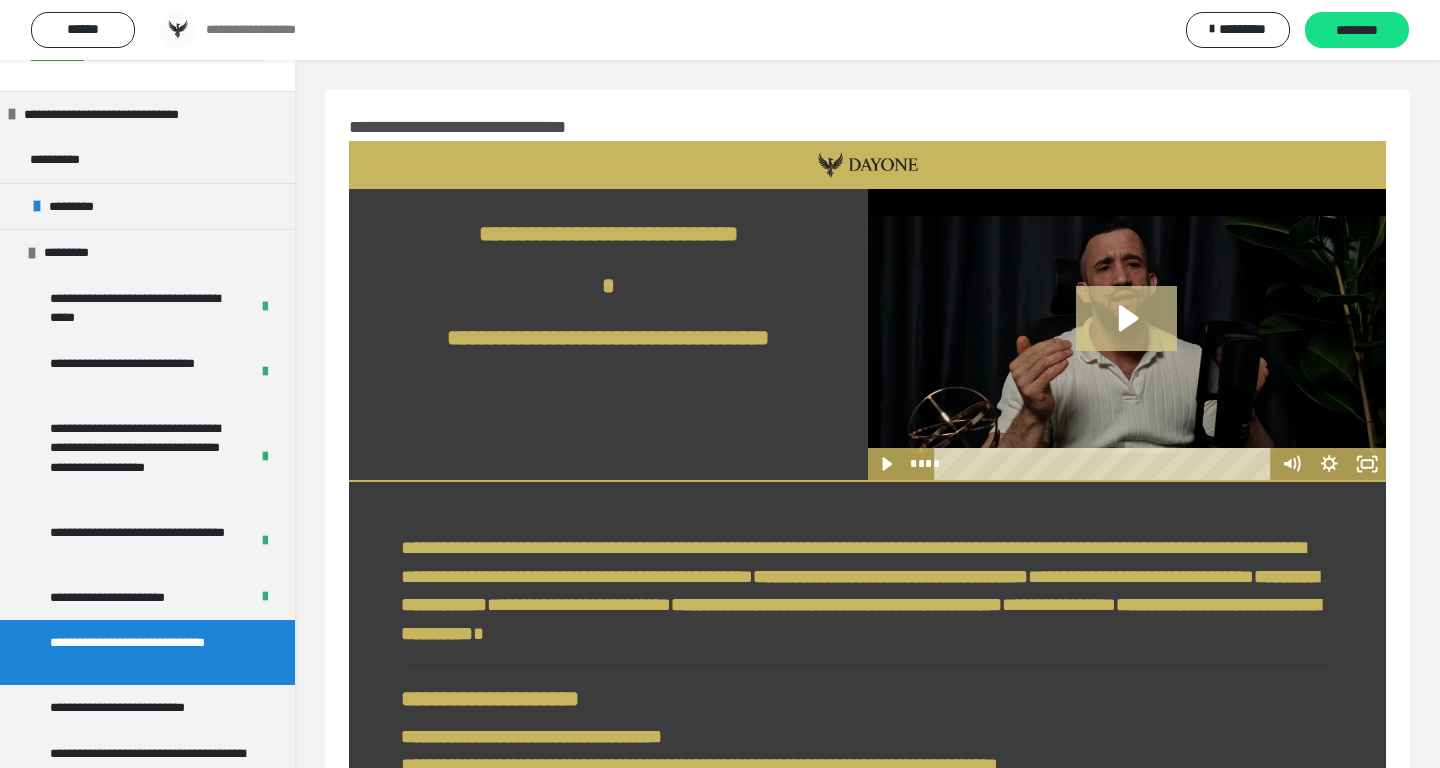 click 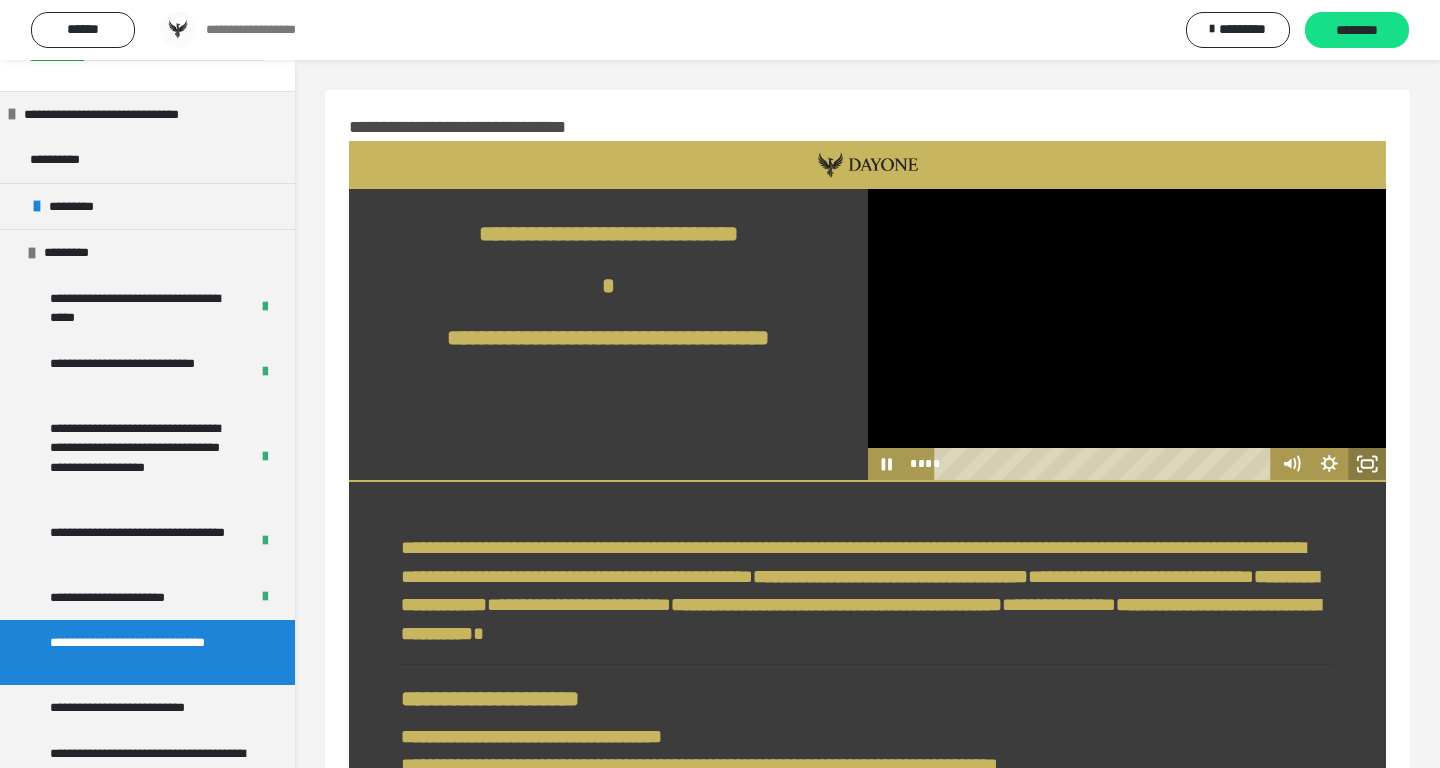click 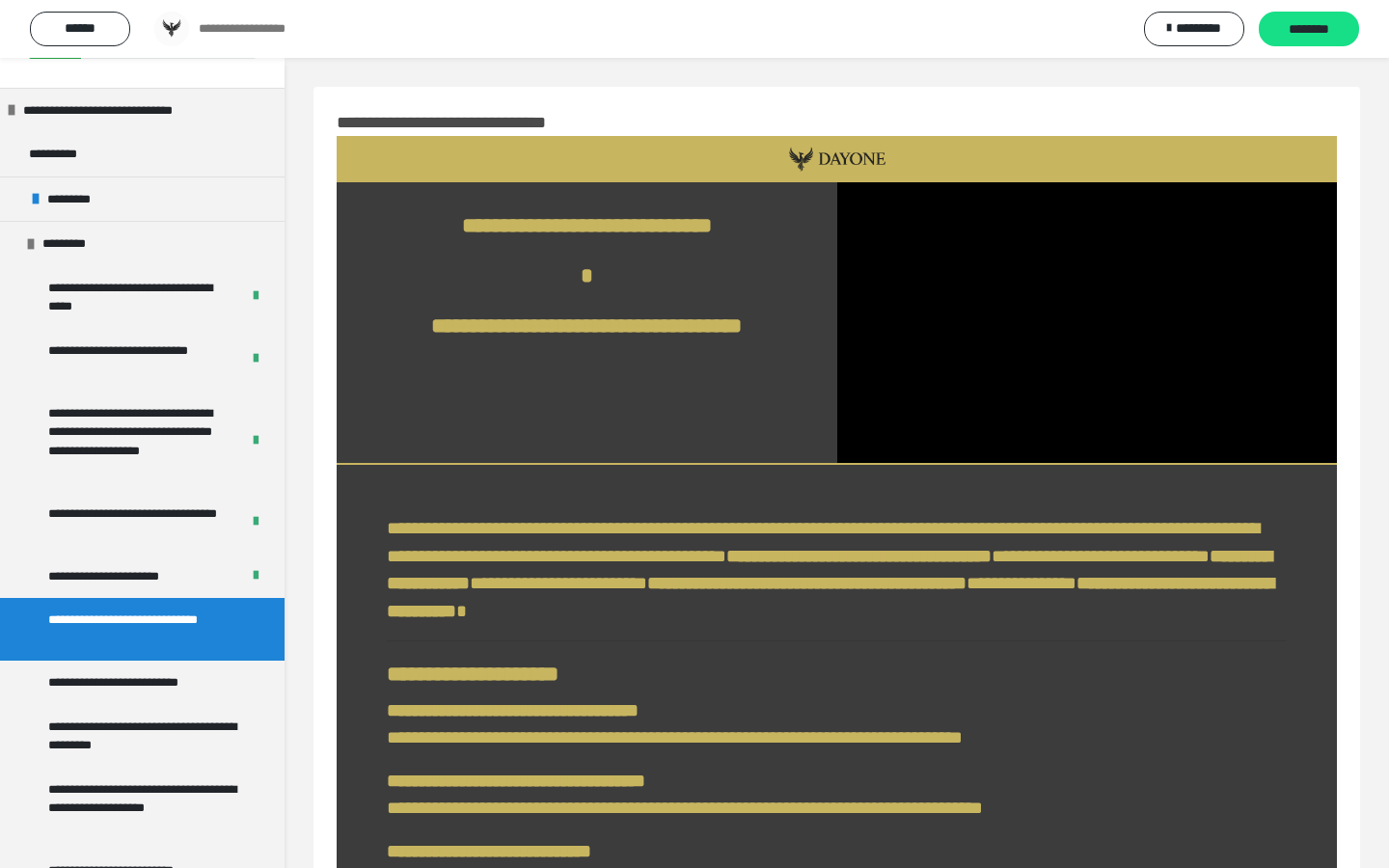 type 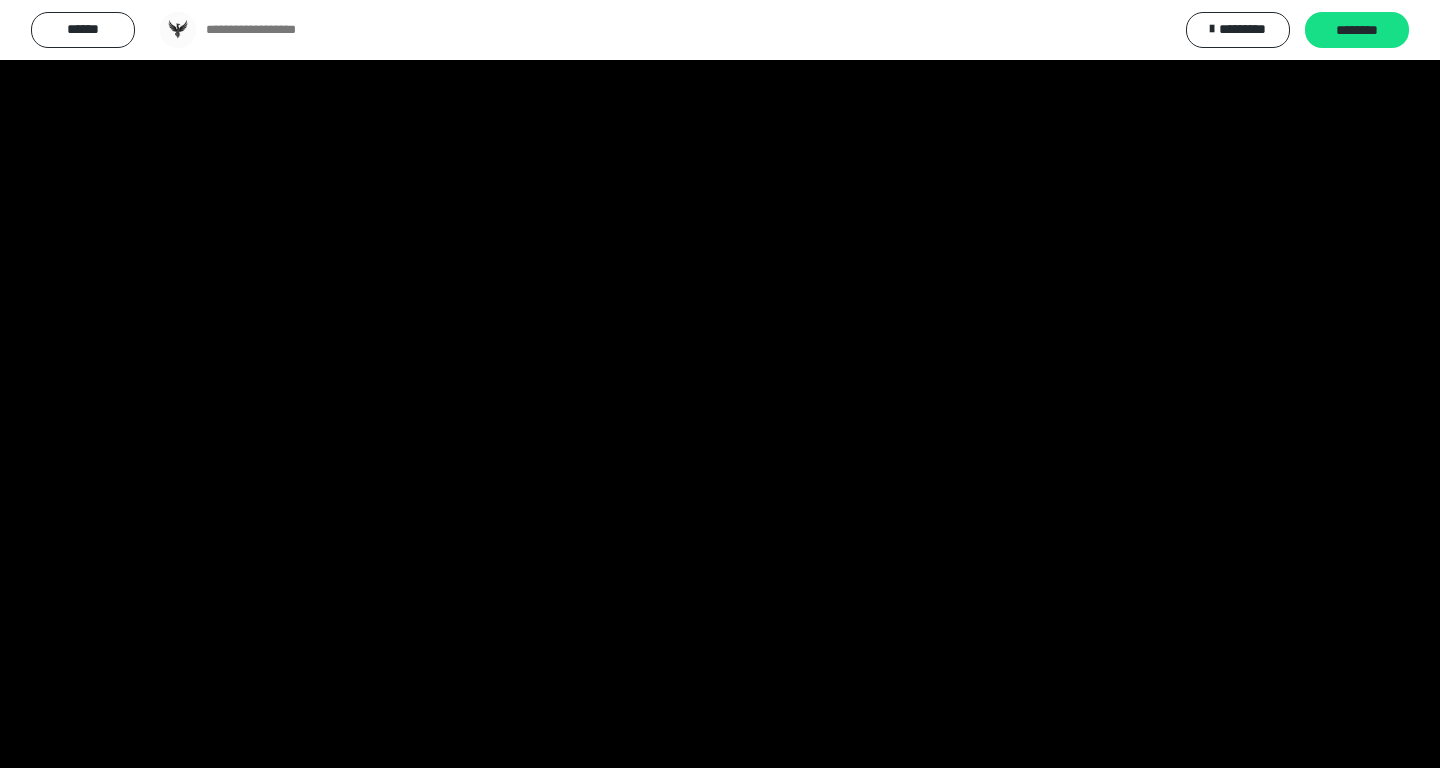 scroll, scrollTop: 1242, scrollLeft: 0, axis: vertical 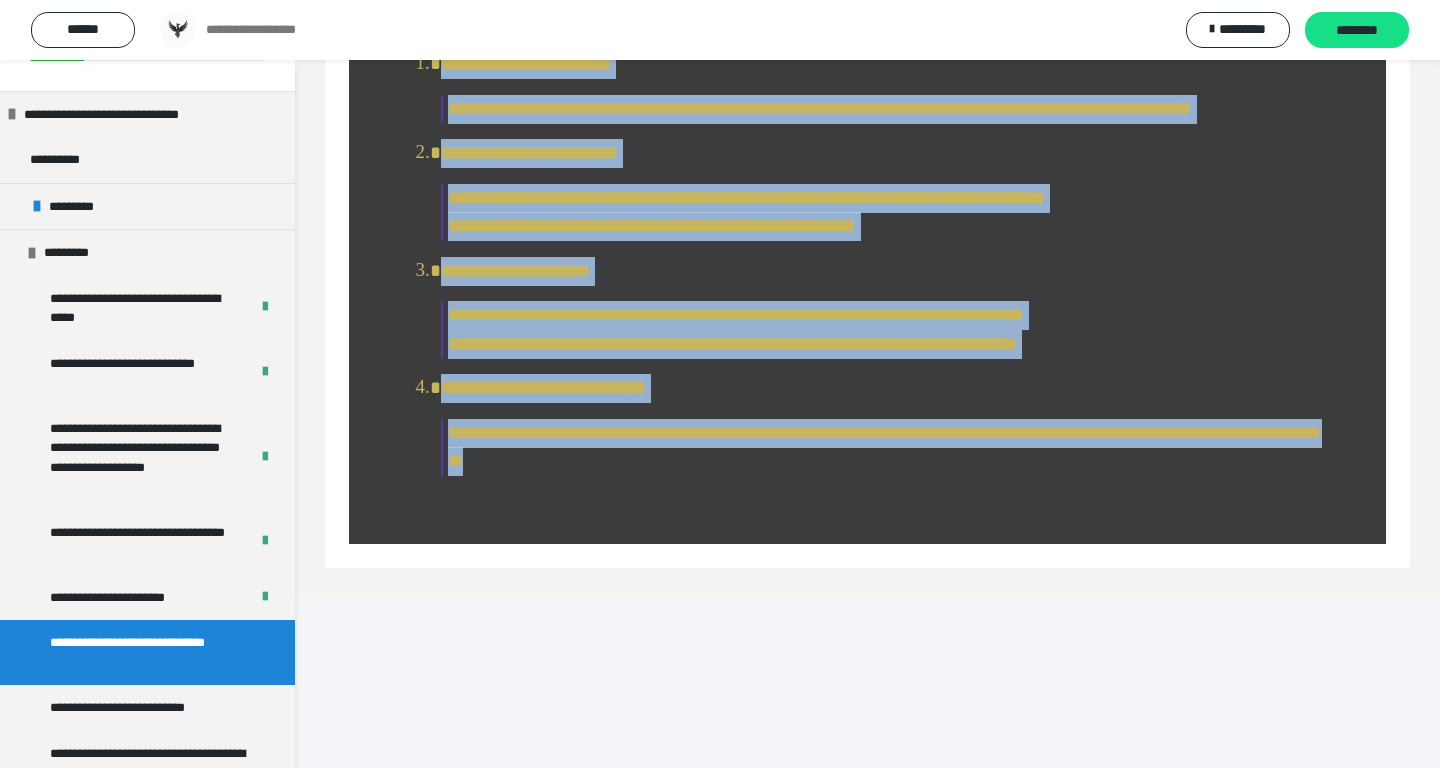 drag, startPoint x: 891, startPoint y: 656, endPoint x: 399, endPoint y: 166, distance: 694.3803 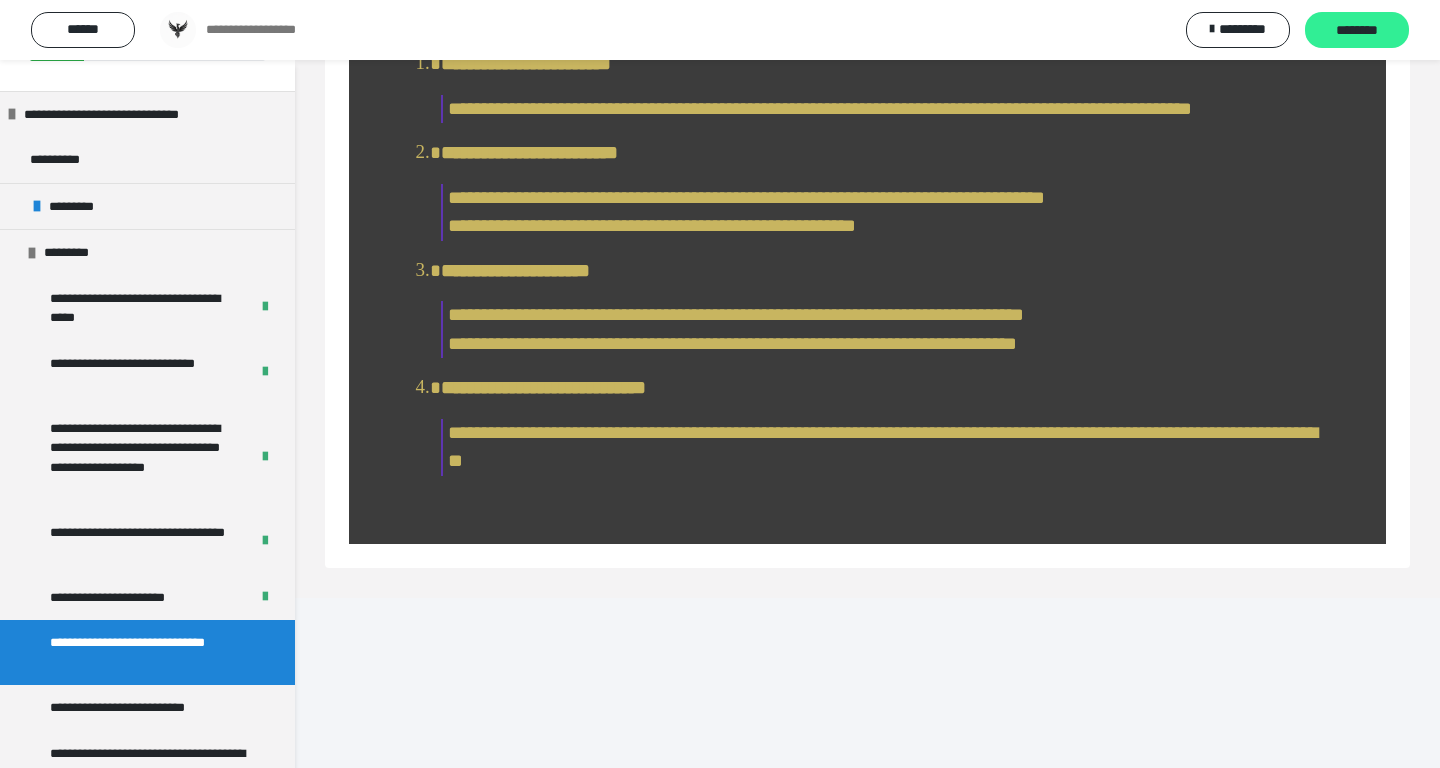 click on "********" at bounding box center (1357, 31) 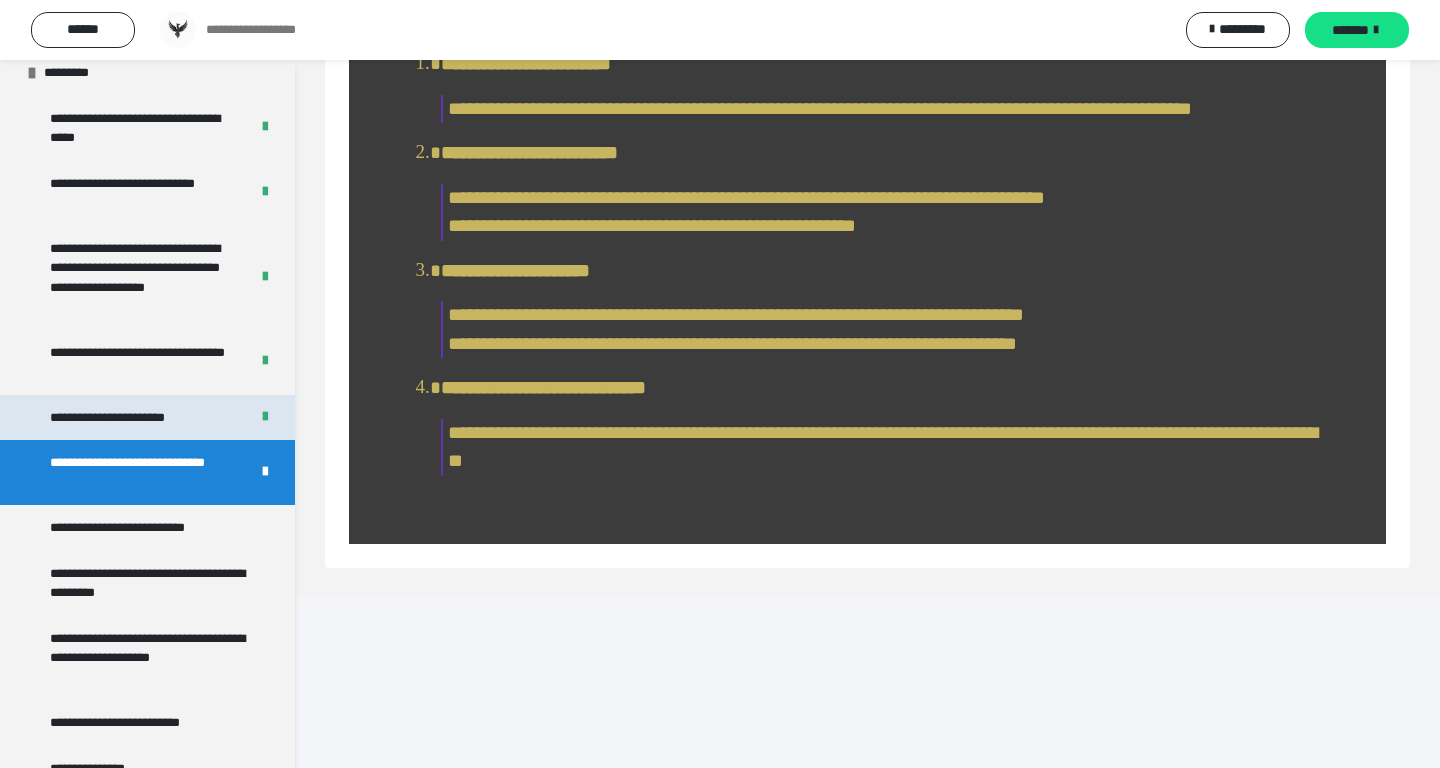 scroll, scrollTop: 272, scrollLeft: 0, axis: vertical 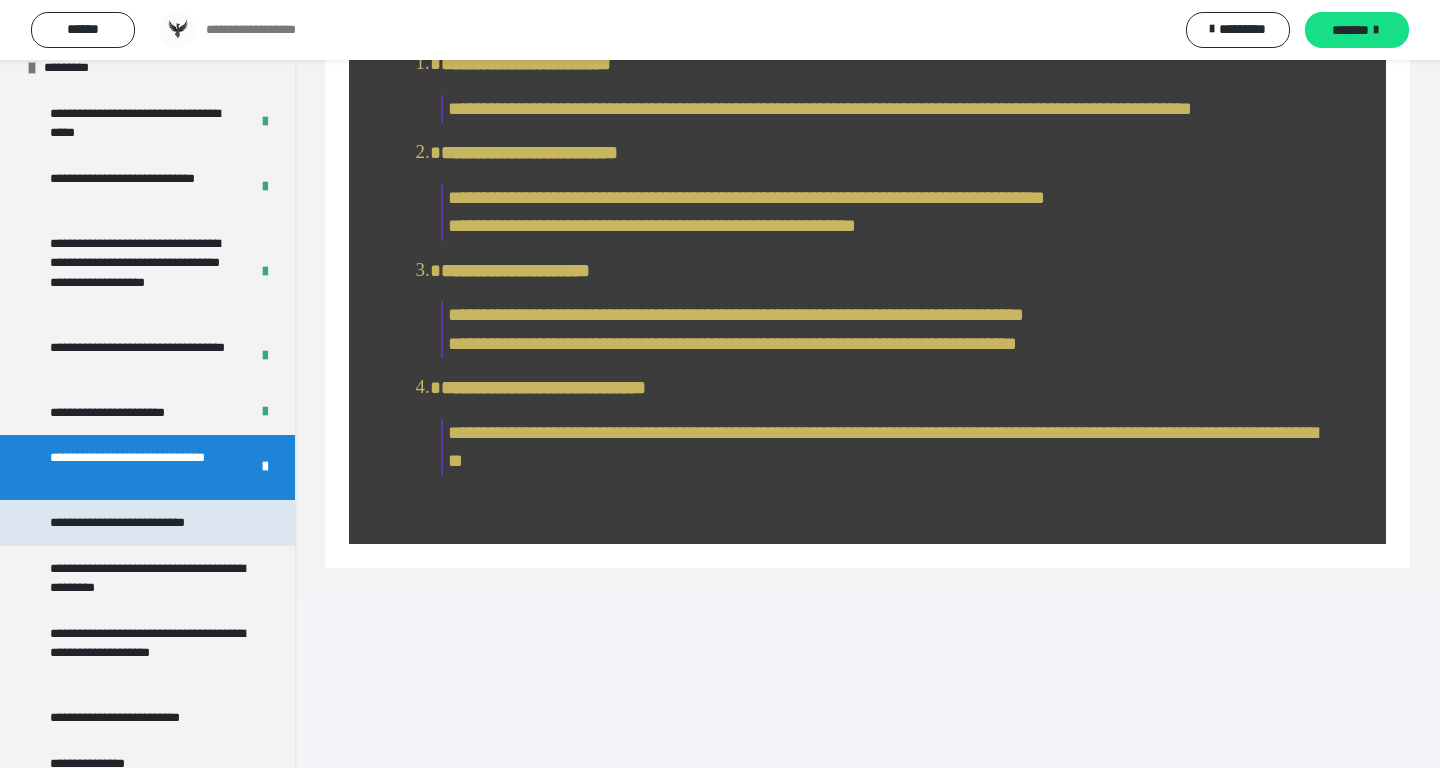 click on "**********" at bounding box center [143, 523] 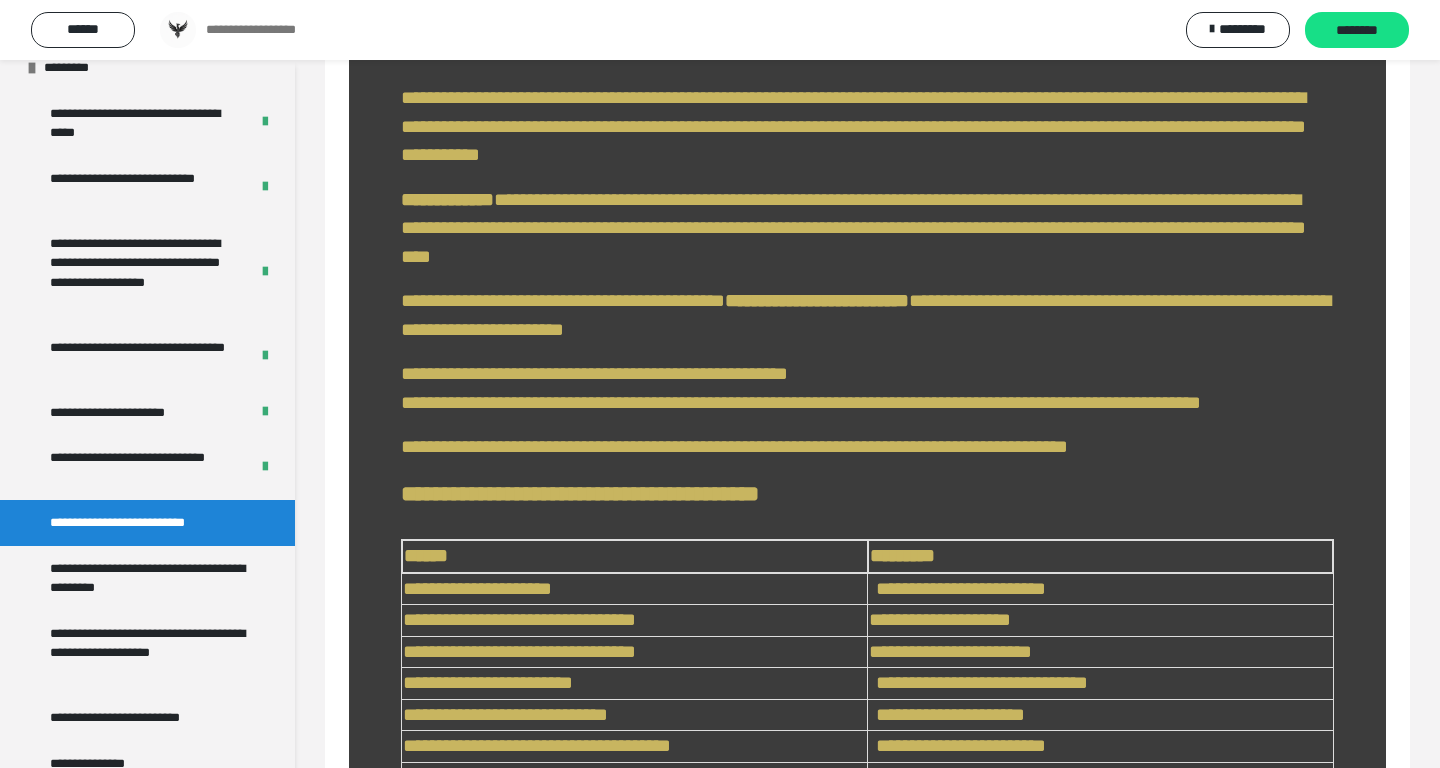 scroll, scrollTop: 0, scrollLeft: 0, axis: both 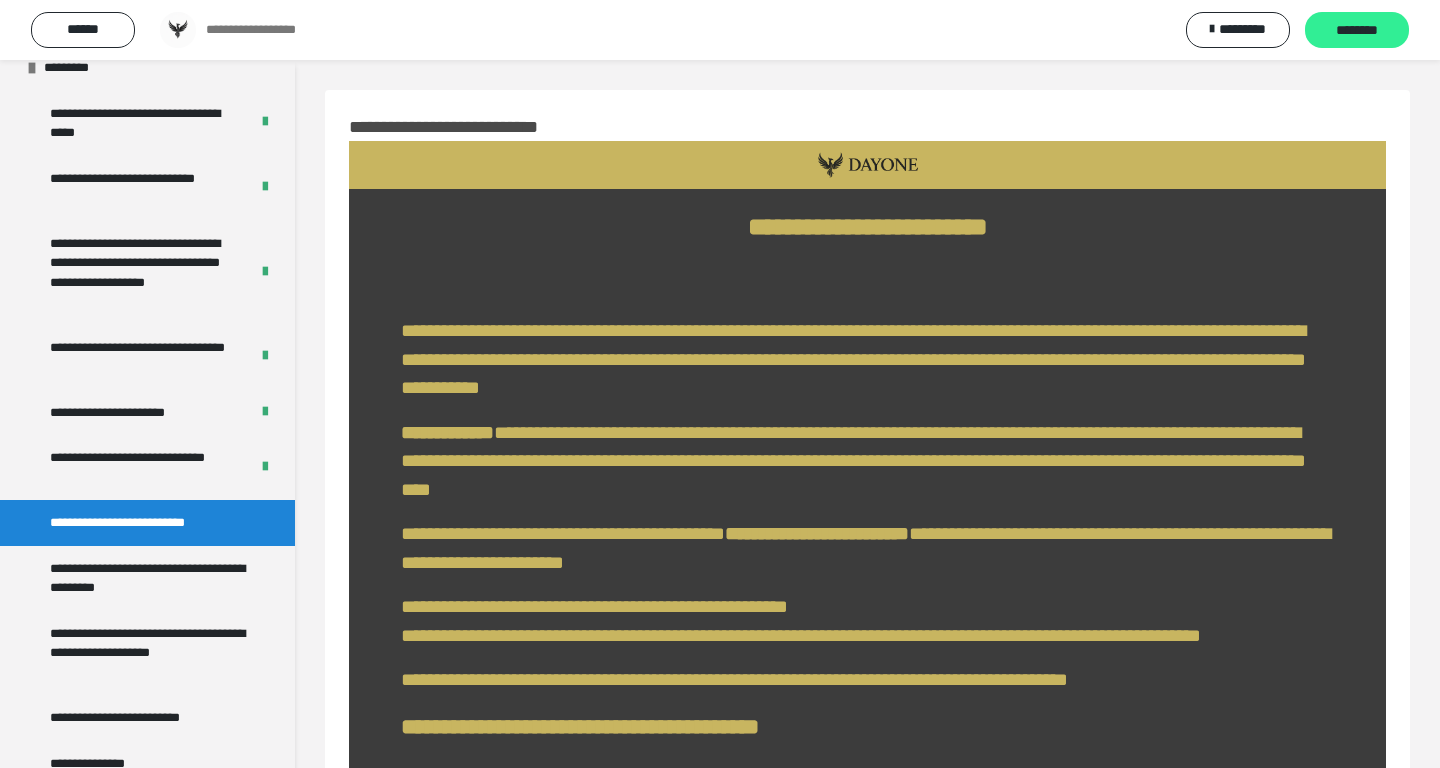 click on "********" at bounding box center [1357, 31] 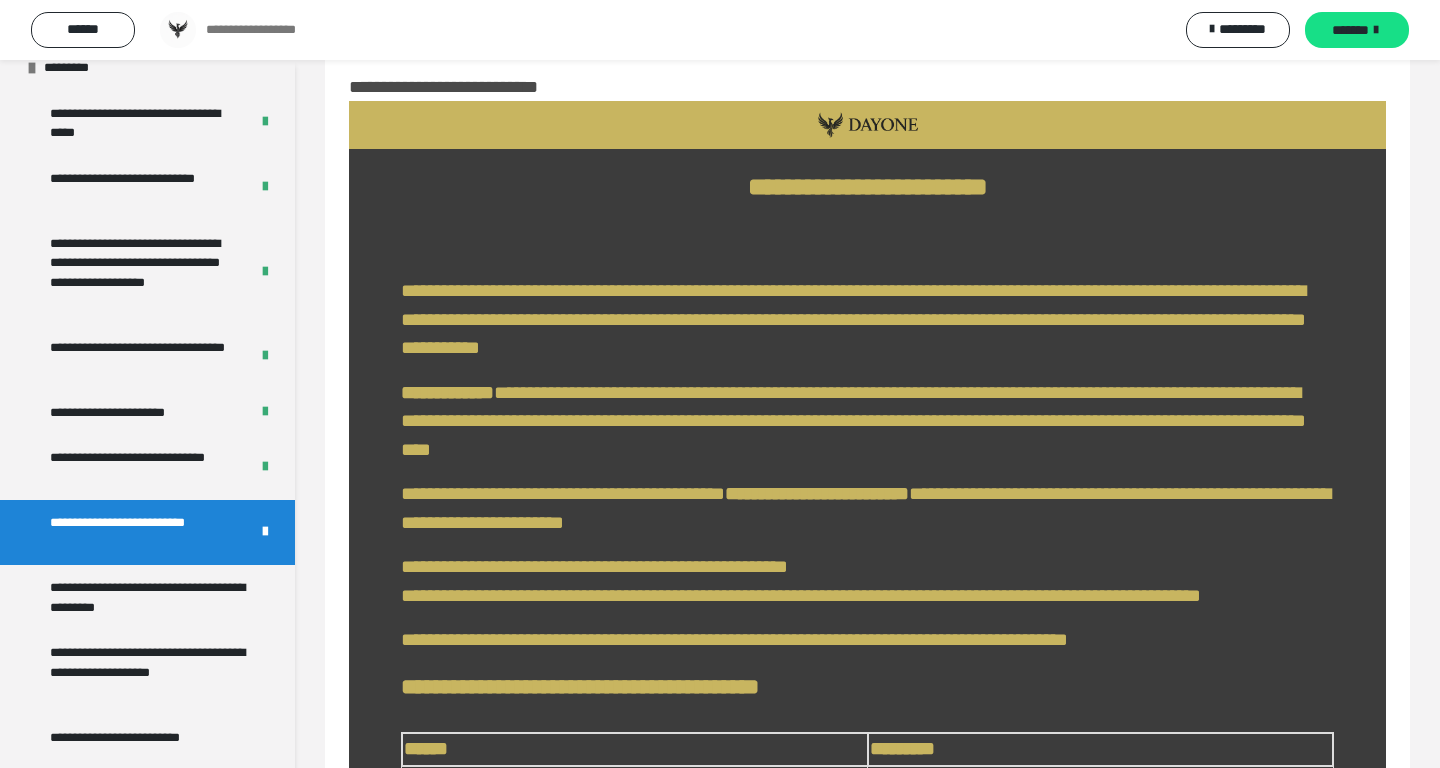 scroll, scrollTop: 58, scrollLeft: 0, axis: vertical 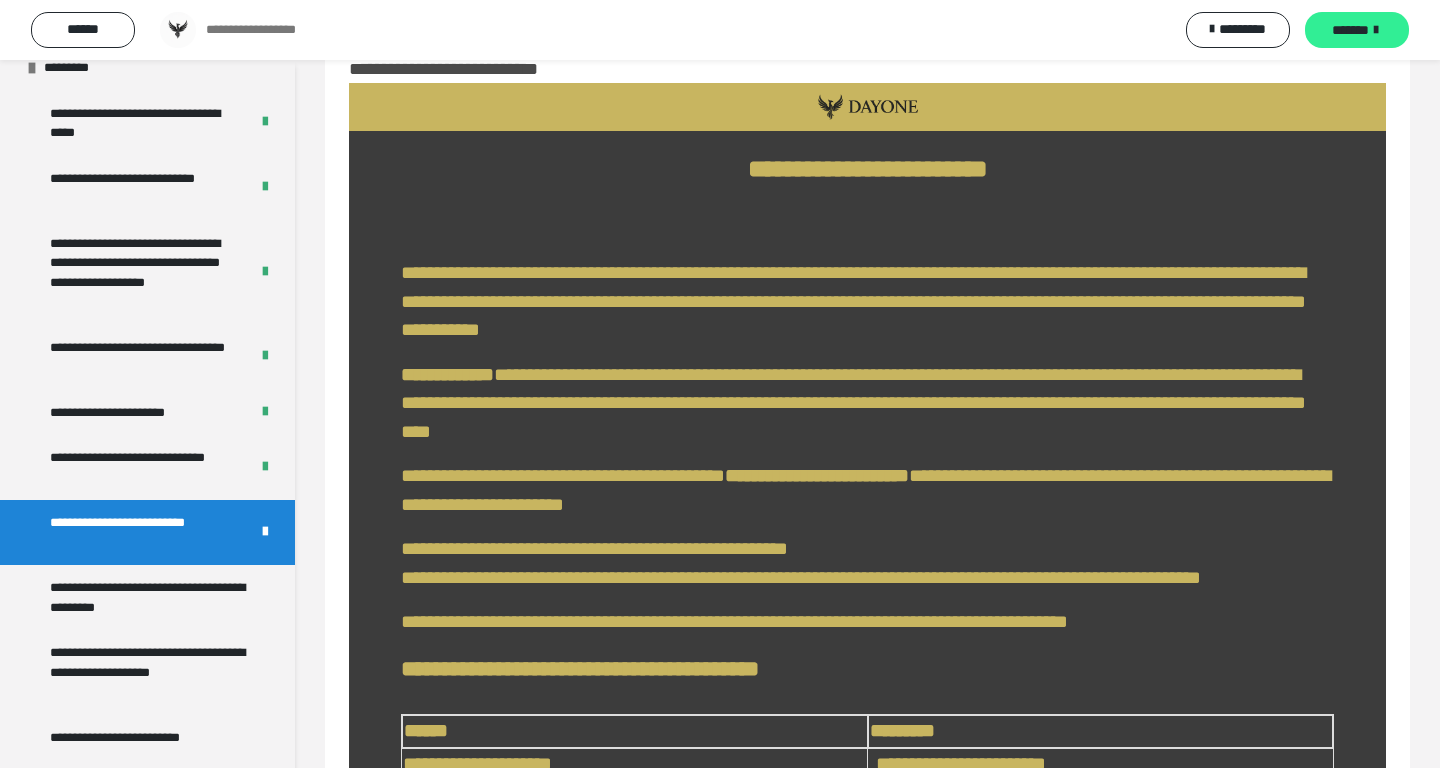 click on "*******" at bounding box center (1350, 30) 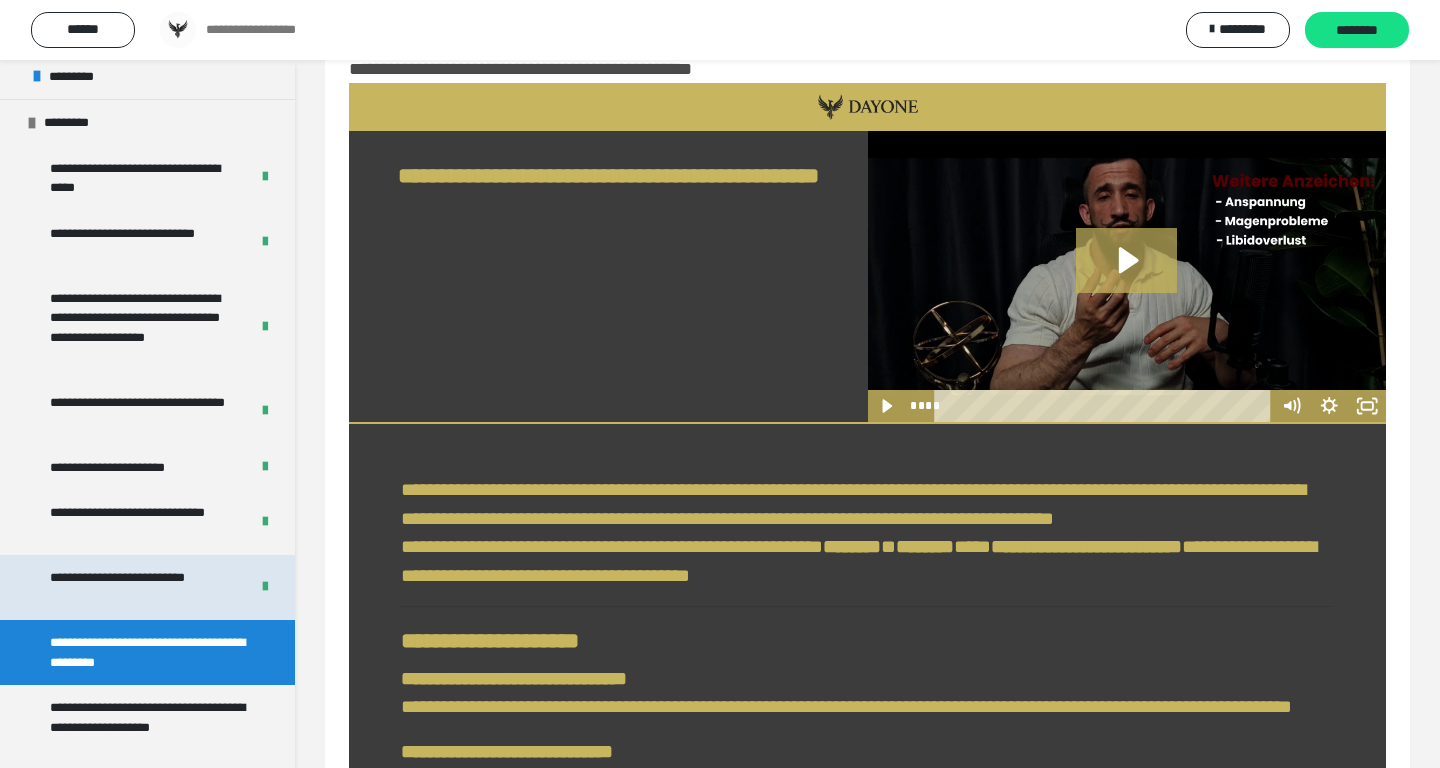 scroll, scrollTop: 214, scrollLeft: 0, axis: vertical 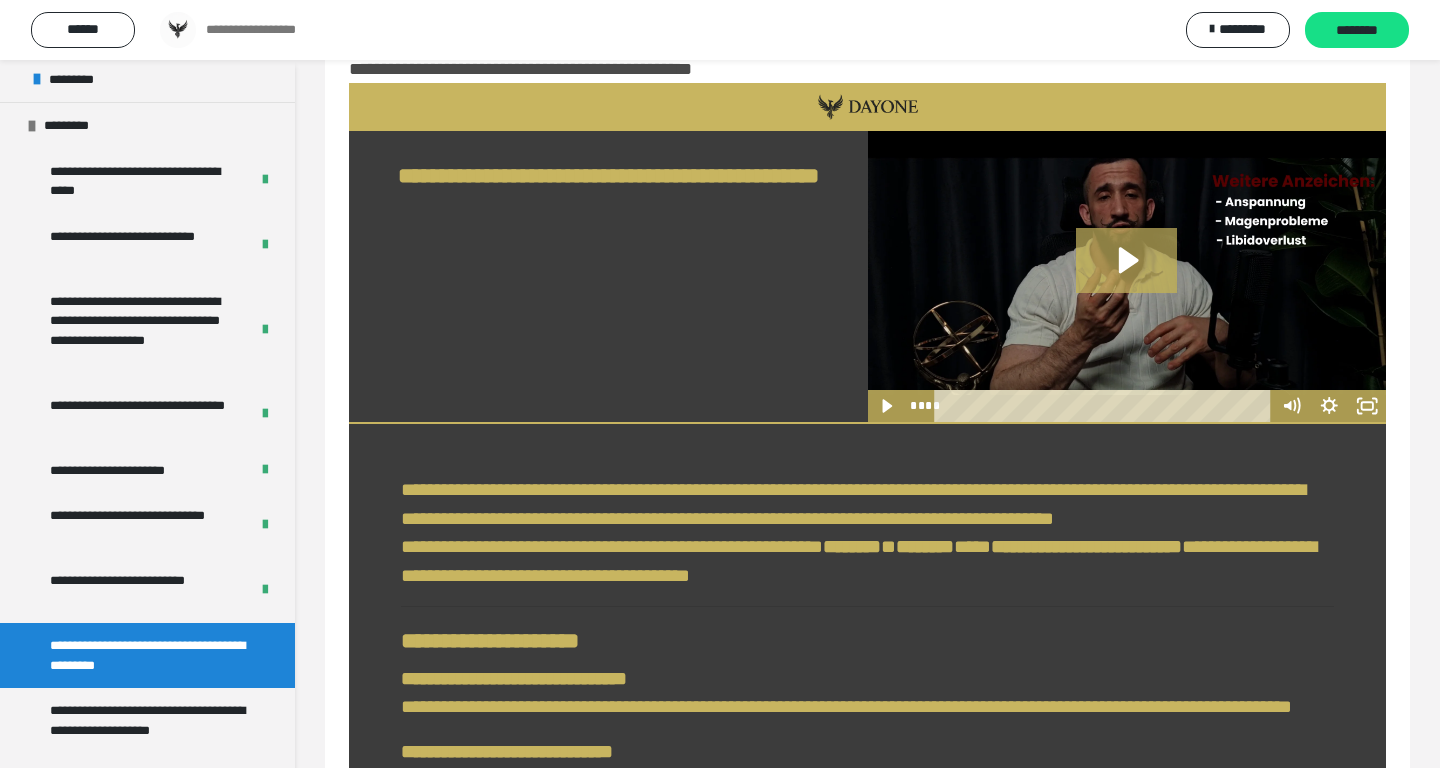 click on "**********" at bounding box center (608, 277) 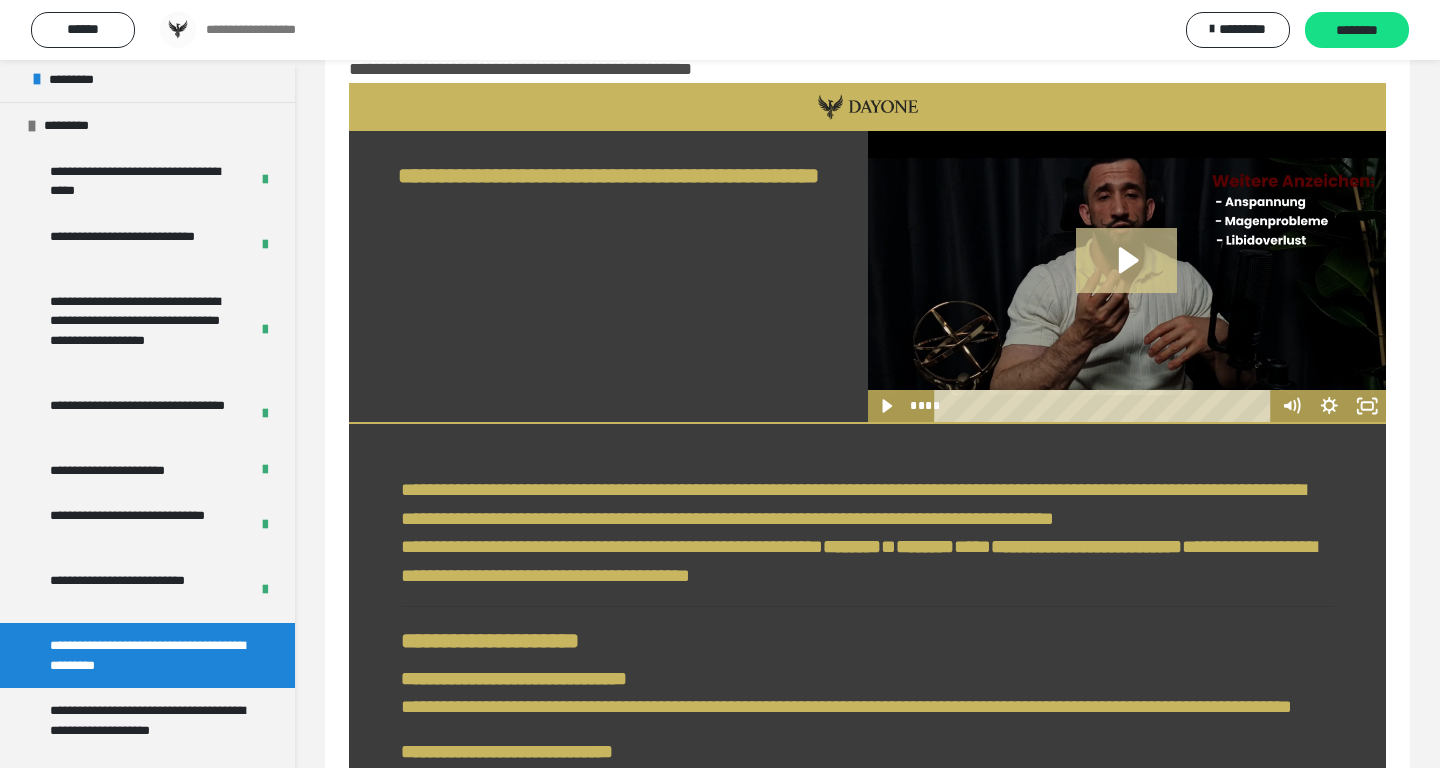 click 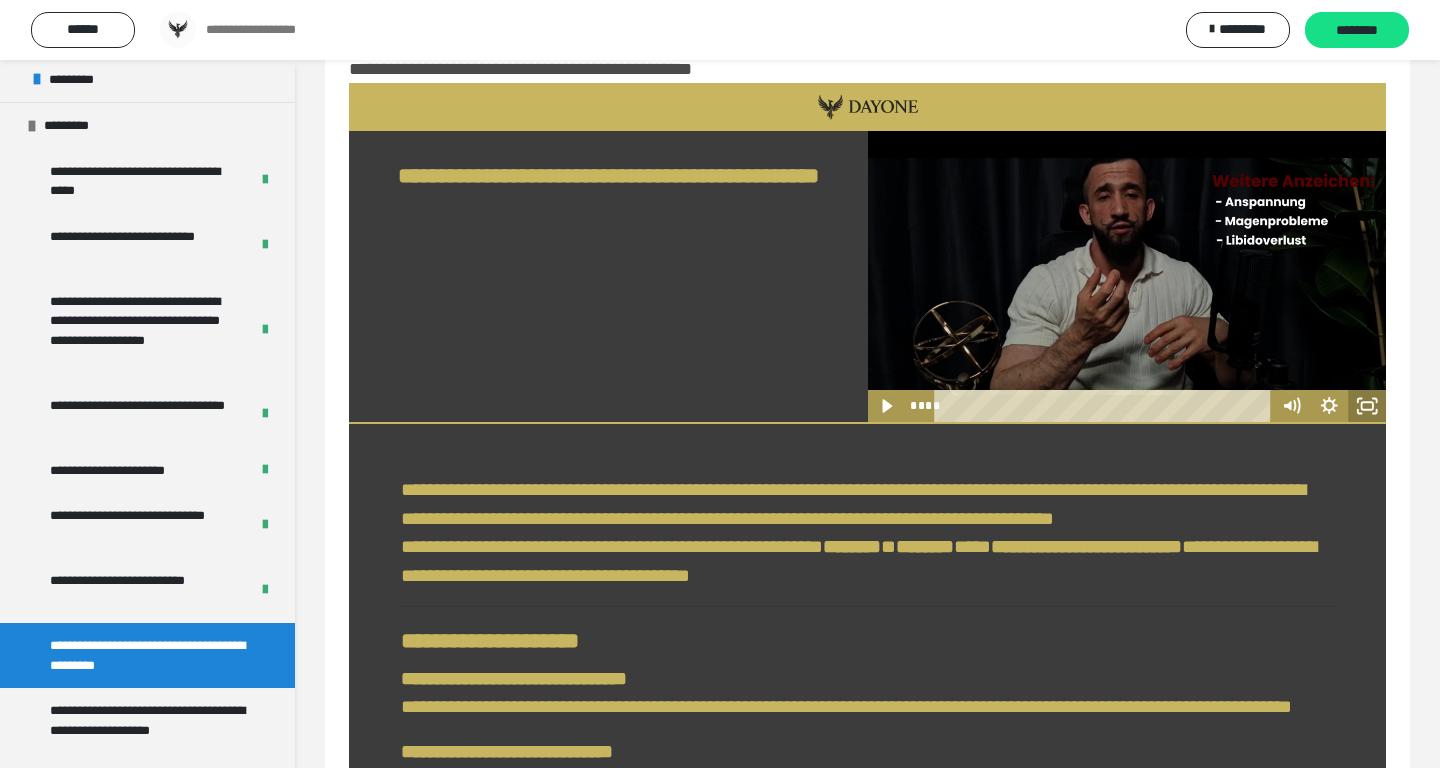 click 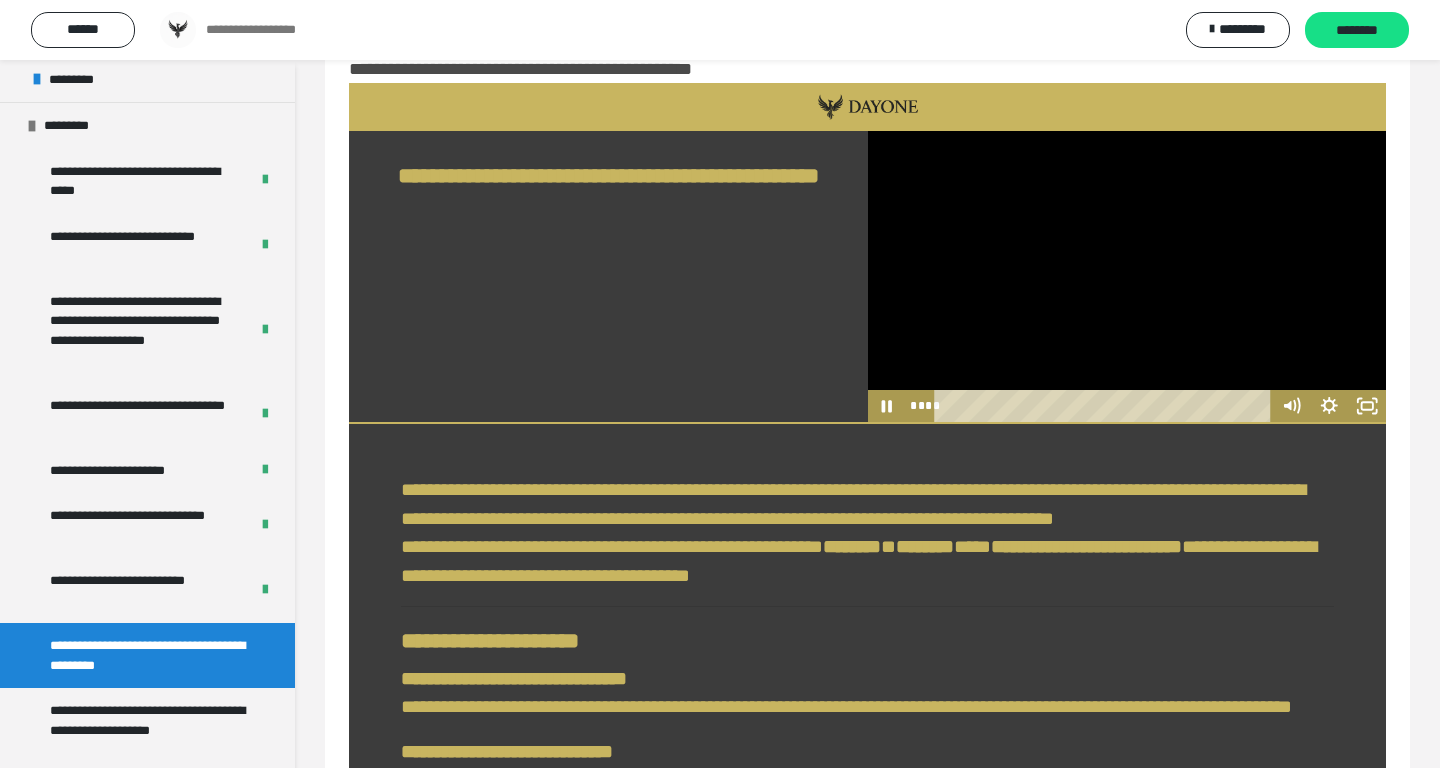 click at bounding box center (1127, 277) 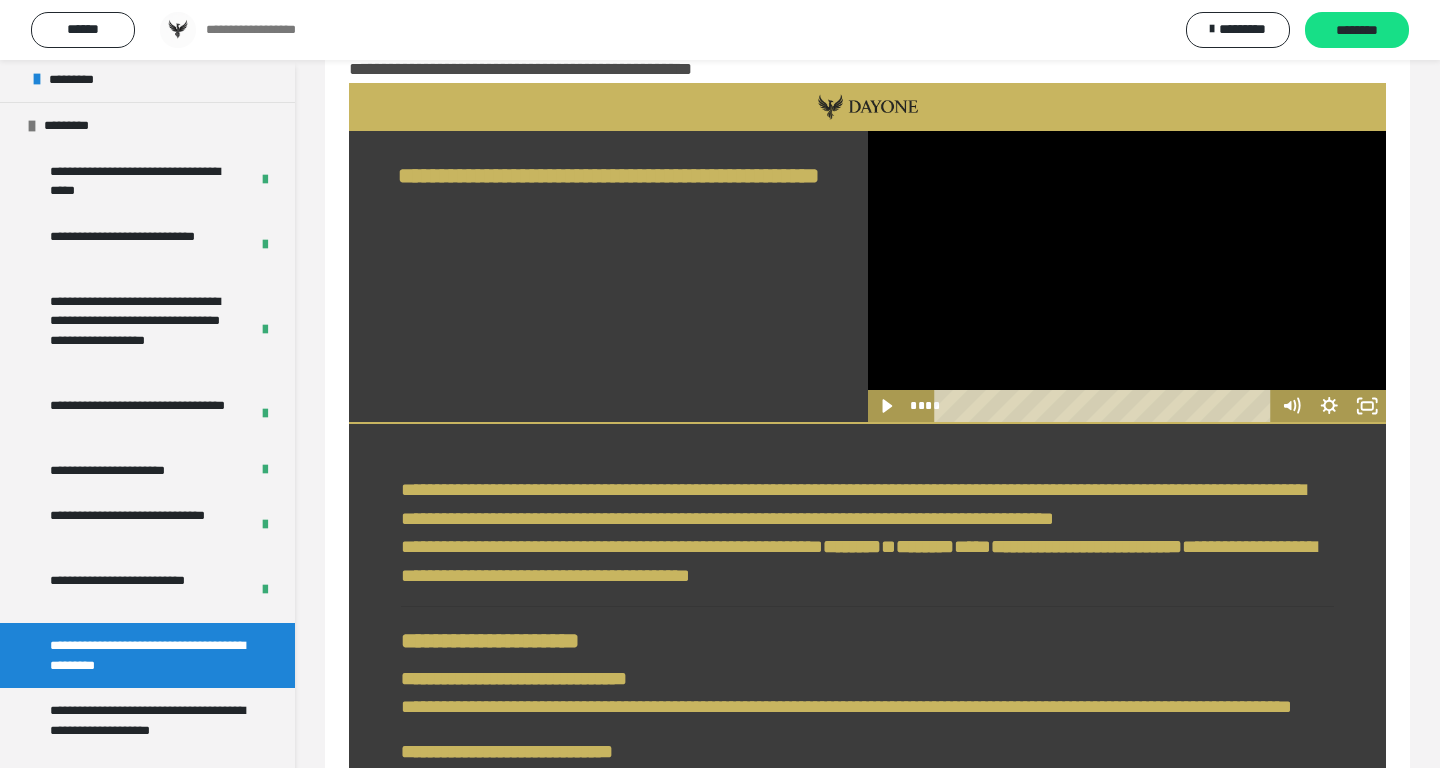 click at bounding box center (1127, 277) 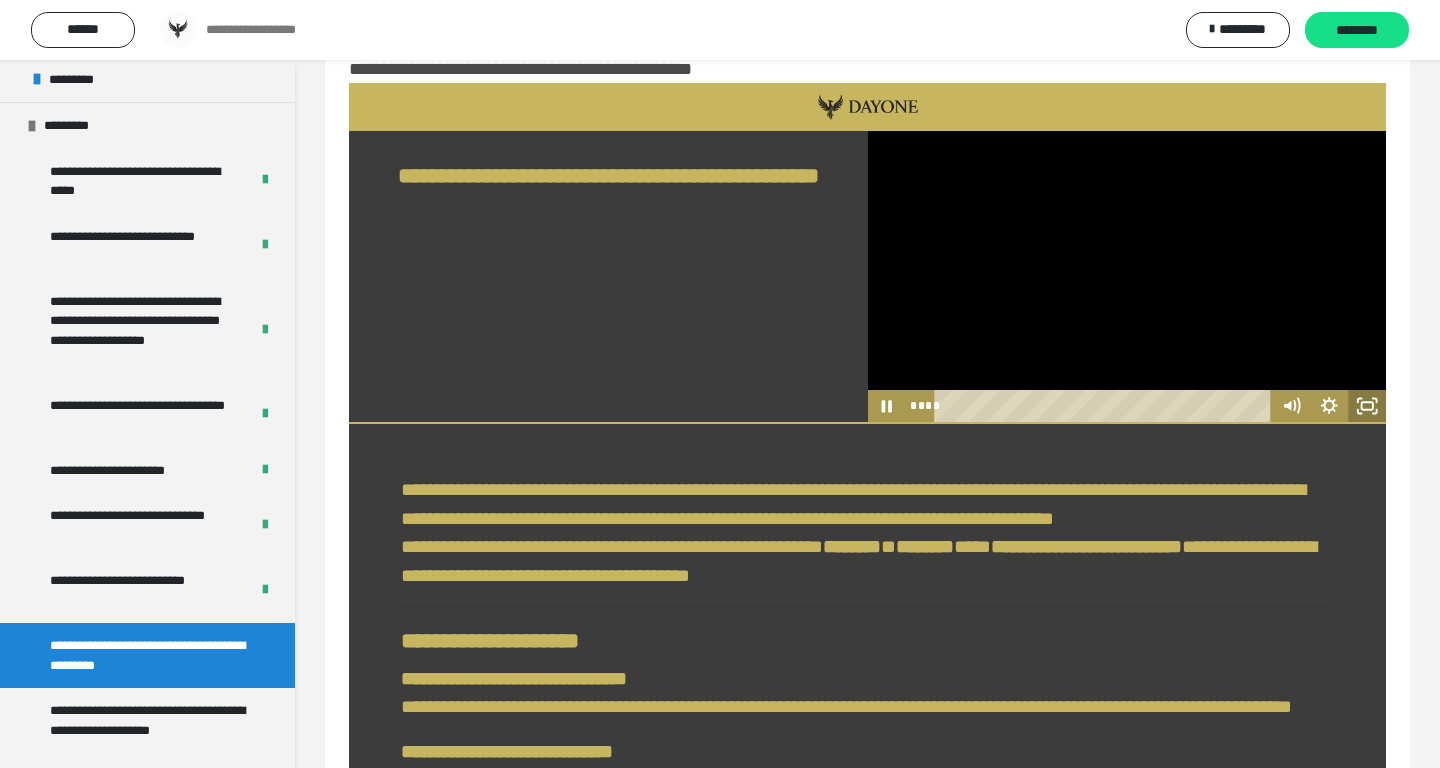 click 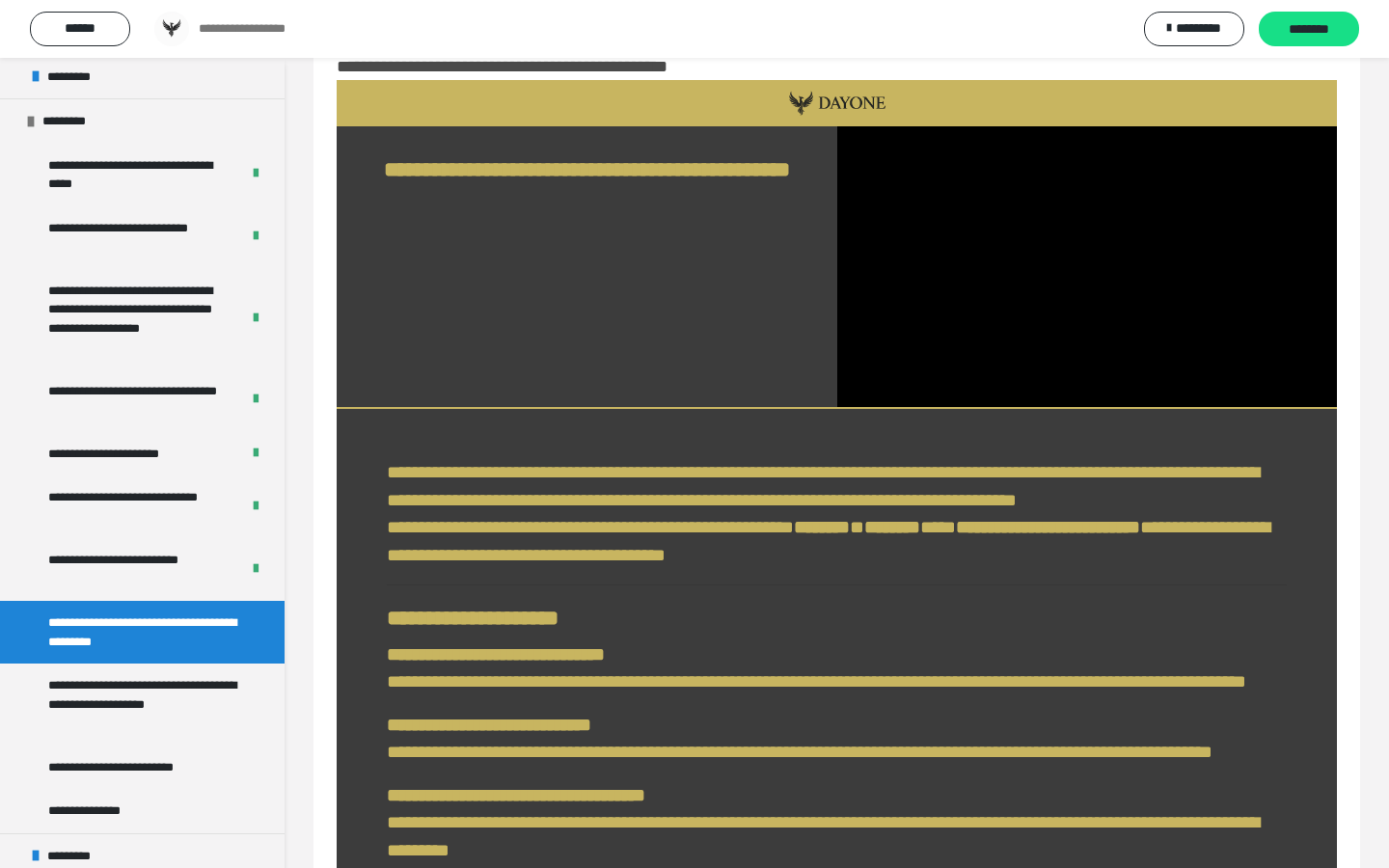 type 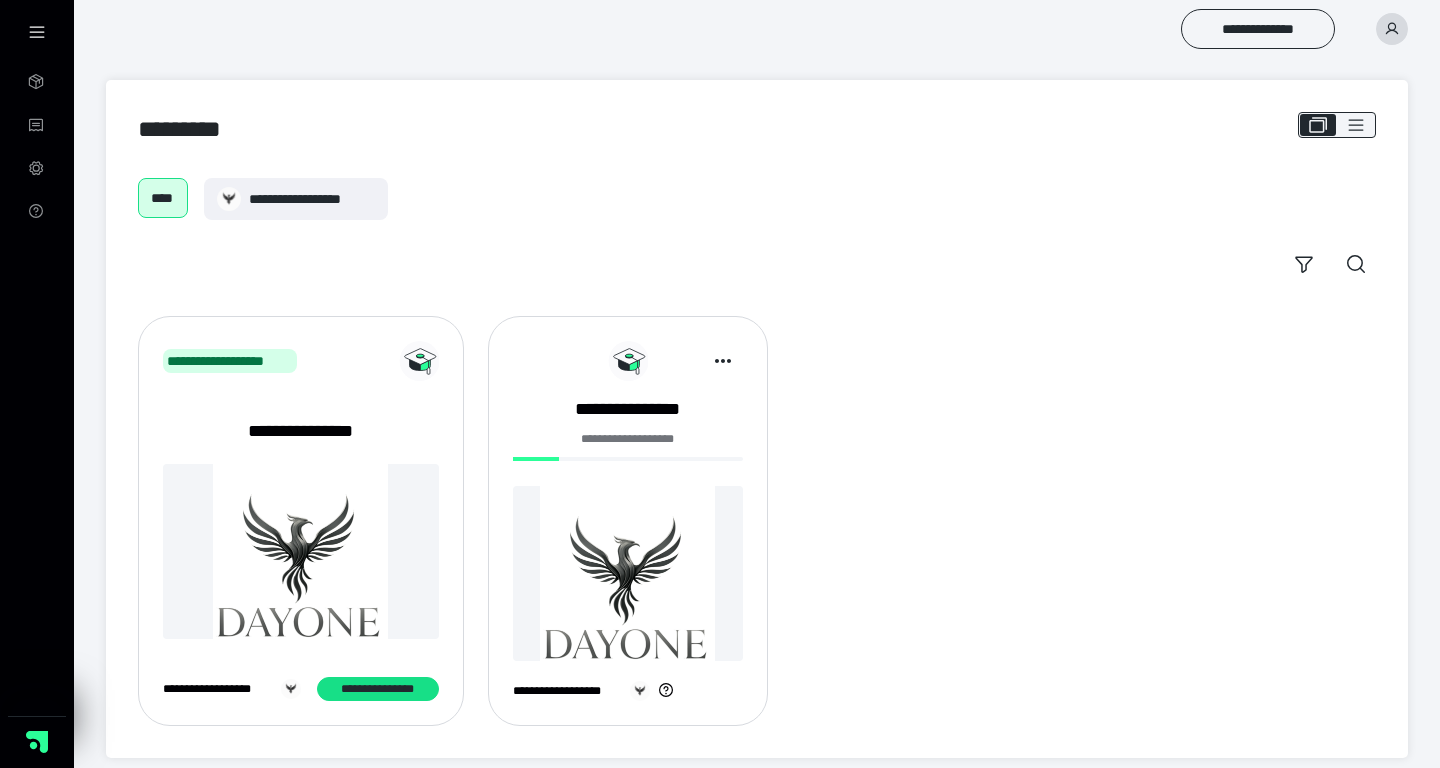 scroll, scrollTop: 0, scrollLeft: 0, axis: both 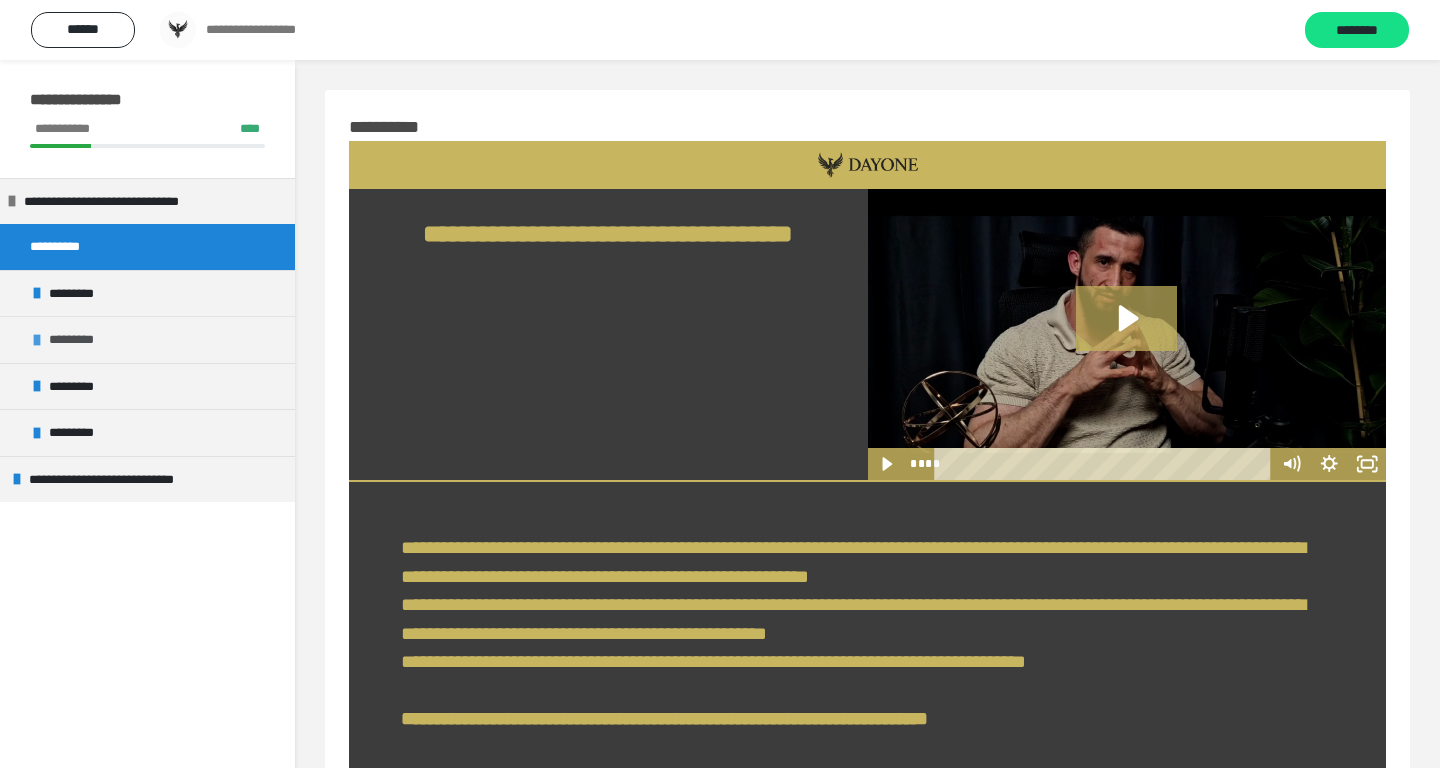 click on "*********" at bounding box center (147, 339) 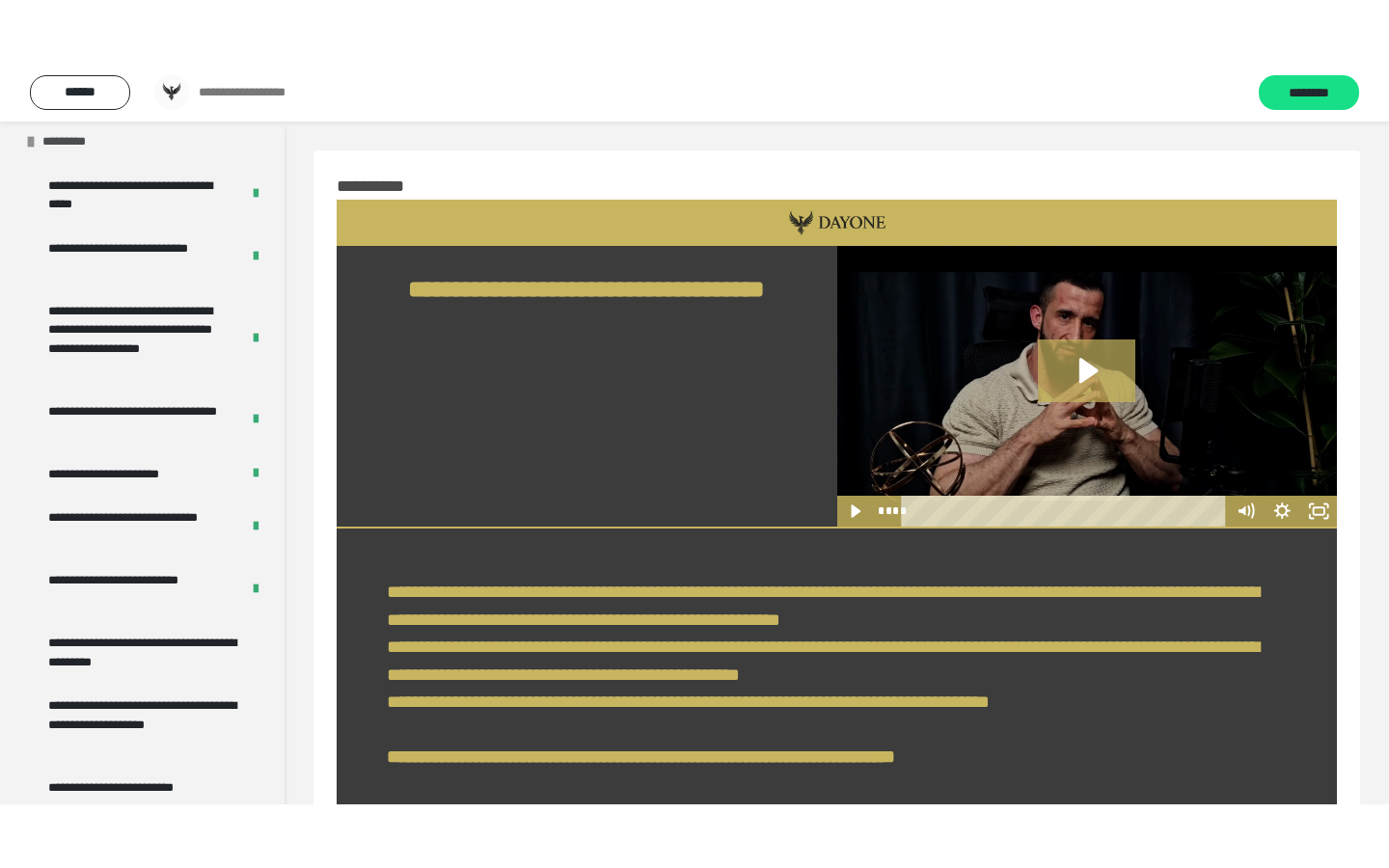scroll, scrollTop: 438, scrollLeft: 0, axis: vertical 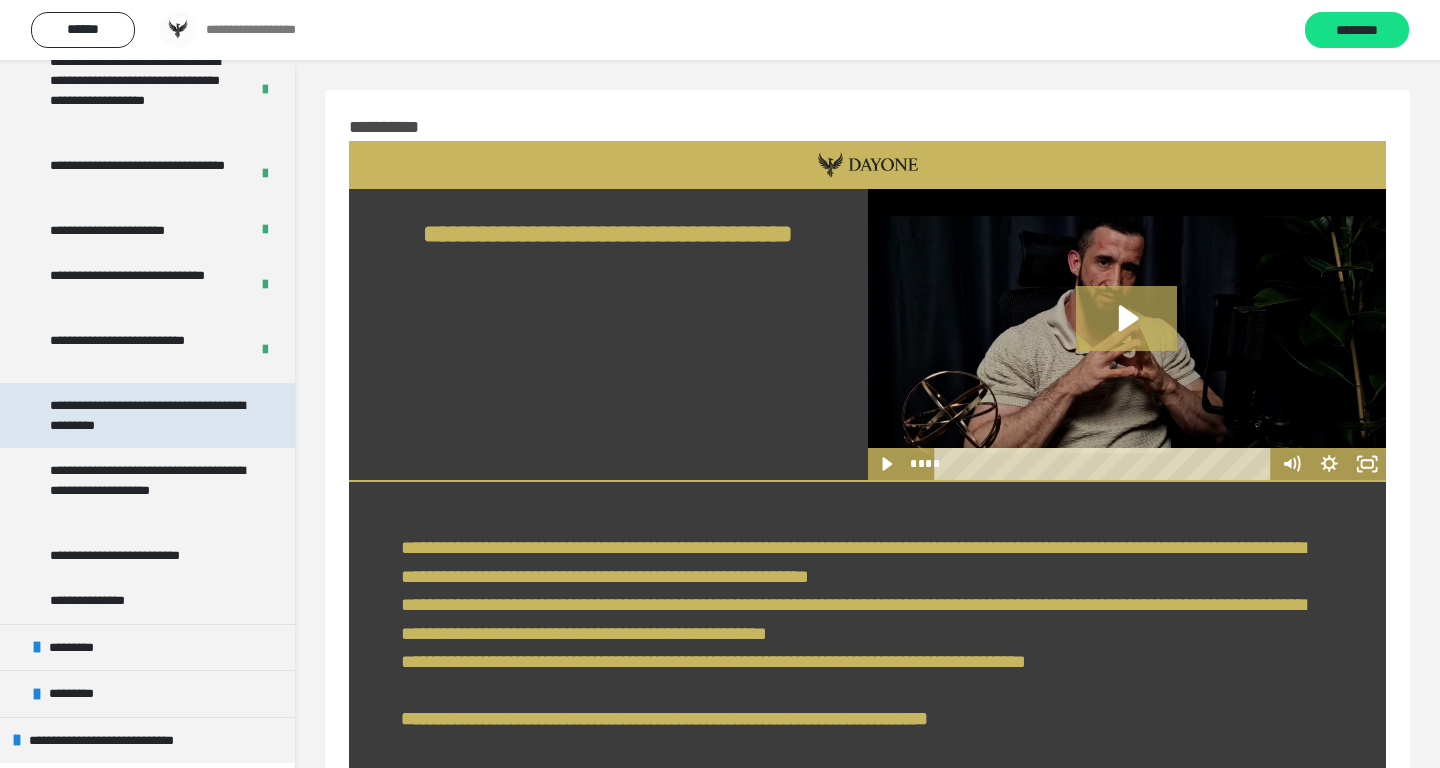 click on "**********" at bounding box center (149, 415) 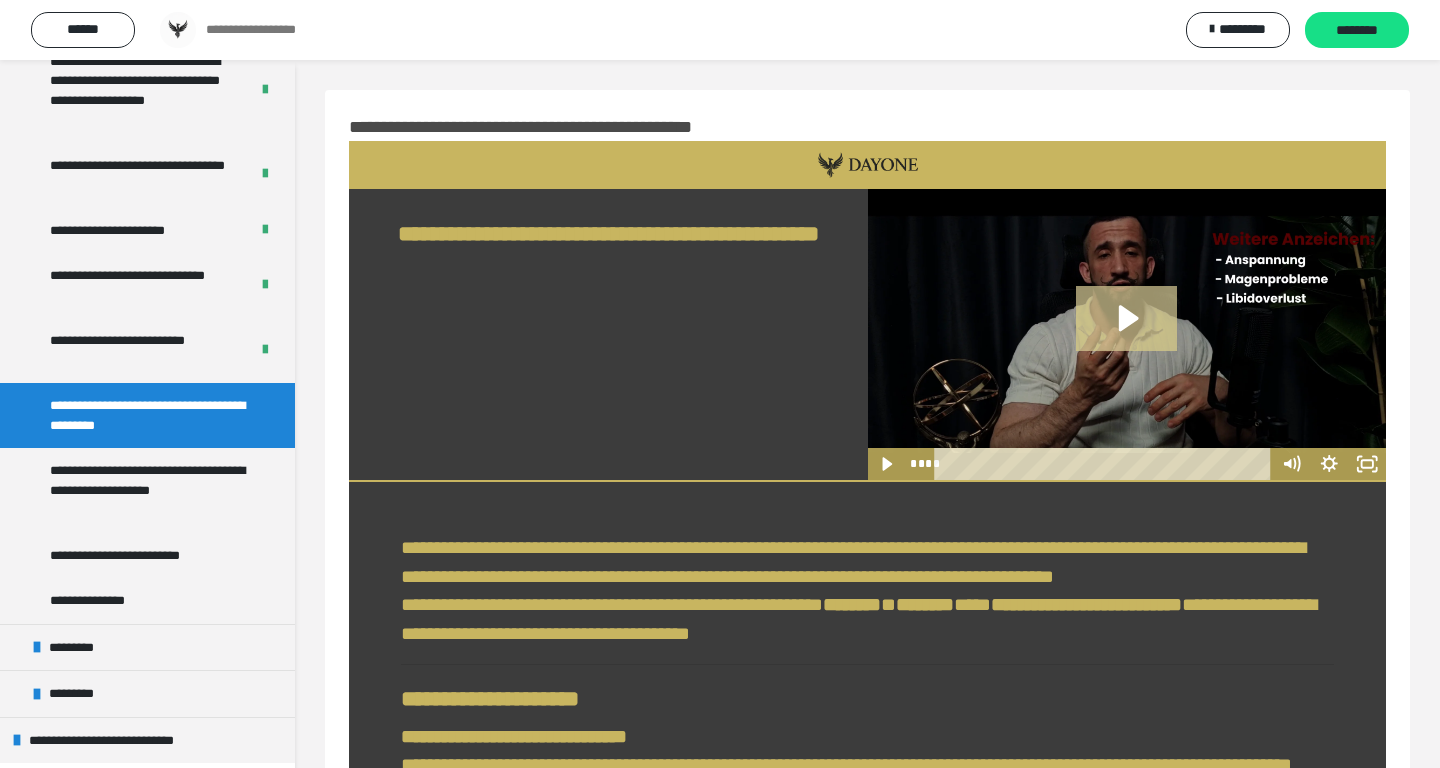 click 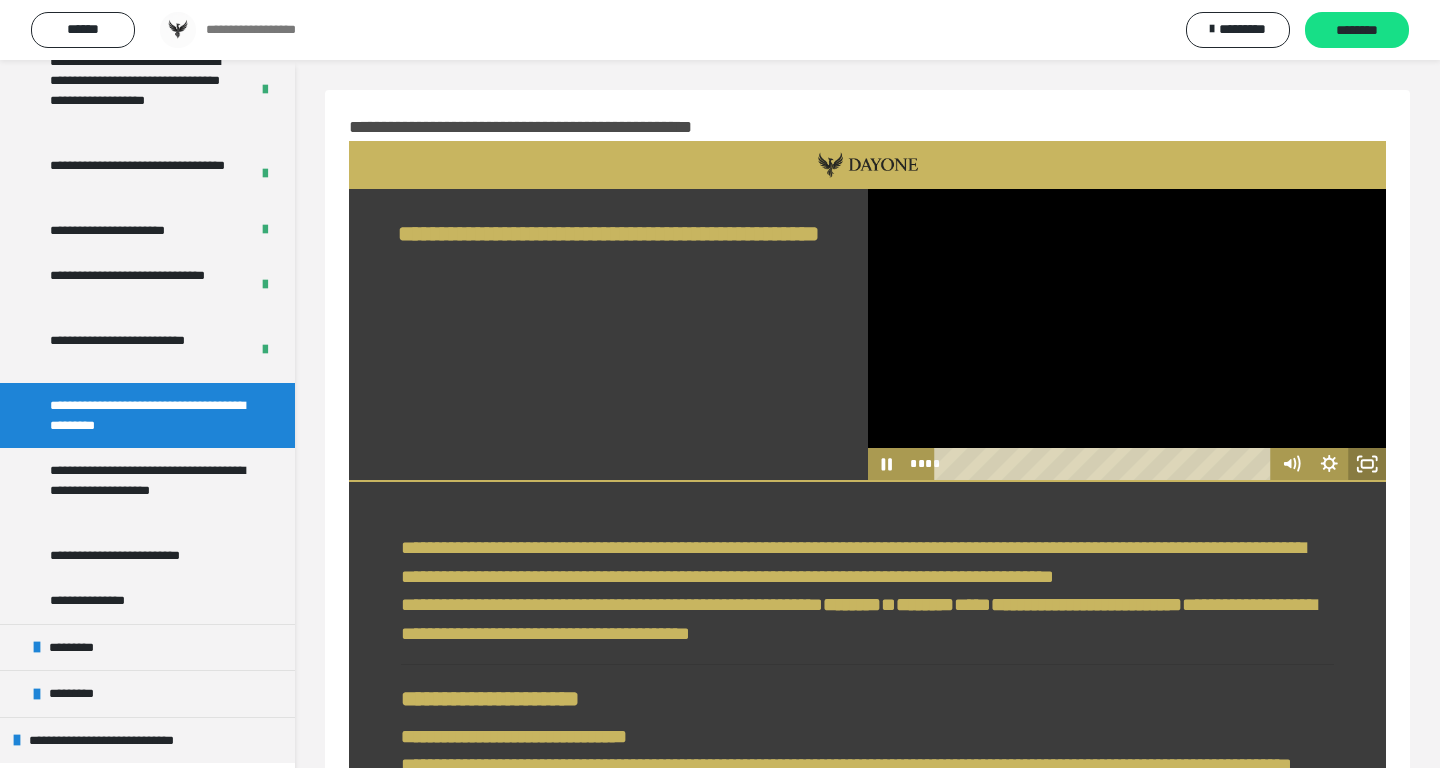 click 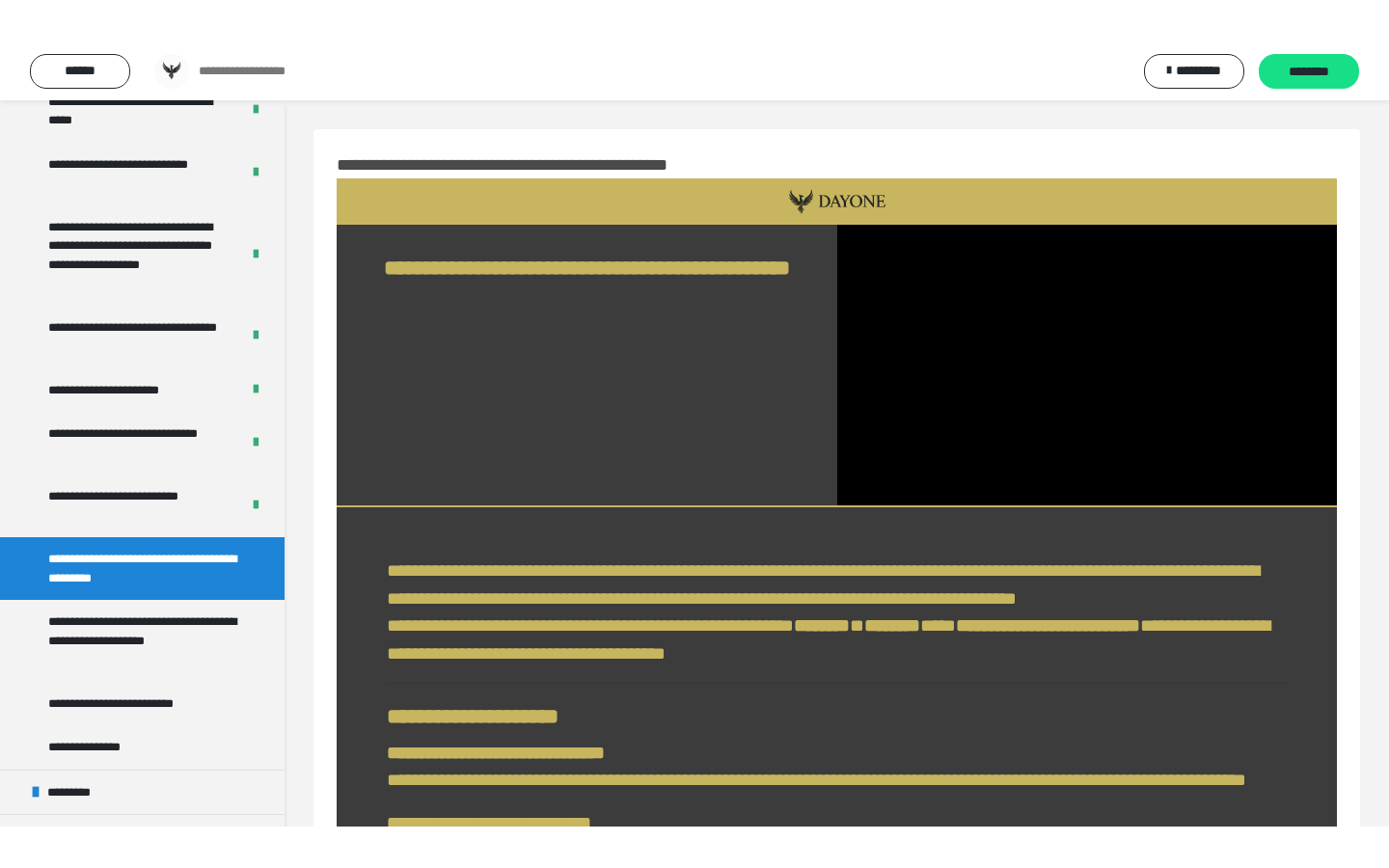 scroll, scrollTop: 438, scrollLeft: 0, axis: vertical 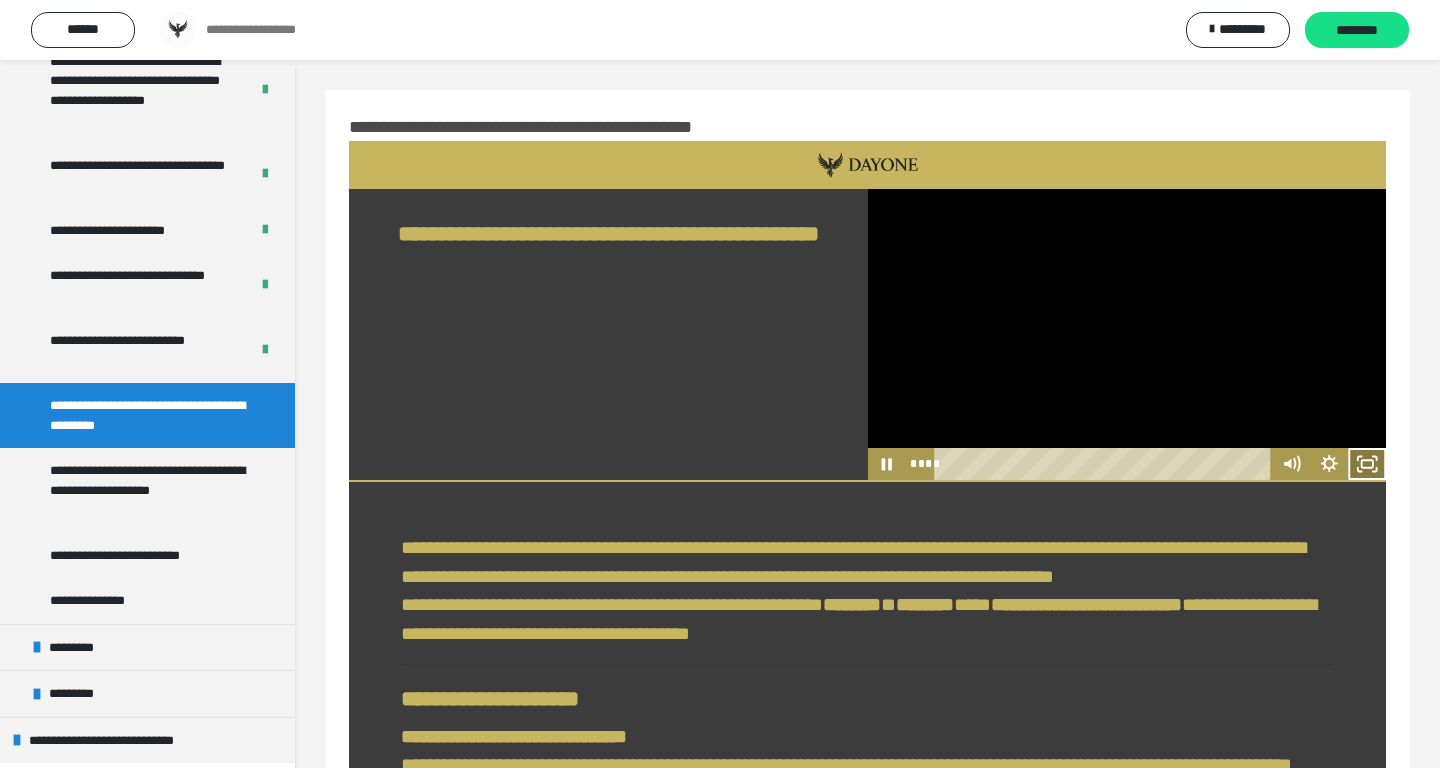 click 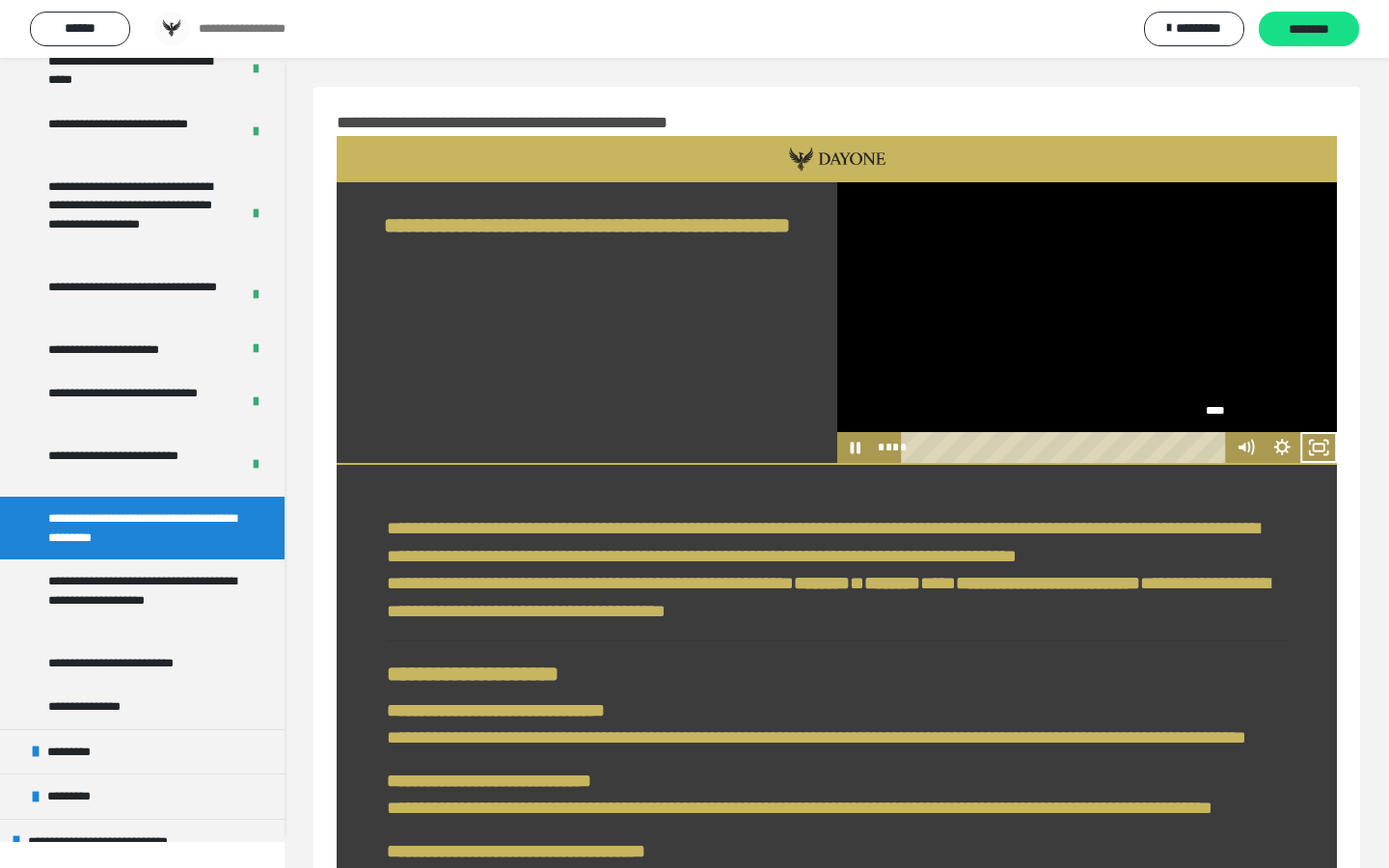 scroll, scrollTop: 438, scrollLeft: 0, axis: vertical 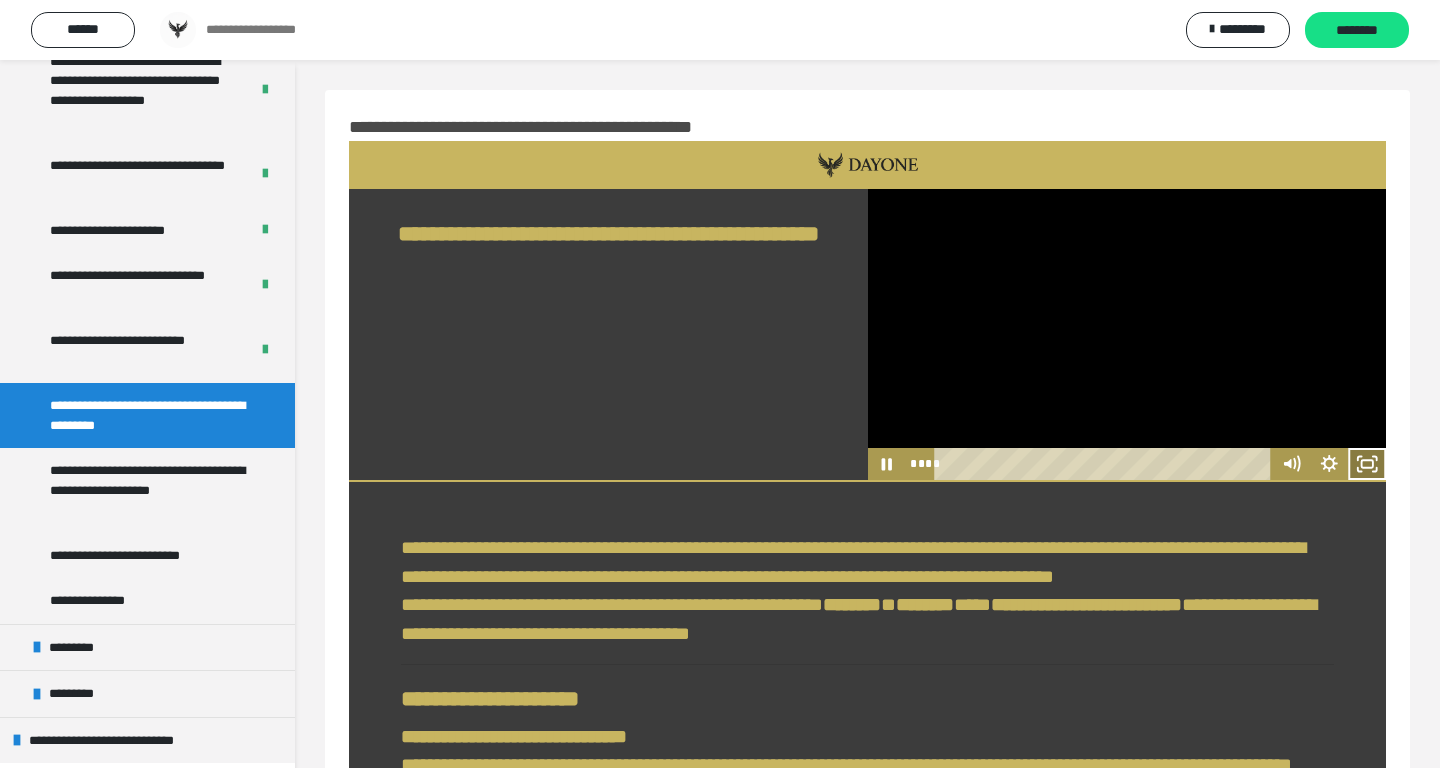 click 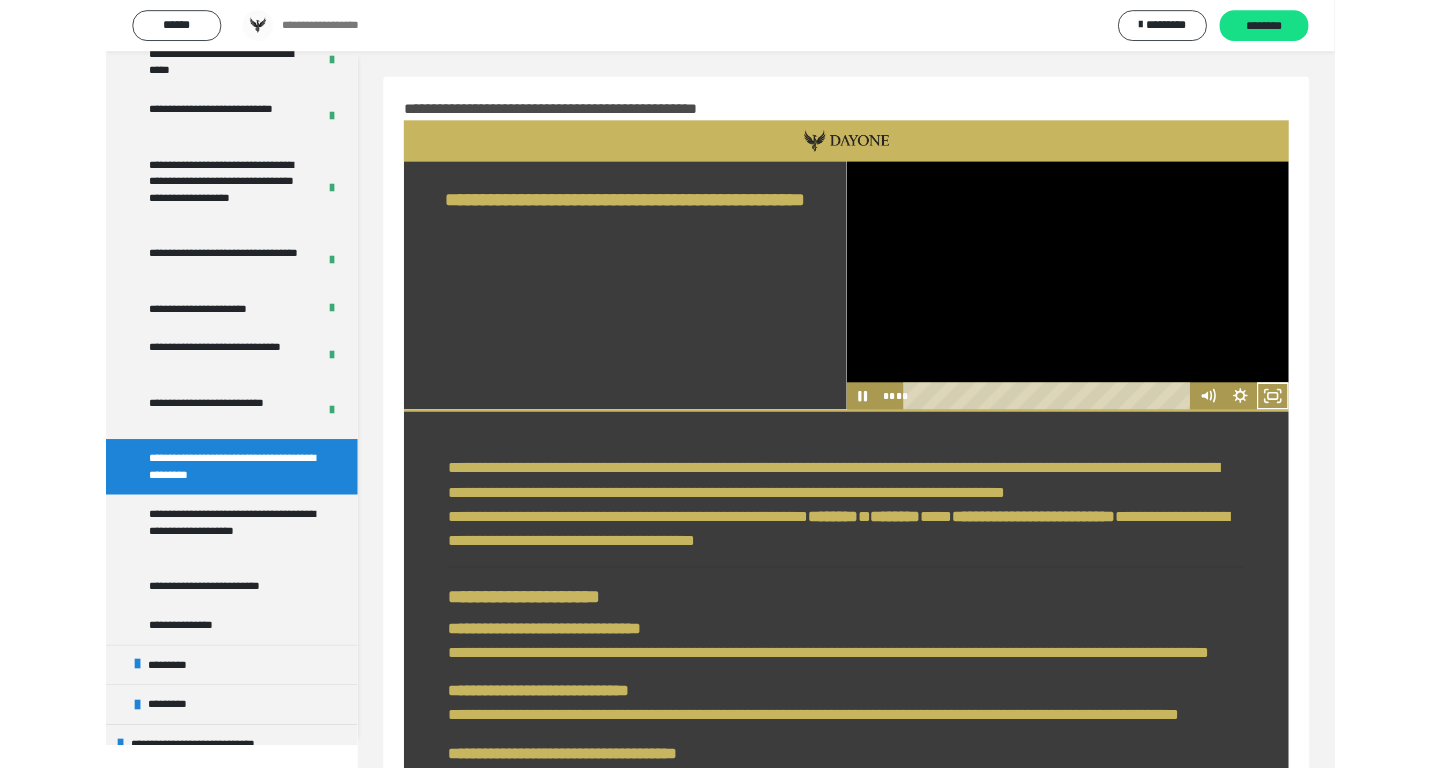 scroll, scrollTop: 454, scrollLeft: 0, axis: vertical 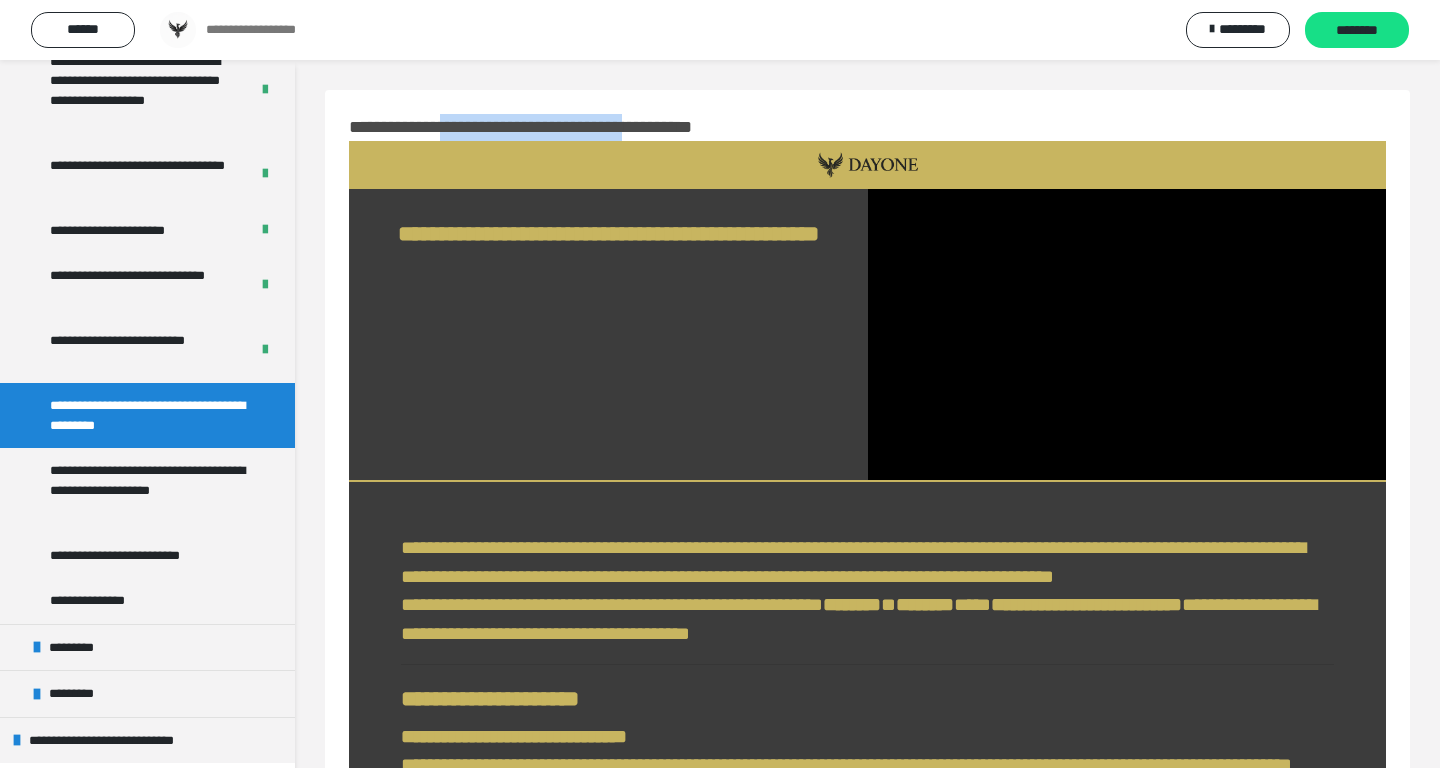 drag, startPoint x: 469, startPoint y: 126, endPoint x: 705, endPoint y: 123, distance: 236.01907 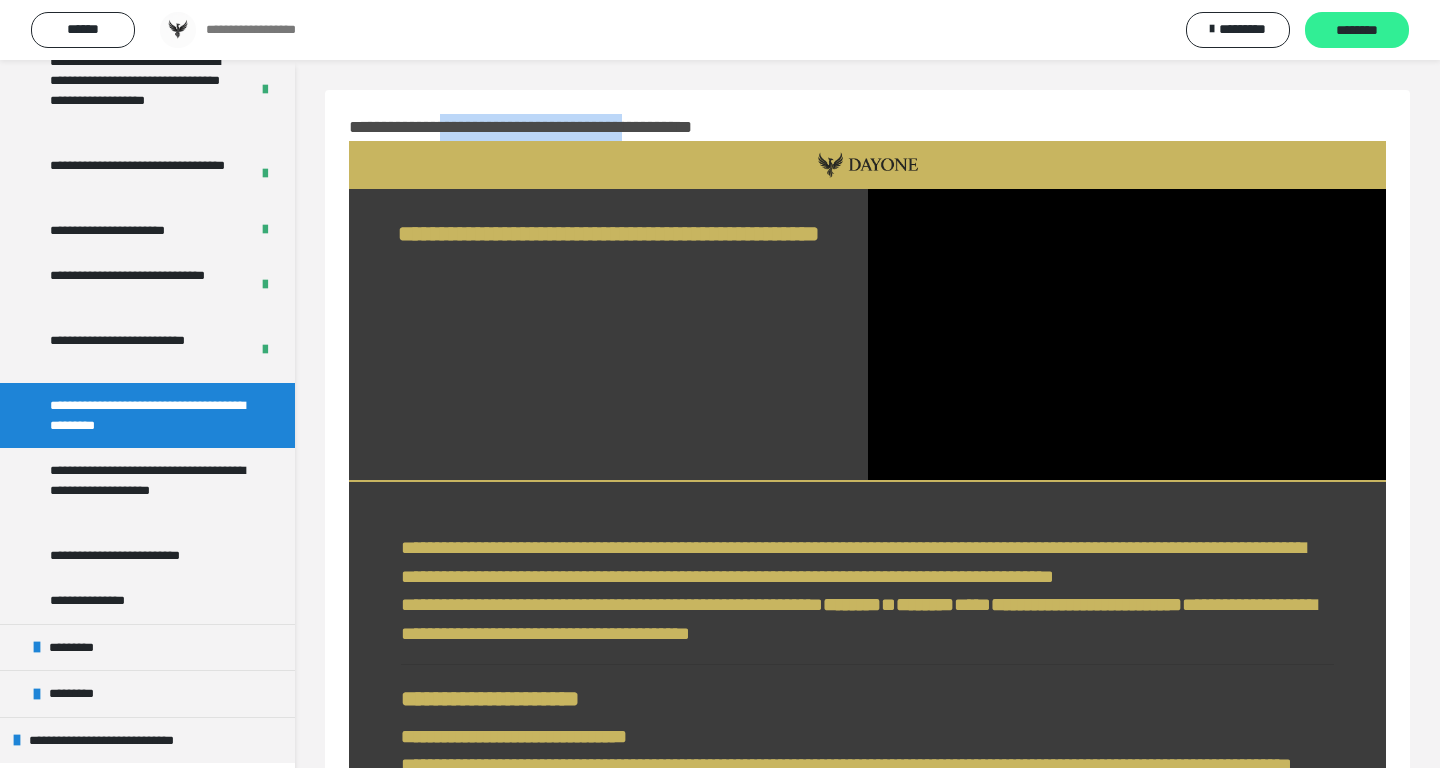 click on "********" at bounding box center [1357, 31] 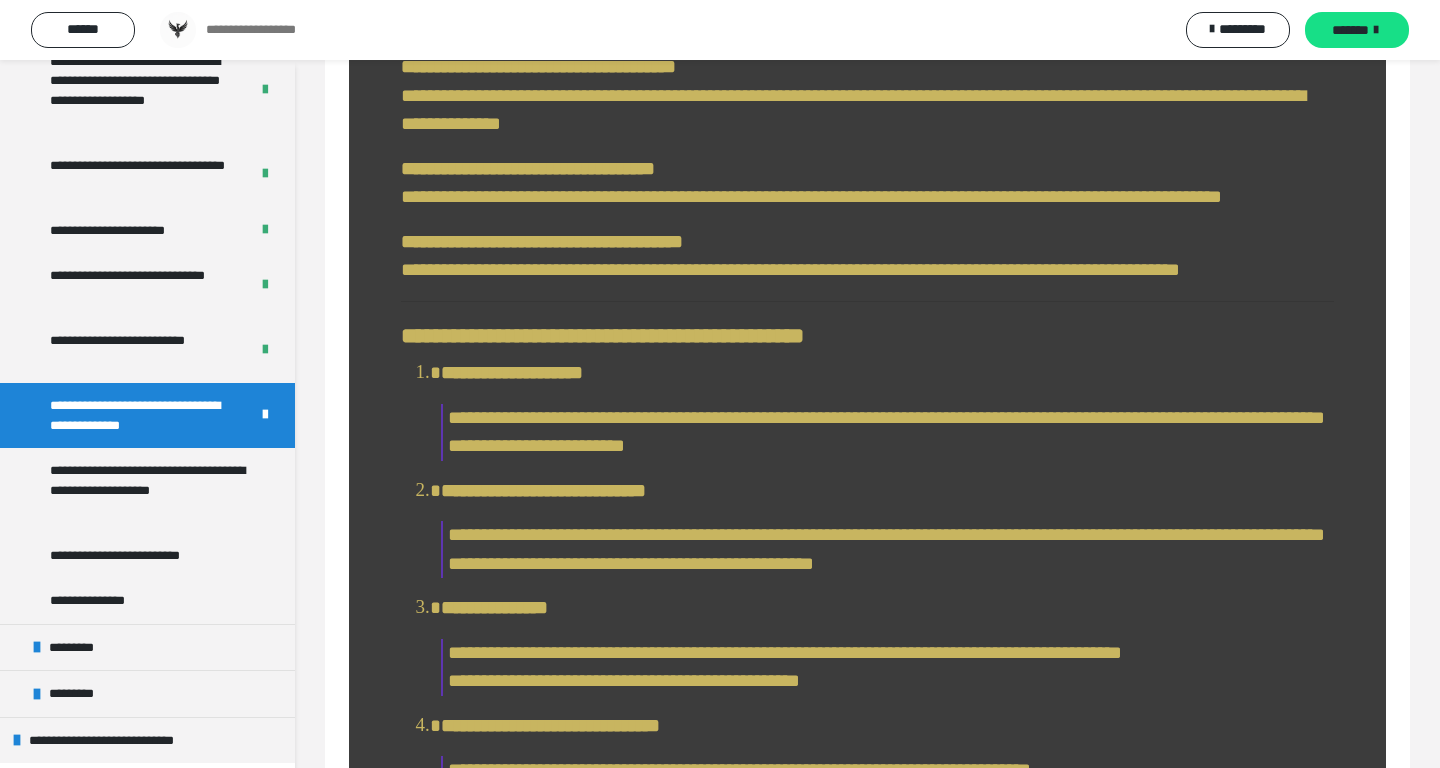 scroll, scrollTop: 920, scrollLeft: 0, axis: vertical 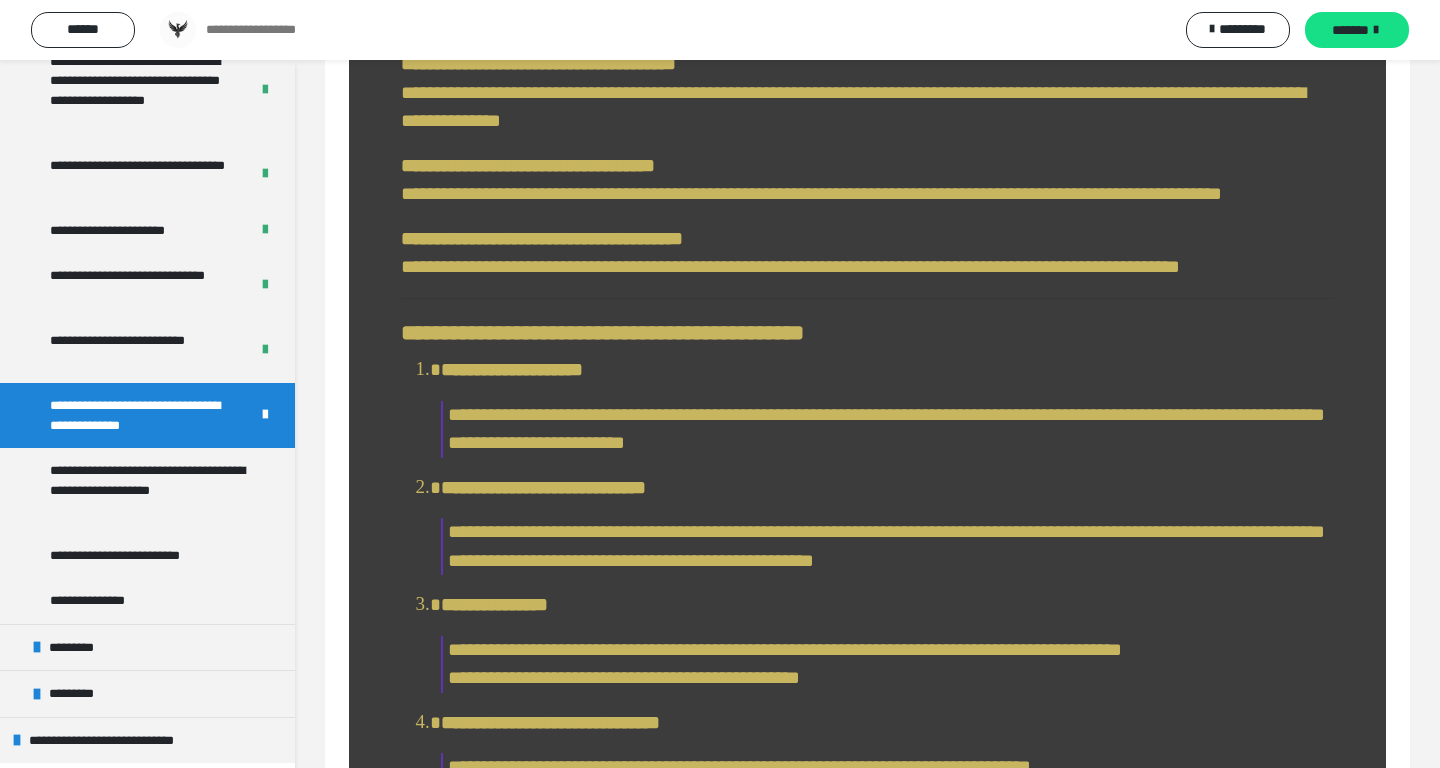 click on "**********" at bounding box center (867, 212) 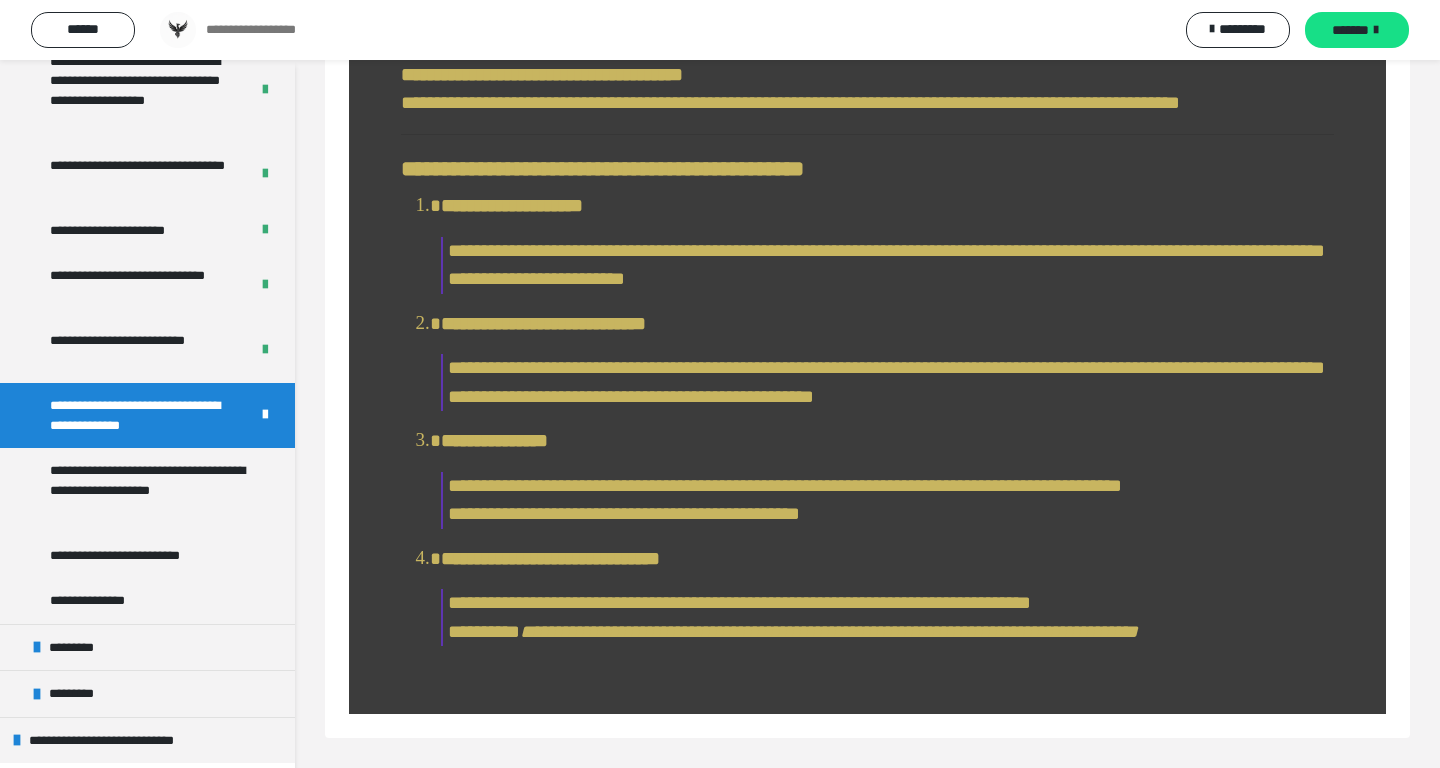 scroll, scrollTop: 1271, scrollLeft: 0, axis: vertical 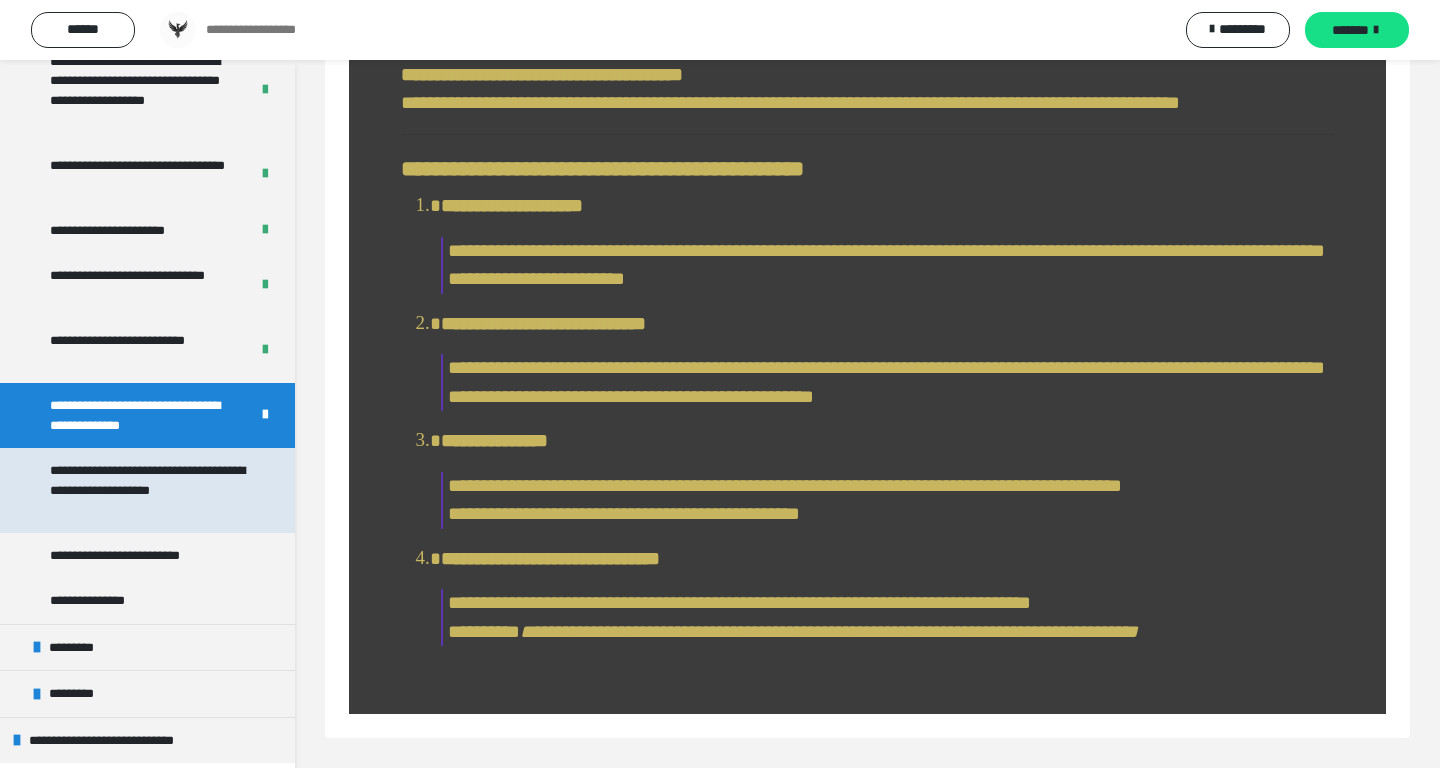 click on "**********" at bounding box center (149, 490) 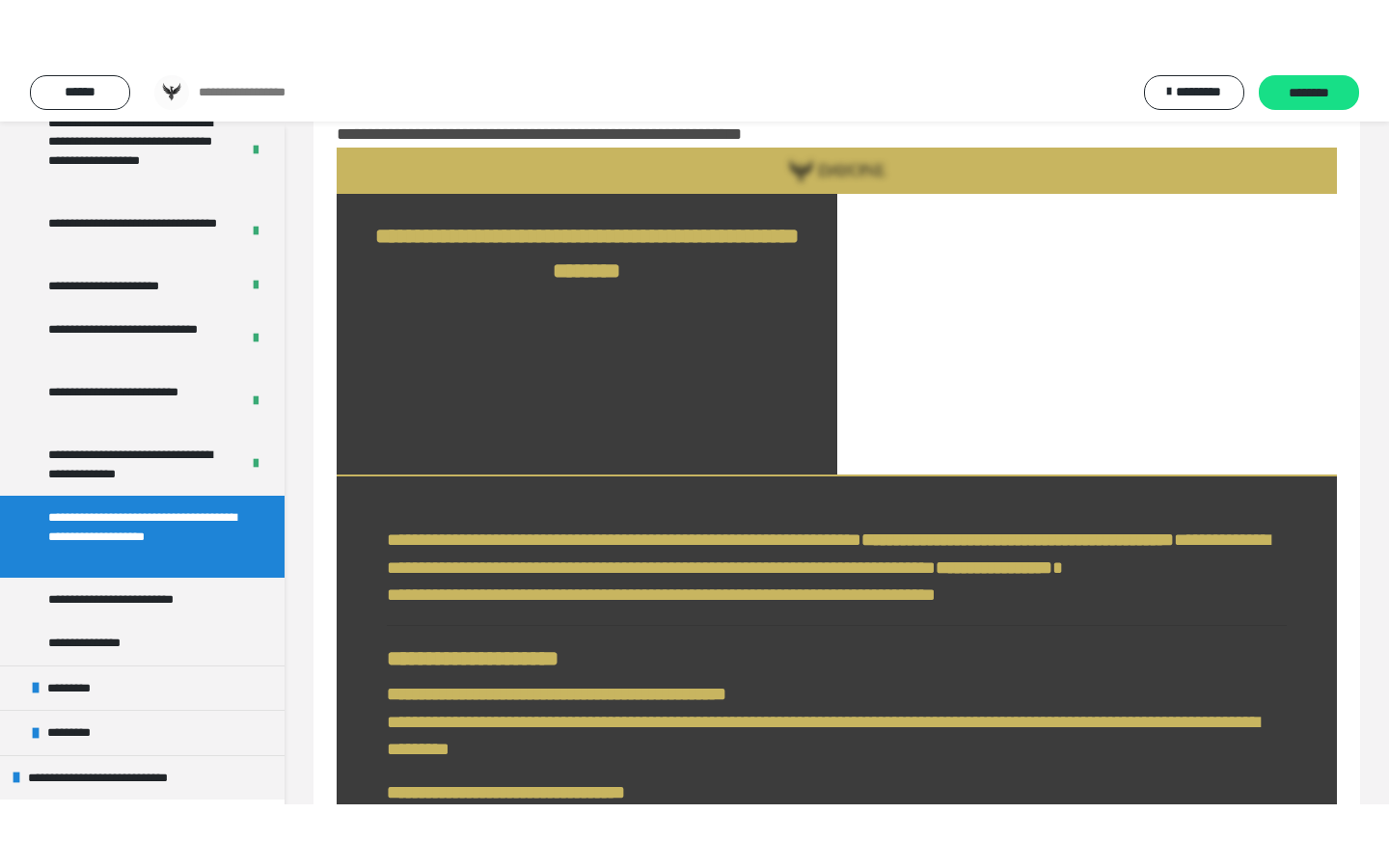 scroll, scrollTop: 0, scrollLeft: 0, axis: both 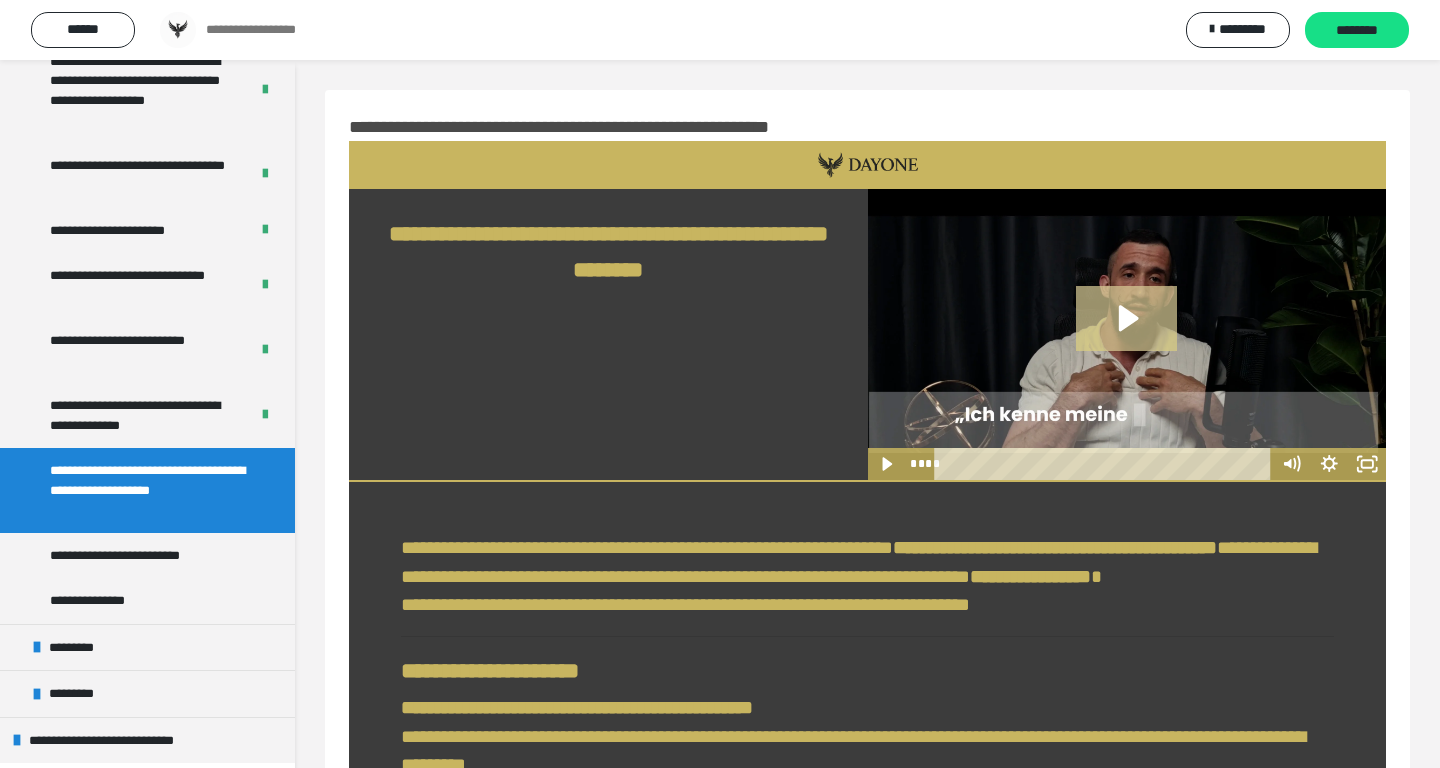 click 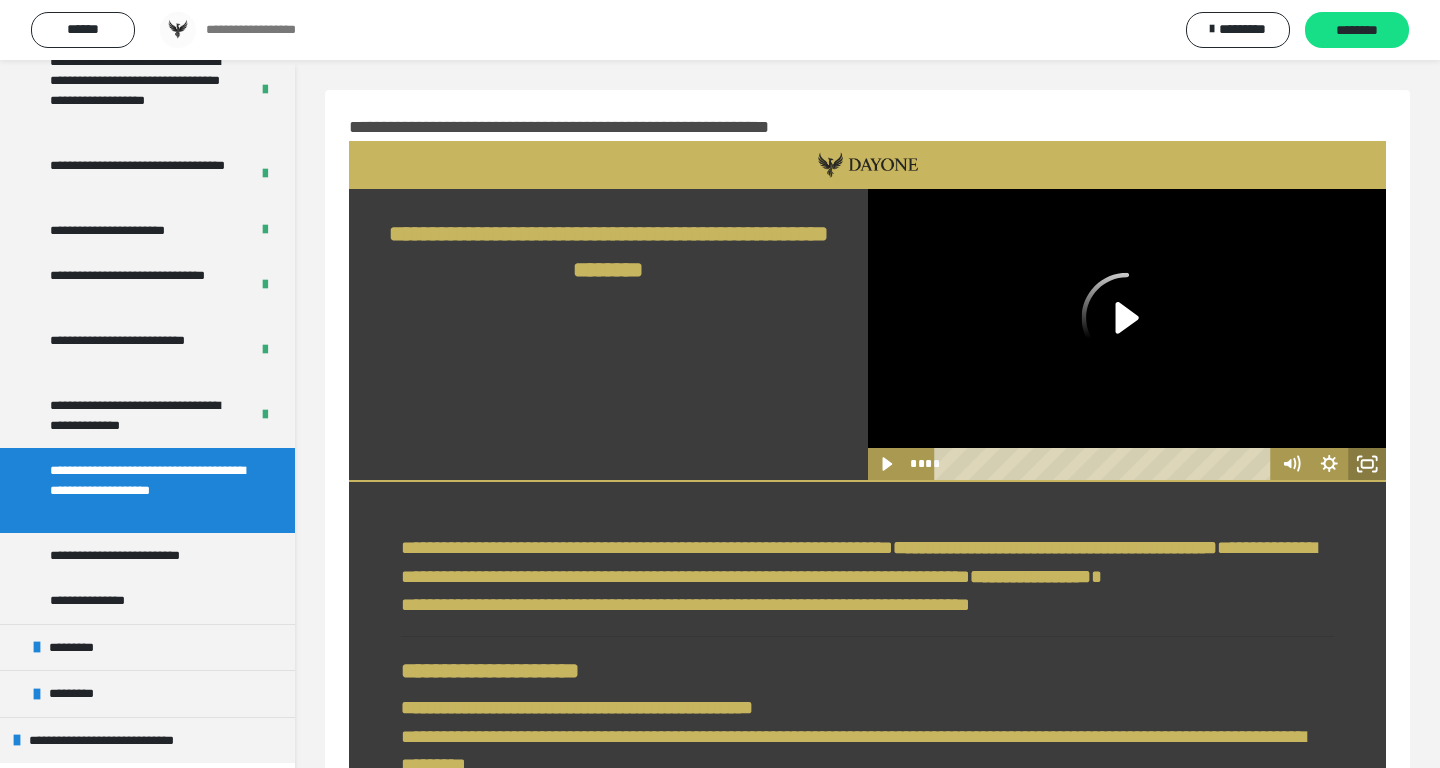 click 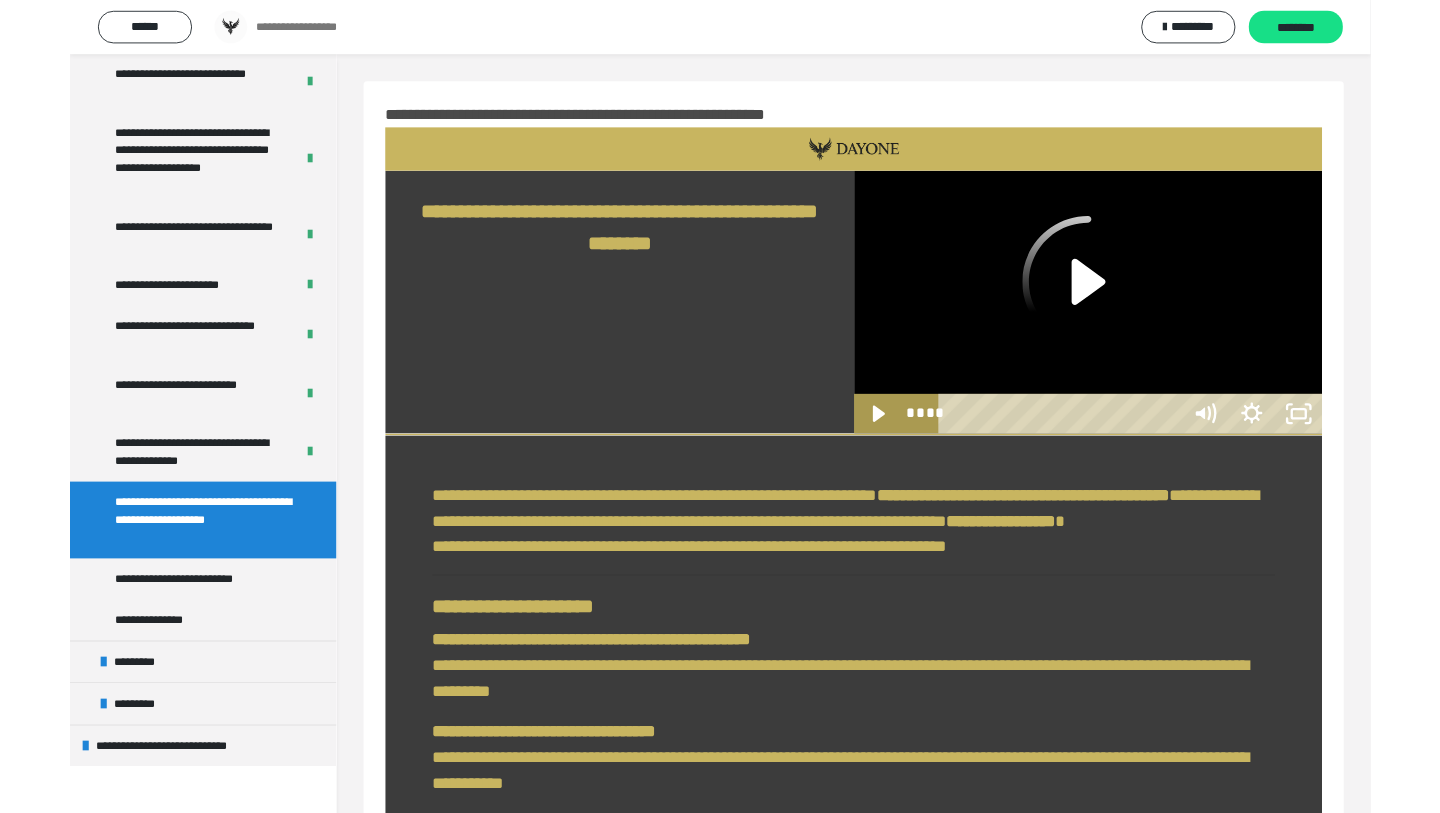 scroll, scrollTop: 322, scrollLeft: 0, axis: vertical 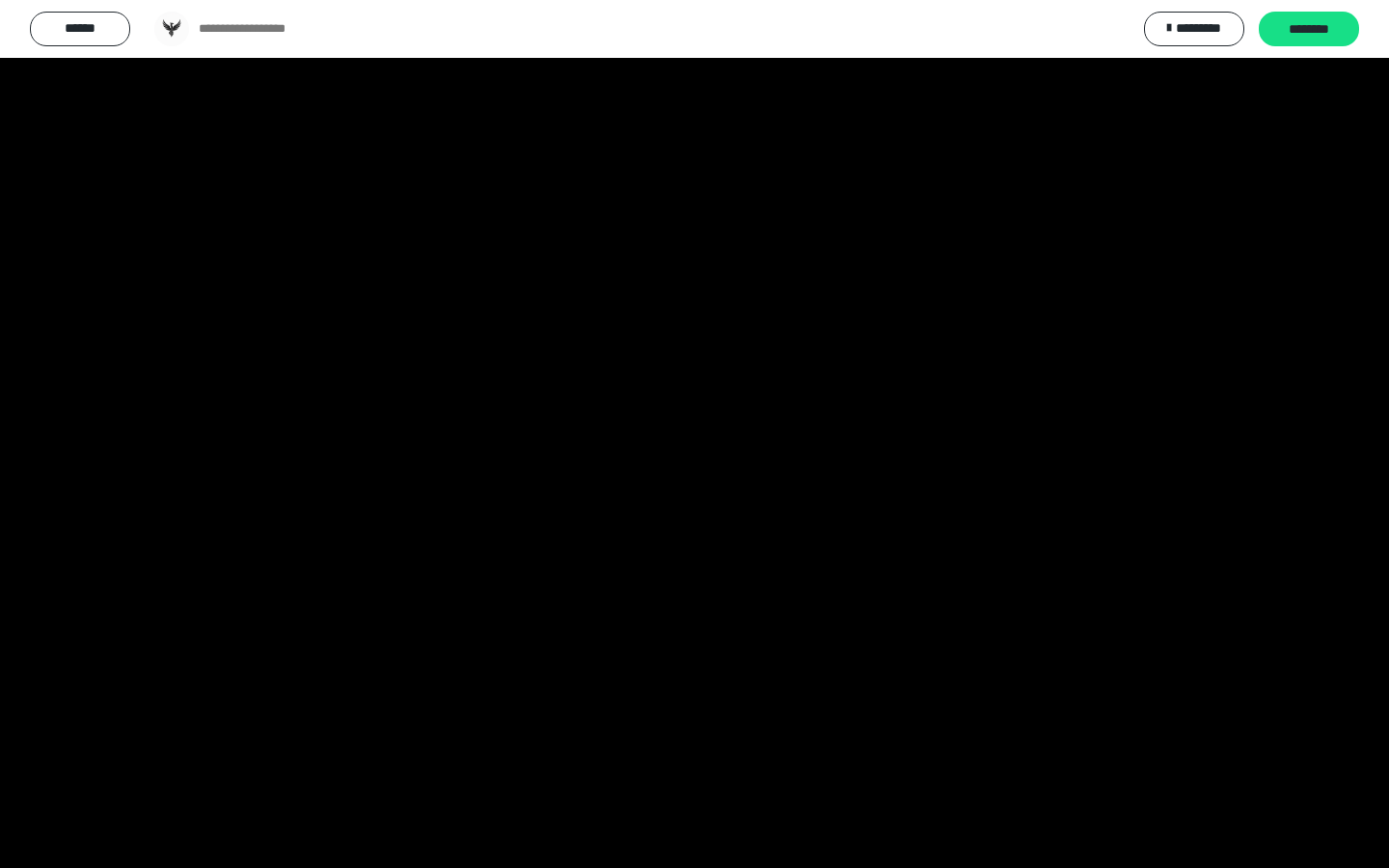 type 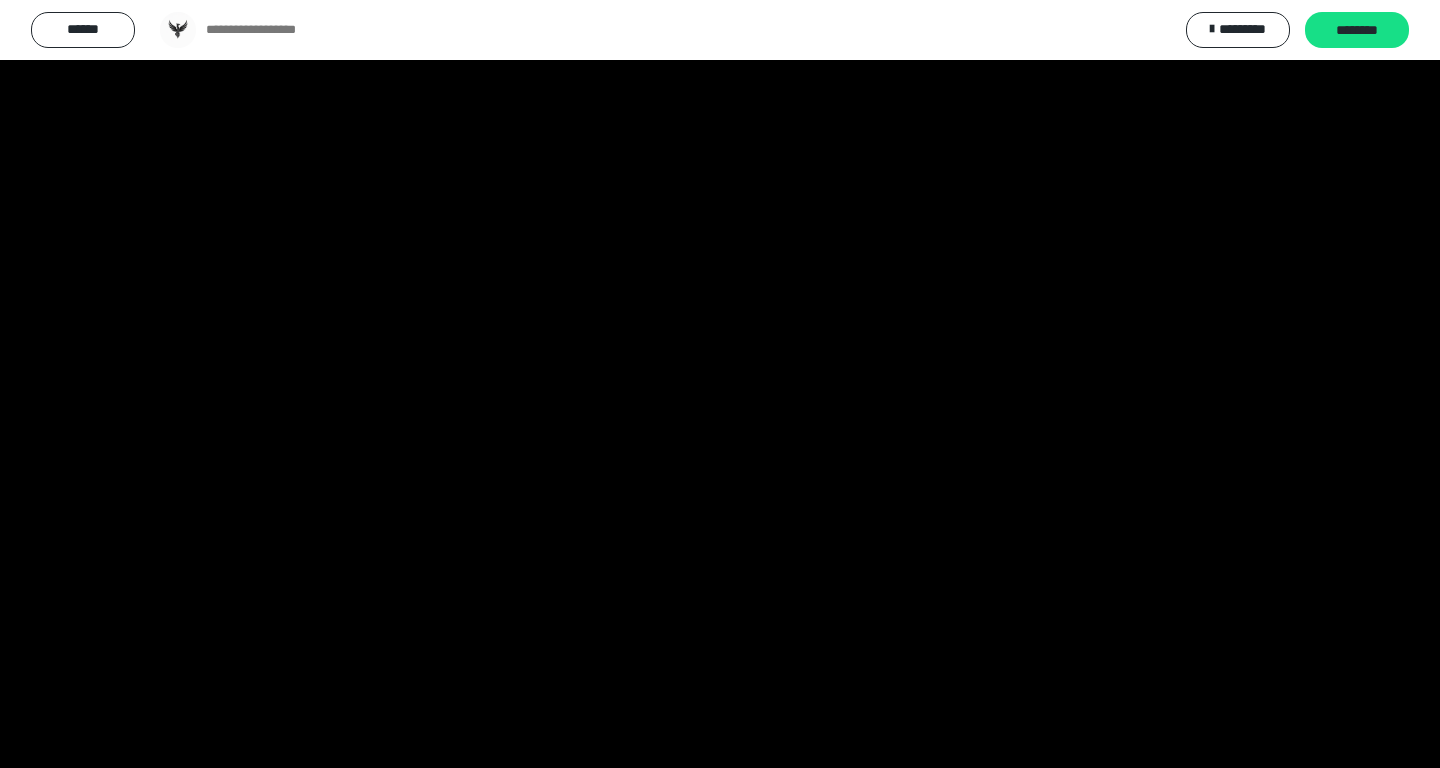 scroll, scrollTop: 454, scrollLeft: 0, axis: vertical 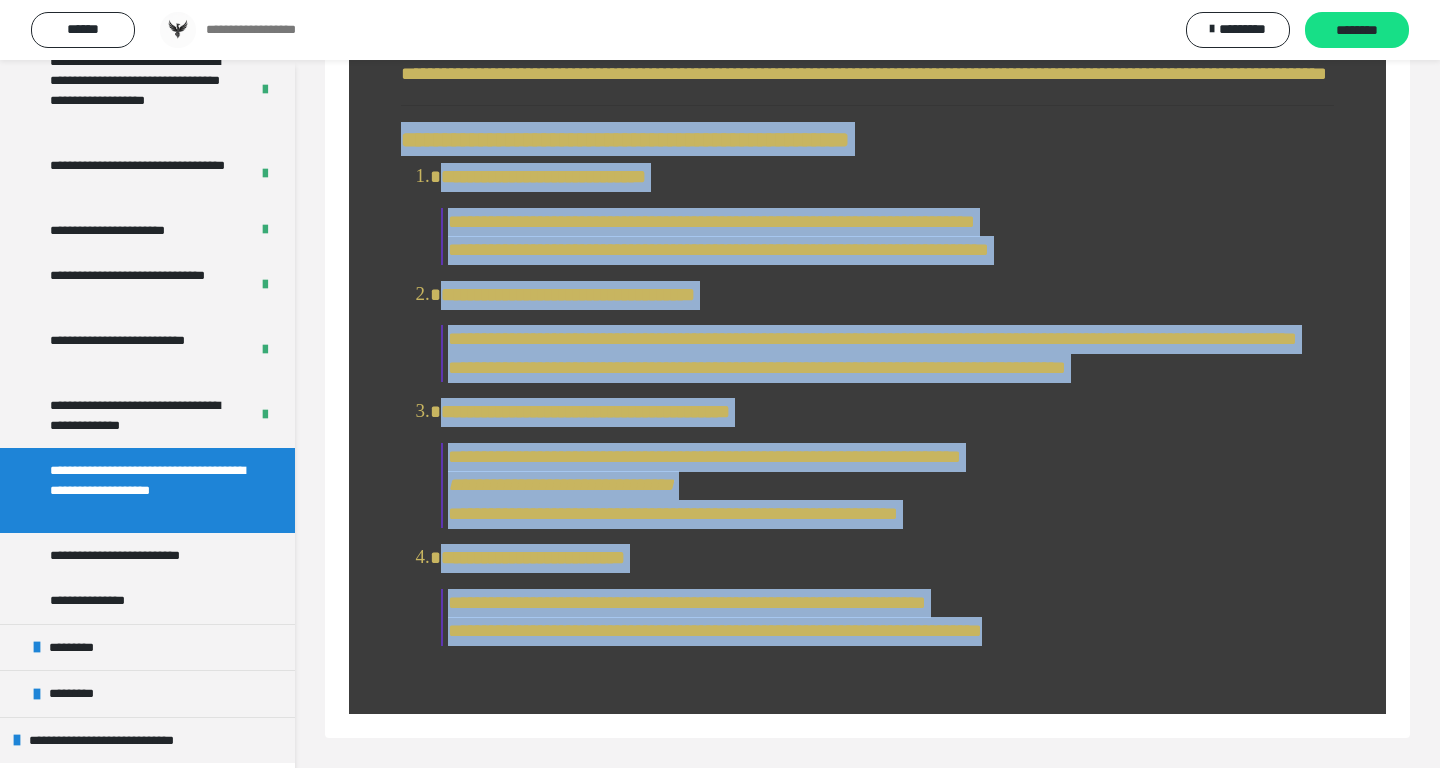 drag, startPoint x: 395, startPoint y: 111, endPoint x: 1218, endPoint y: 683, distance: 1002.25397 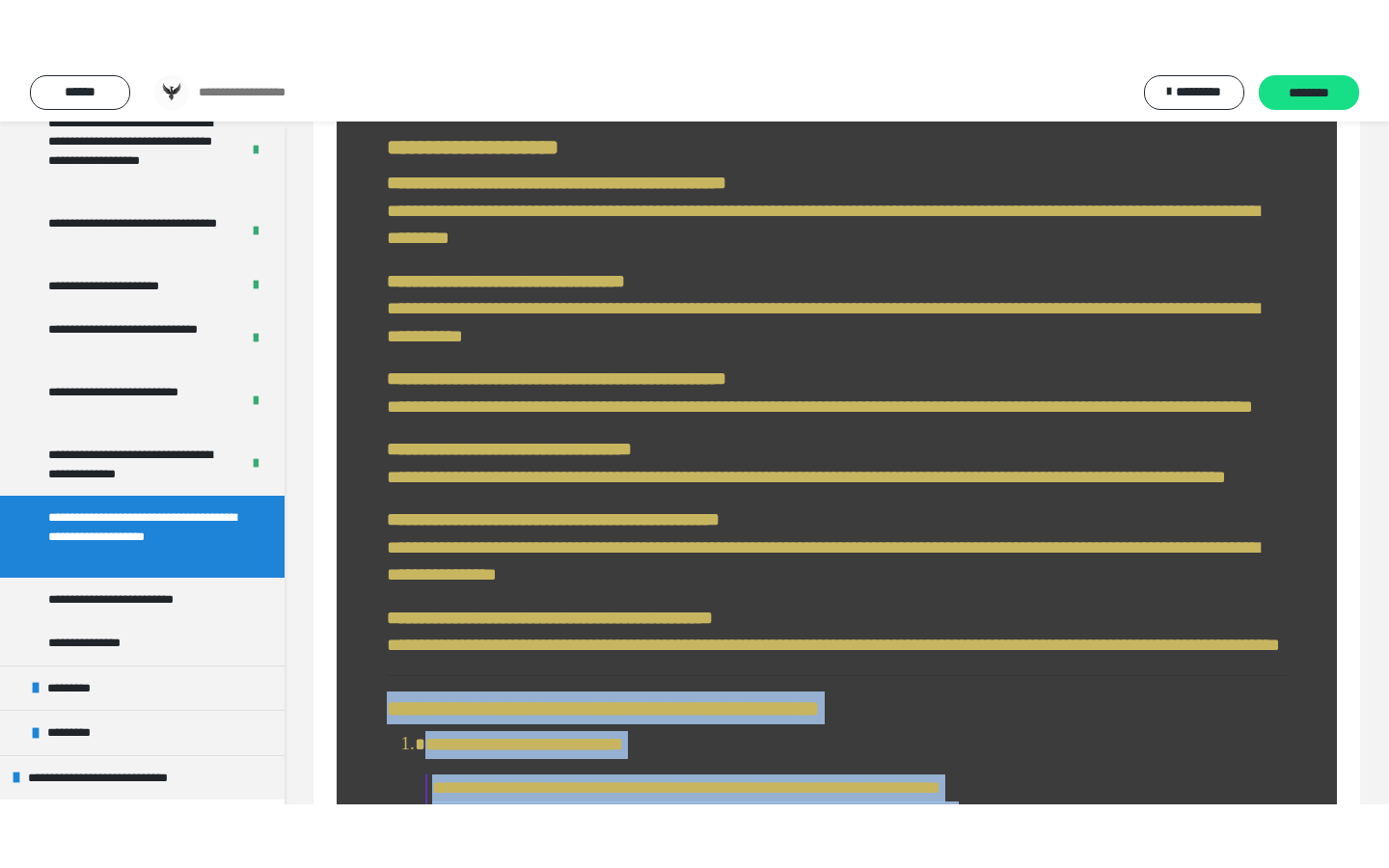 scroll, scrollTop: 0, scrollLeft: 0, axis: both 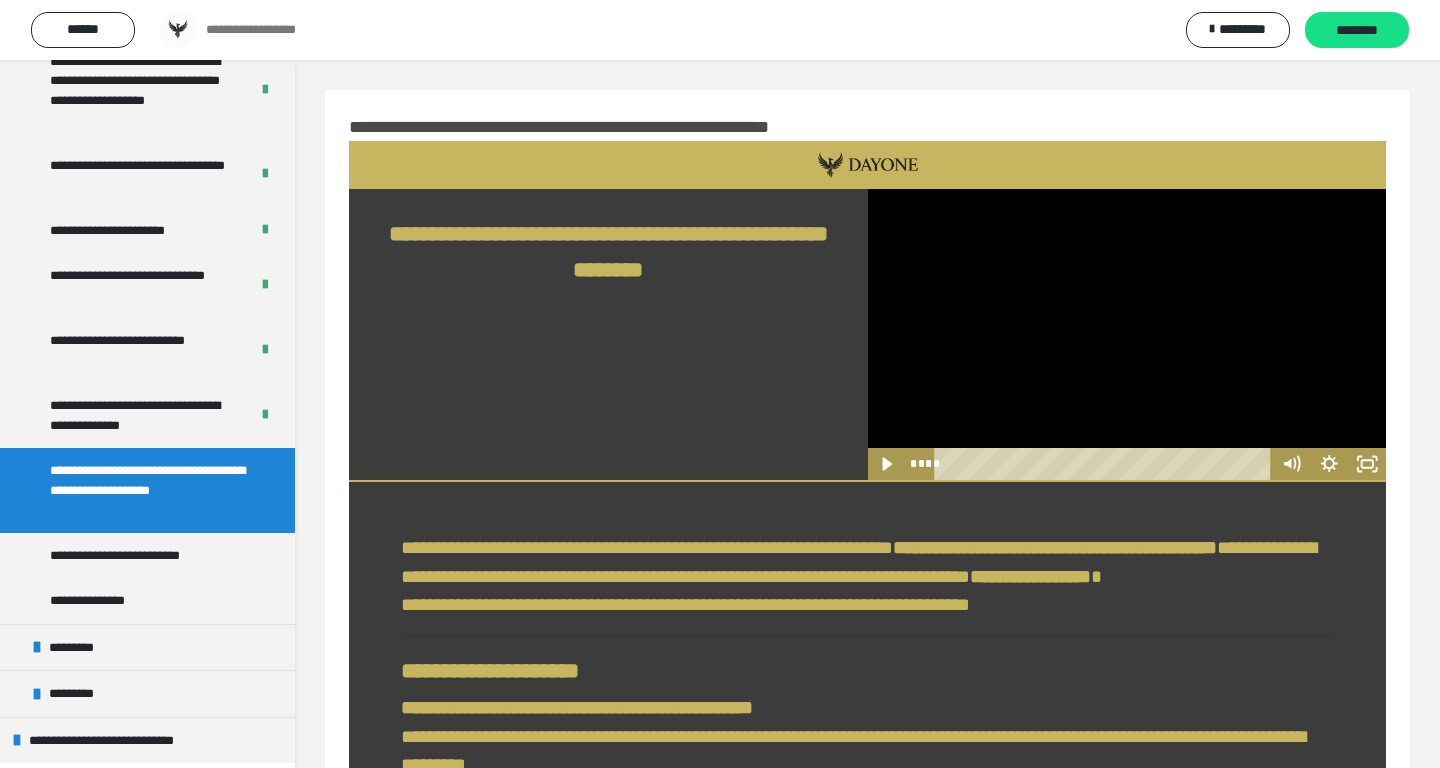 click at bounding box center [1127, 335] 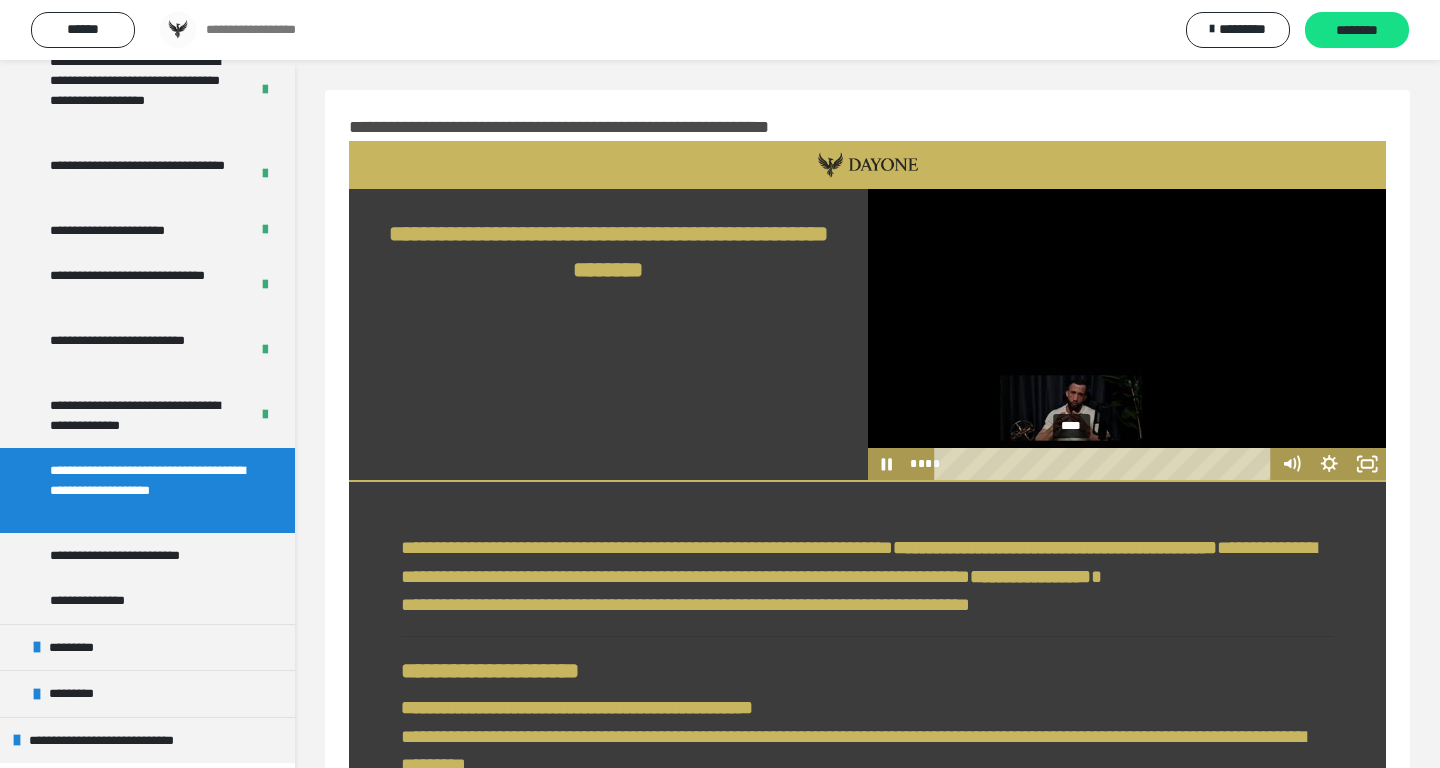 click on "****" at bounding box center (1106, 464) 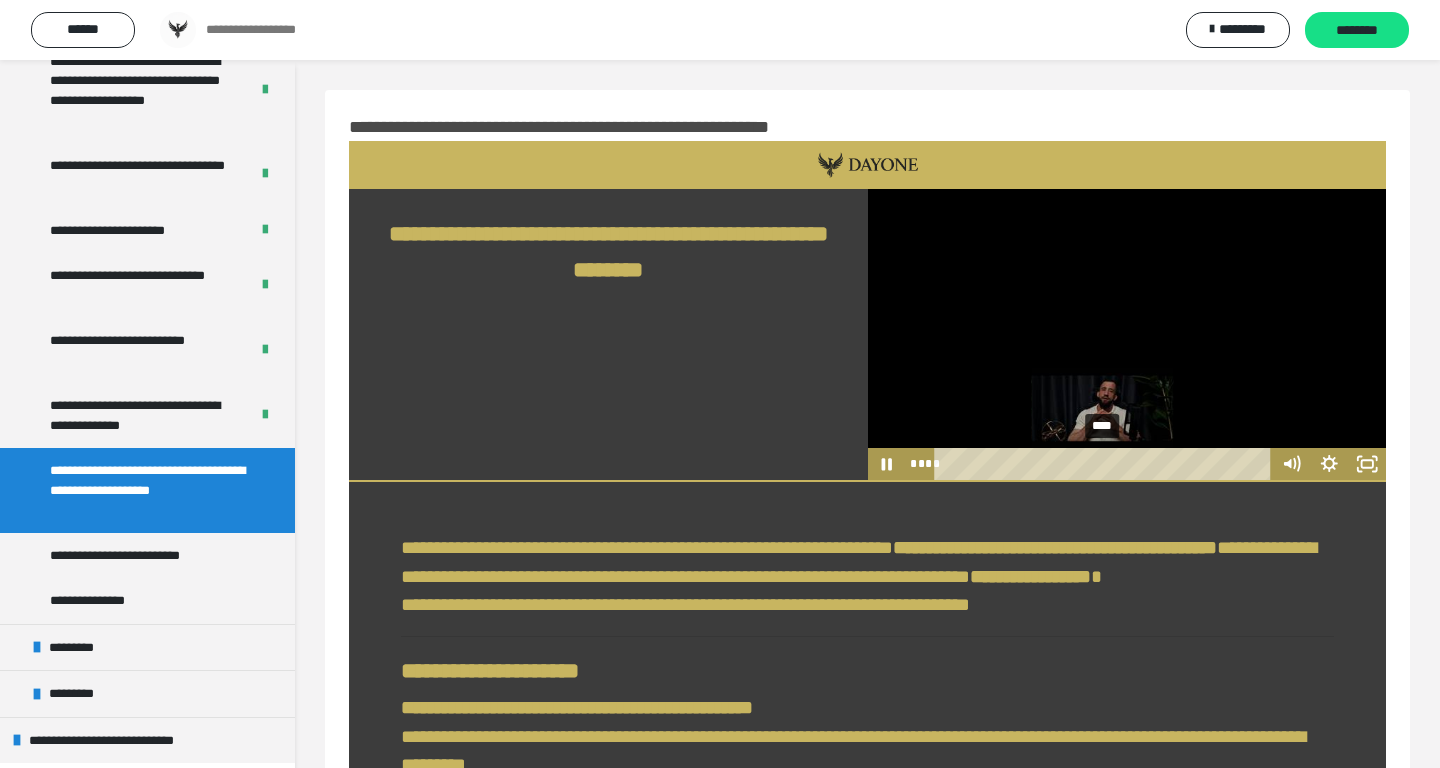 click on "****" at bounding box center (1106, 464) 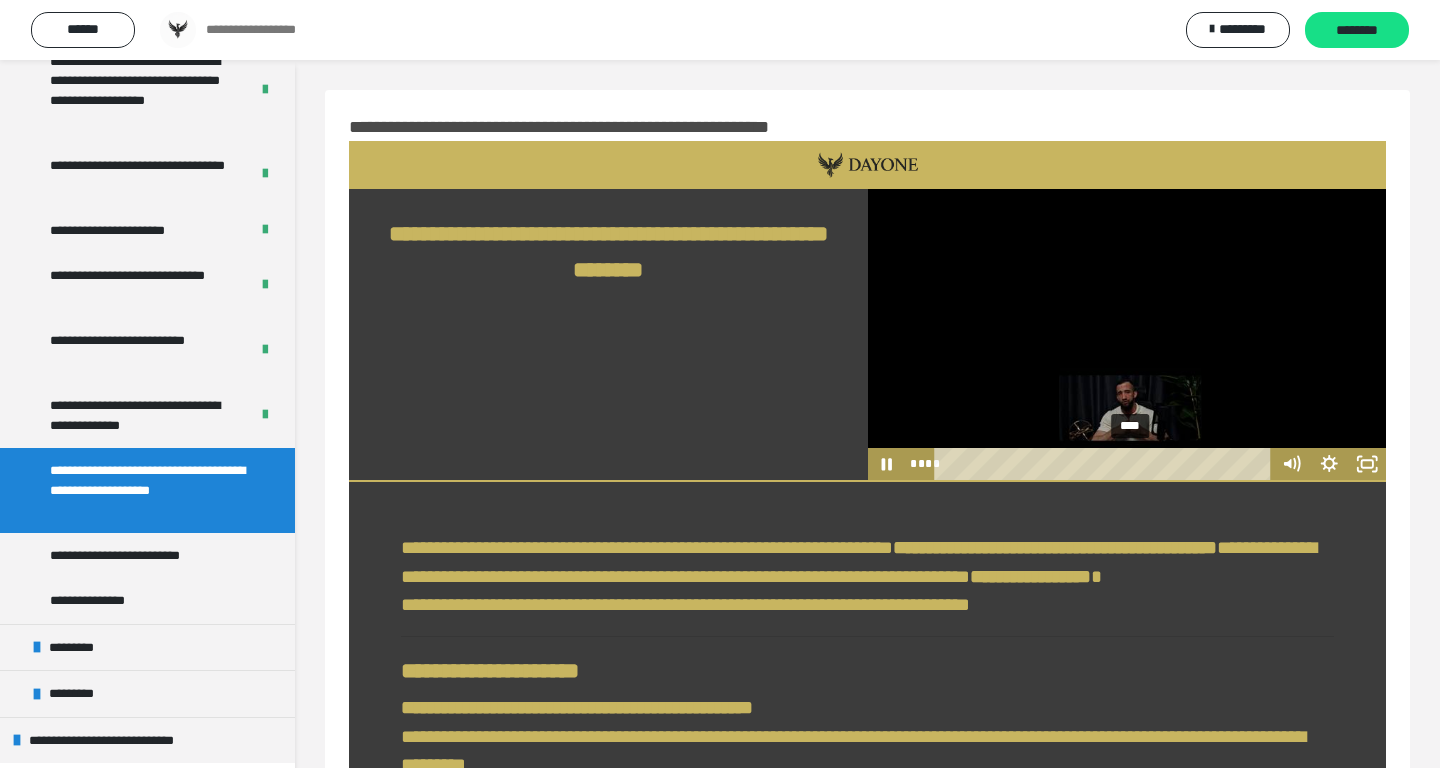 click on "****" at bounding box center [1106, 464] 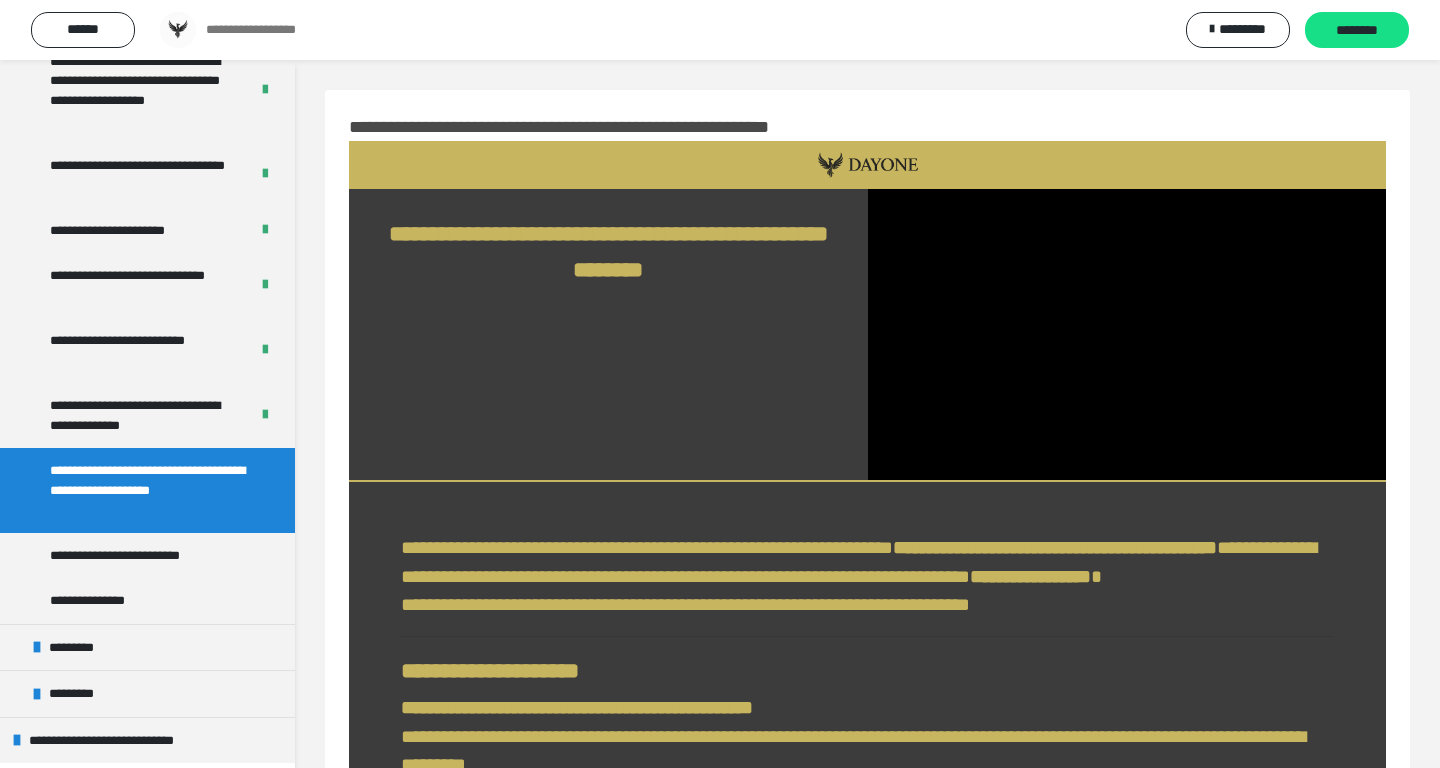 click on "**********" at bounding box center [867, 1154] 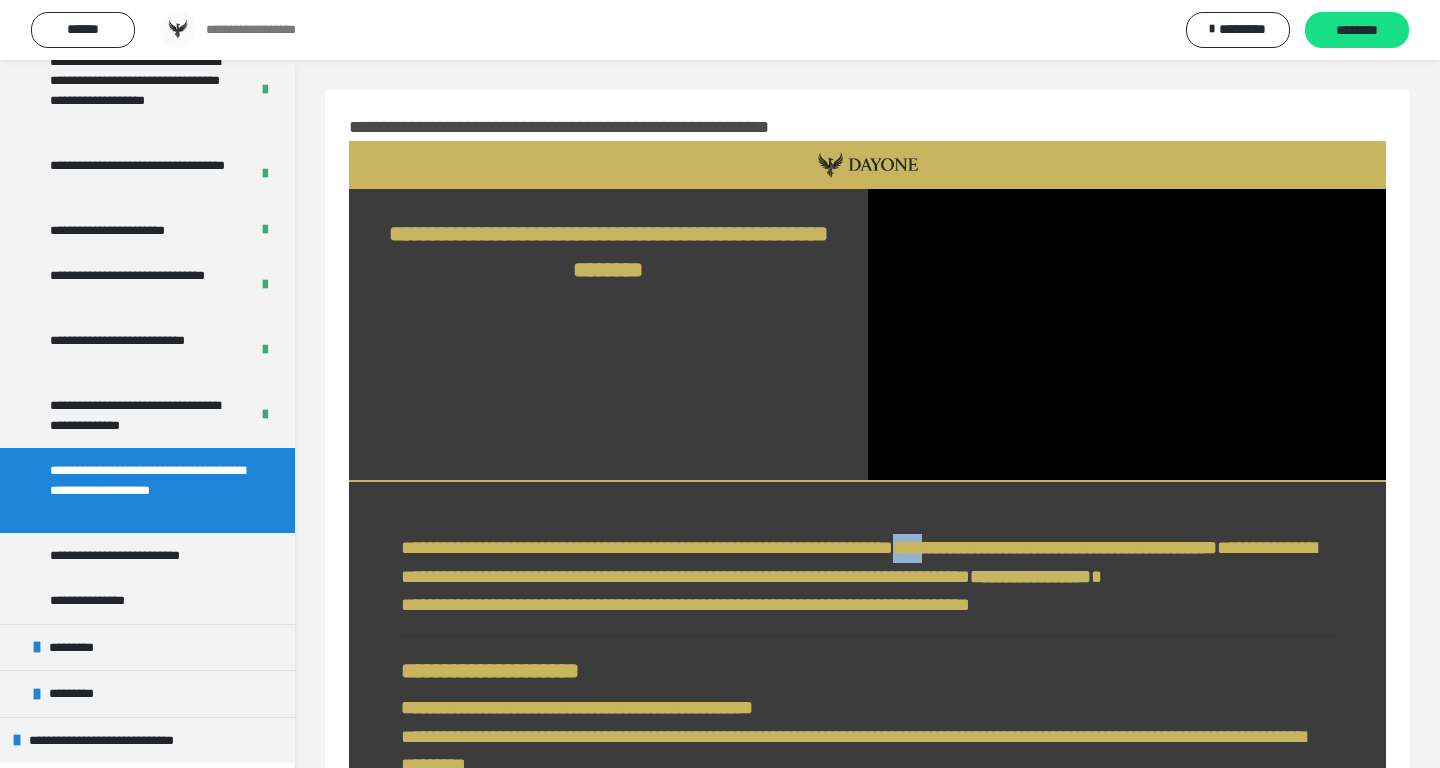 click on "**********" at bounding box center [1055, 547] 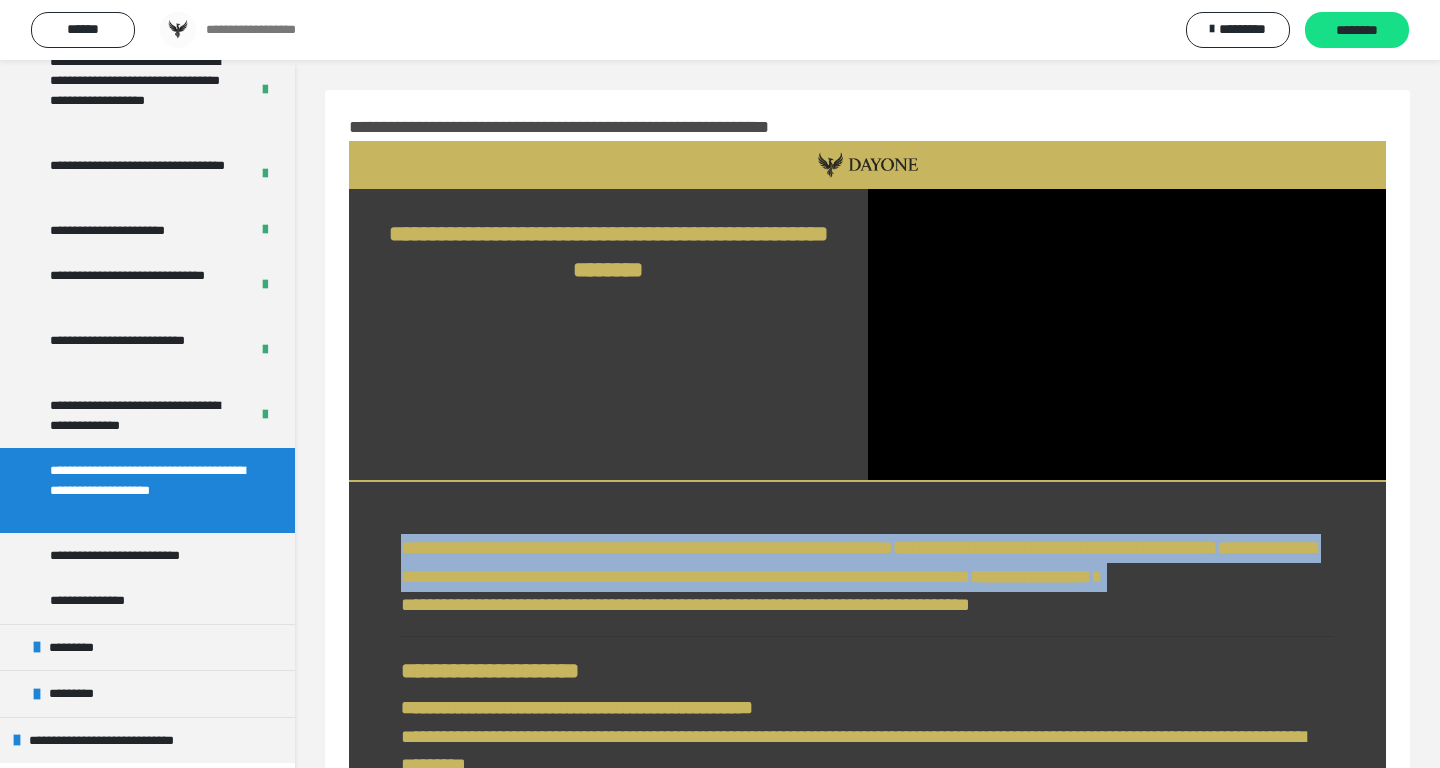 click on "**********" at bounding box center [1055, 547] 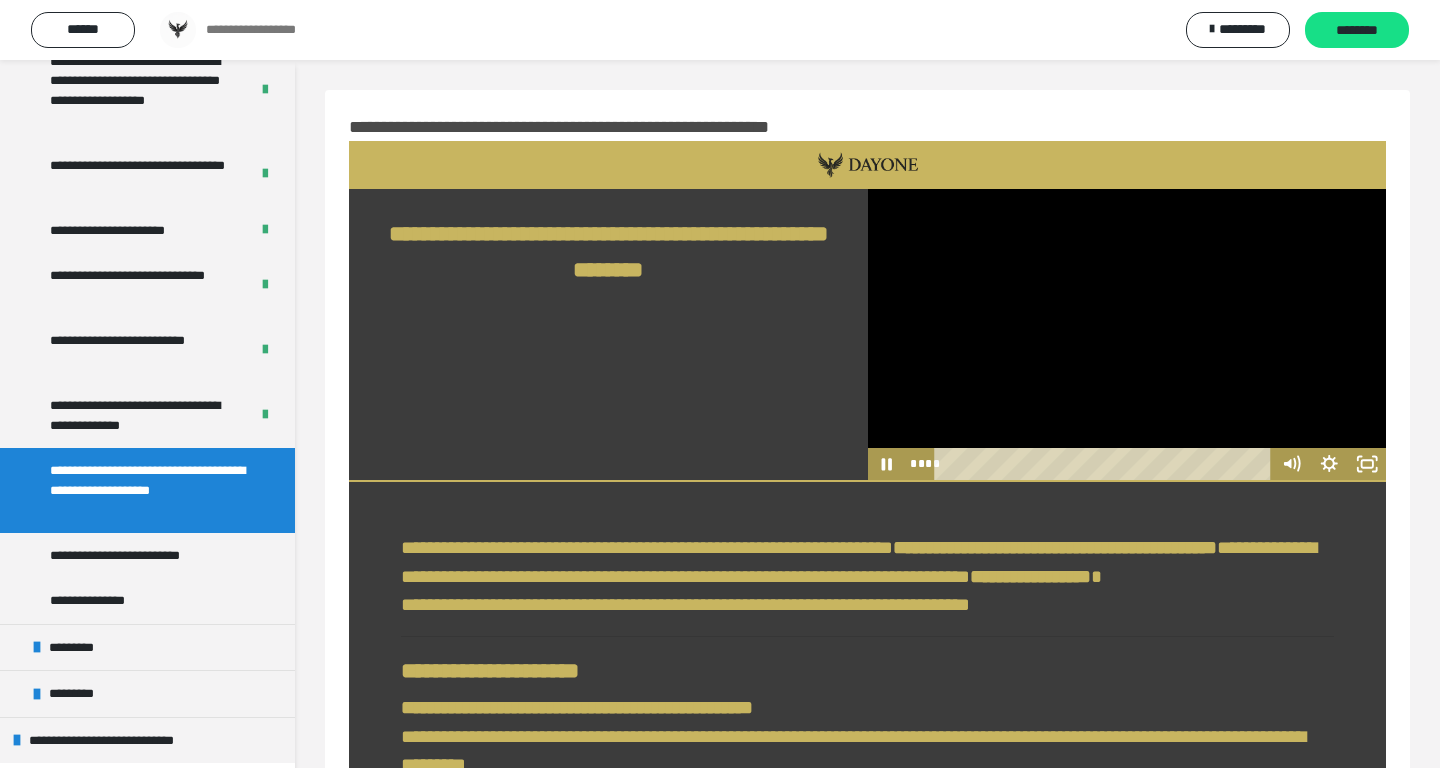 click at bounding box center (1127, 335) 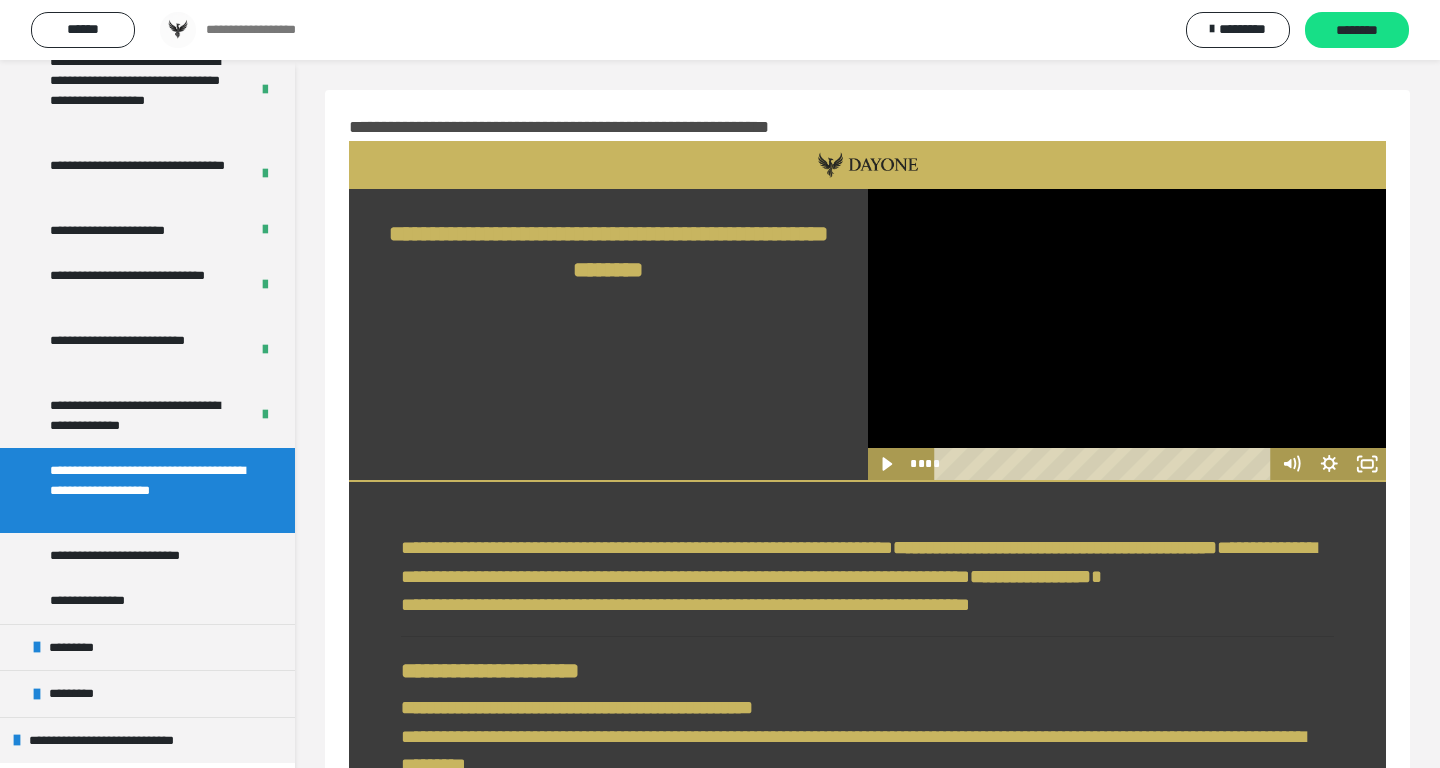 click at bounding box center (1127, 335) 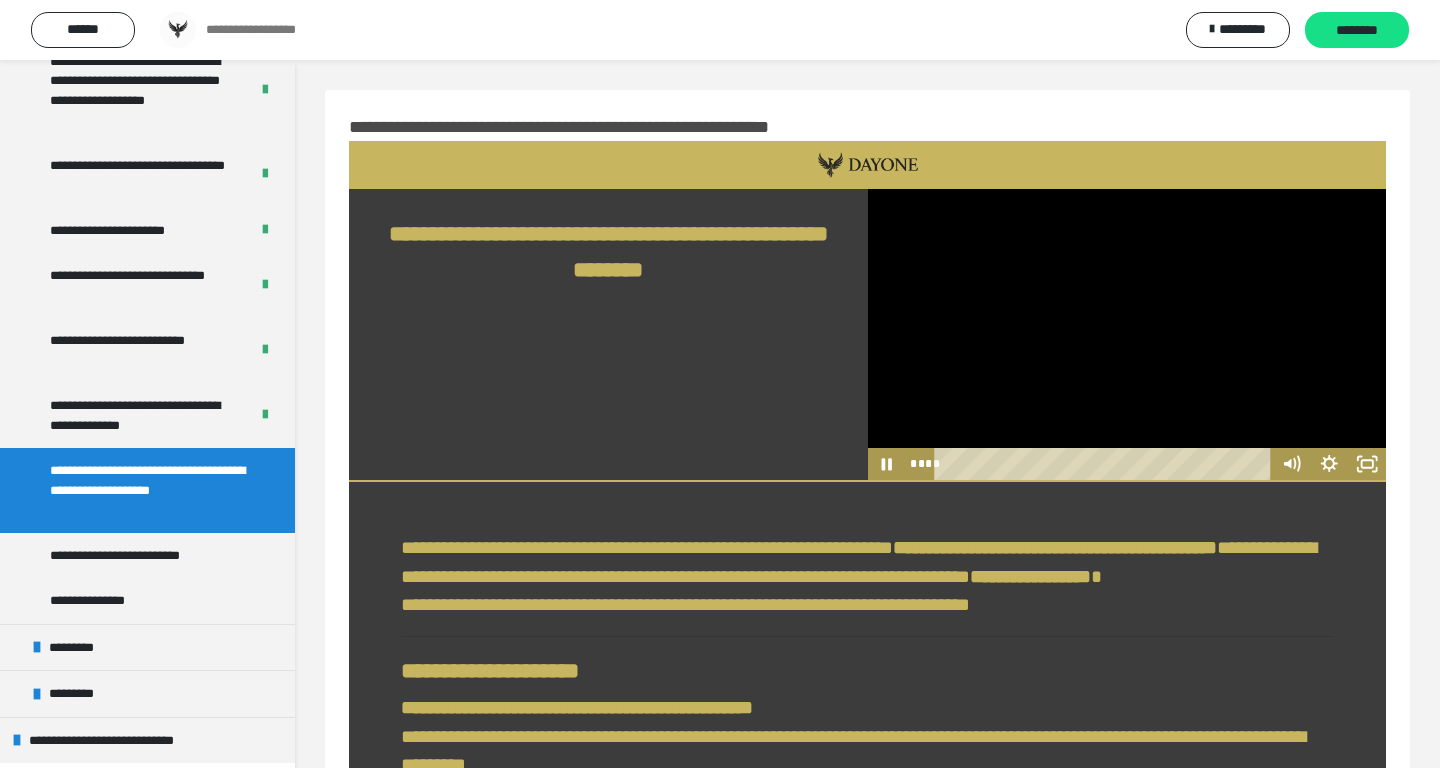 click at bounding box center (1127, 335) 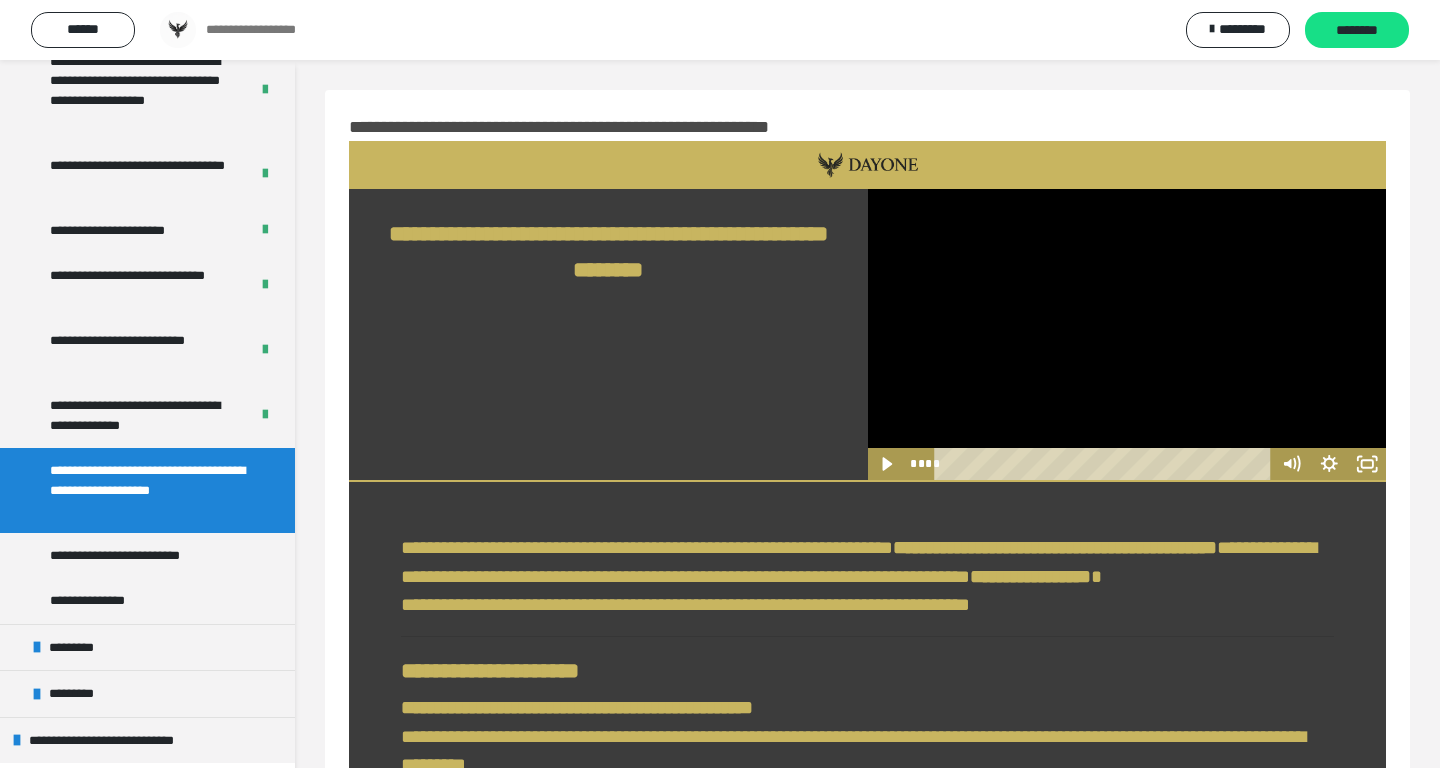 click at bounding box center [1127, 335] 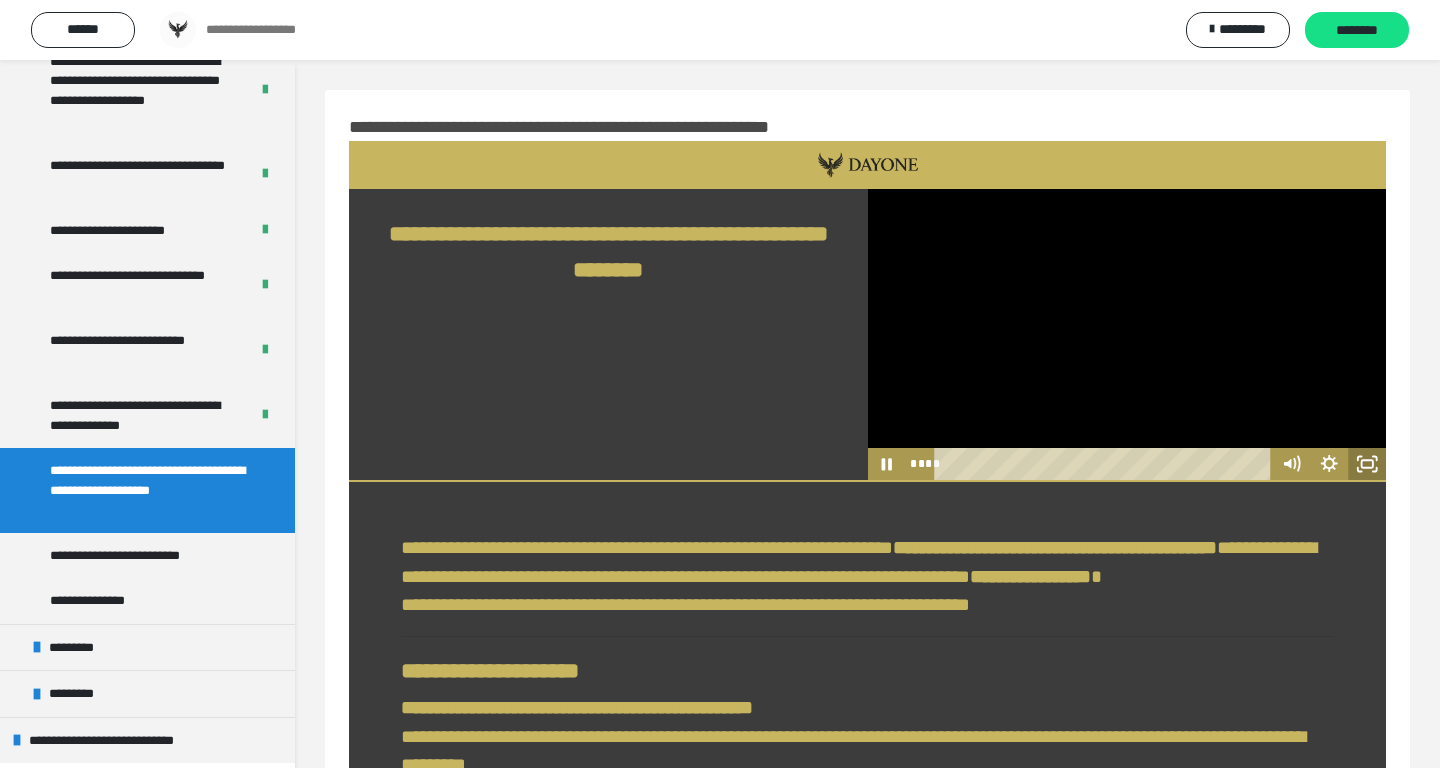 click 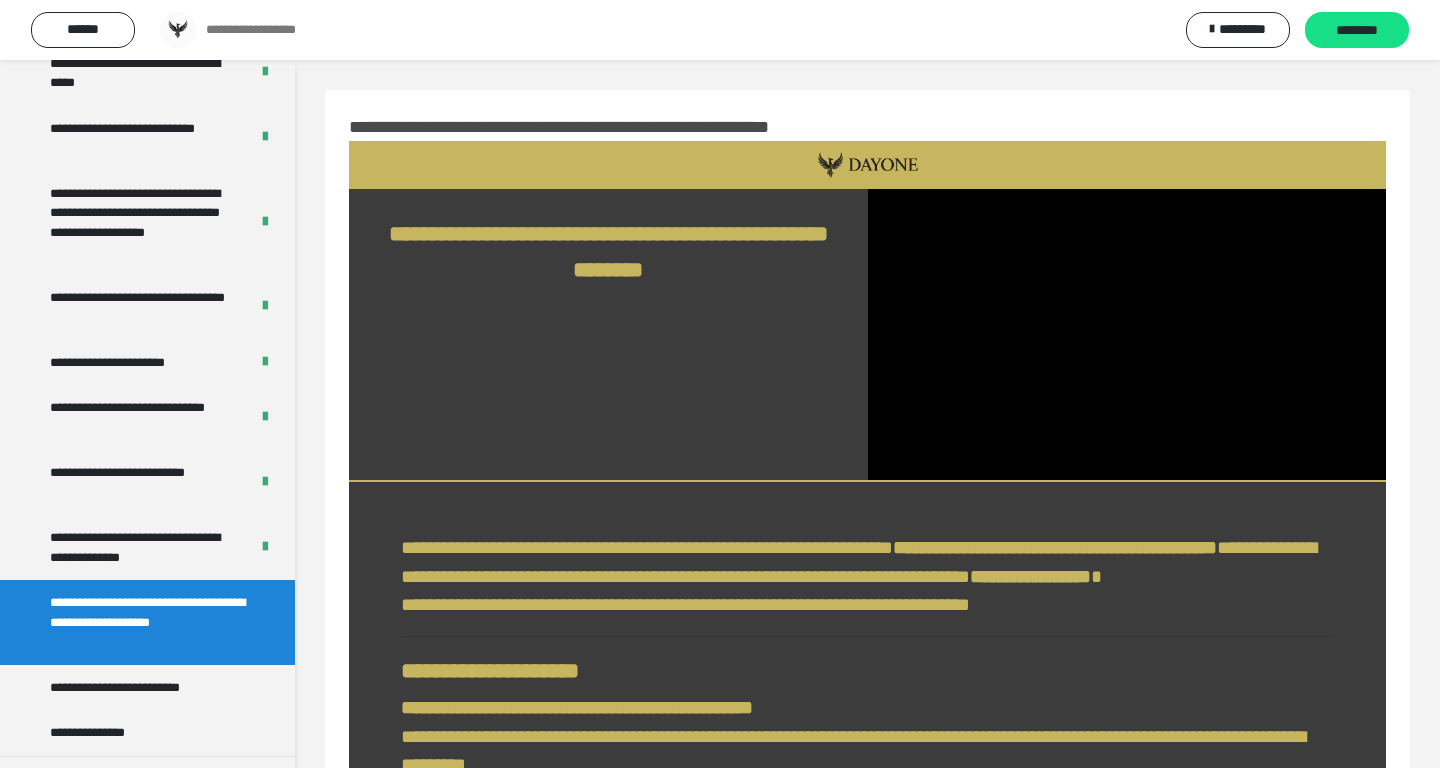 scroll, scrollTop: 454, scrollLeft: 0, axis: vertical 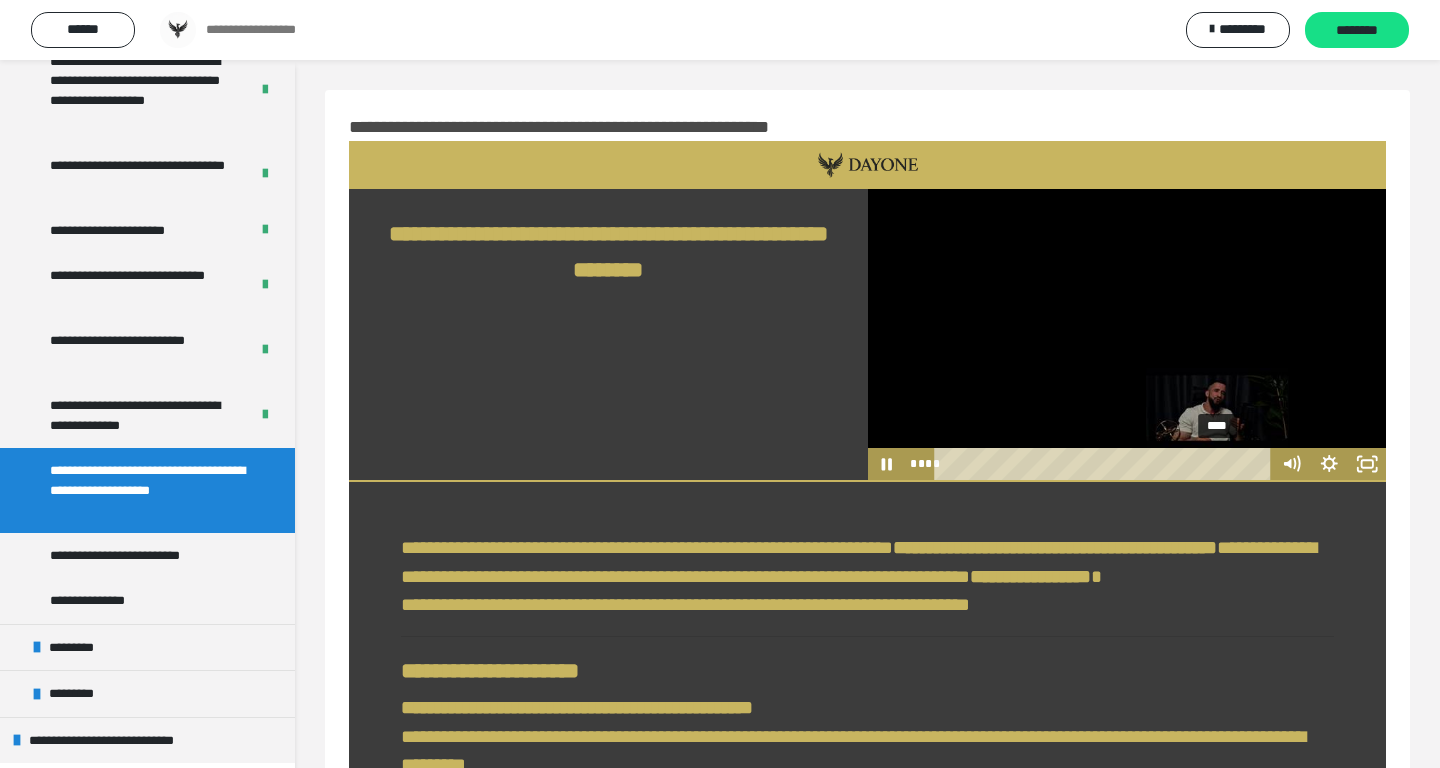 click on "****" at bounding box center [1106, 464] 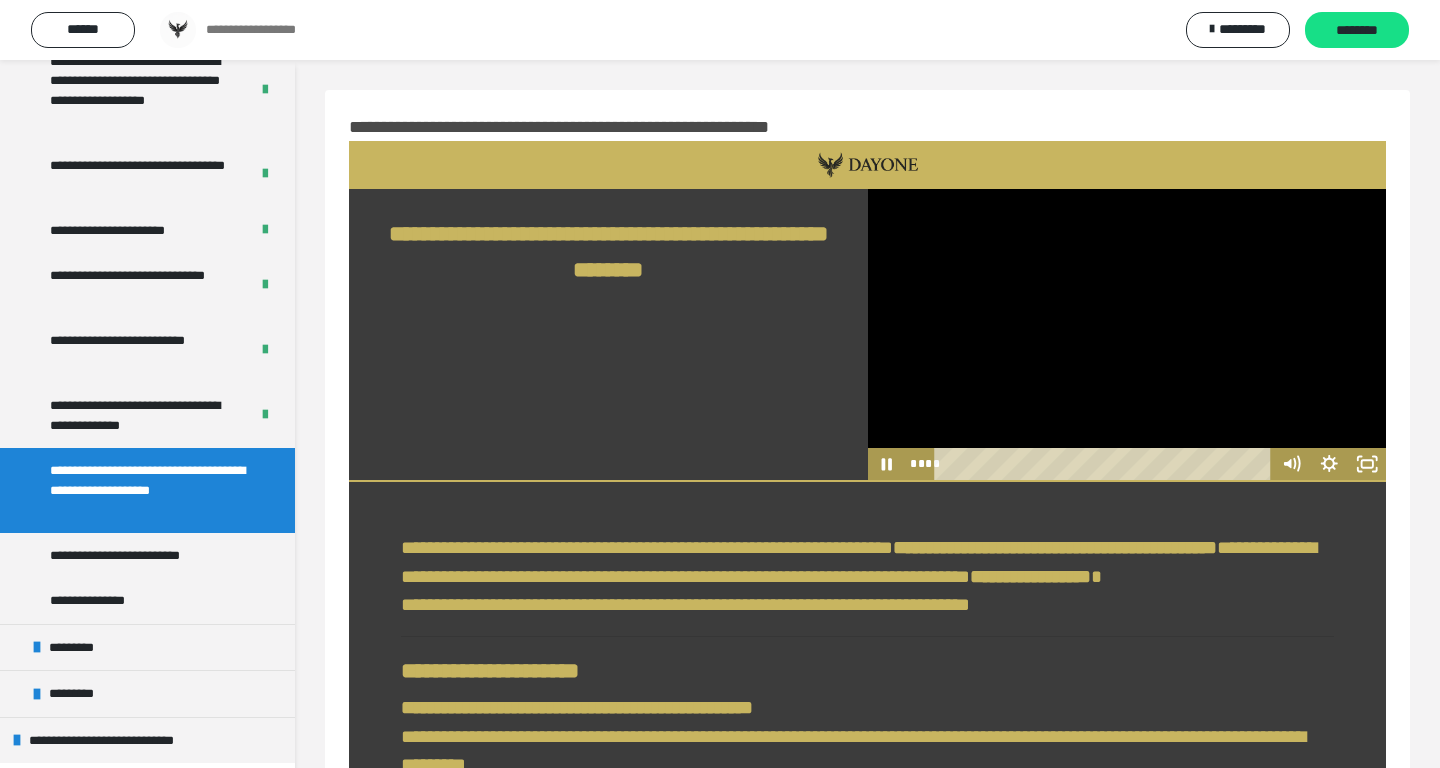 click at bounding box center (1127, 335) 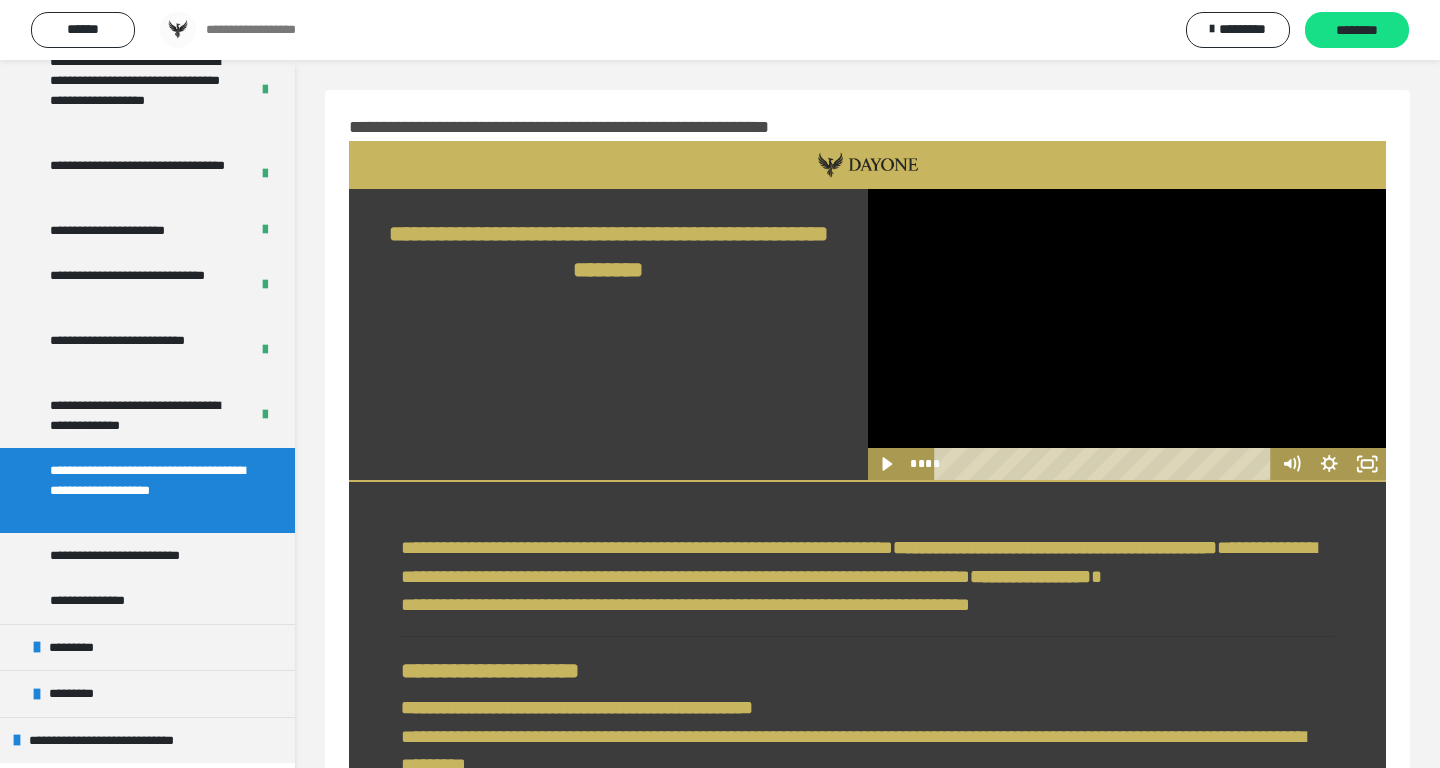 click at bounding box center [1127, 335] 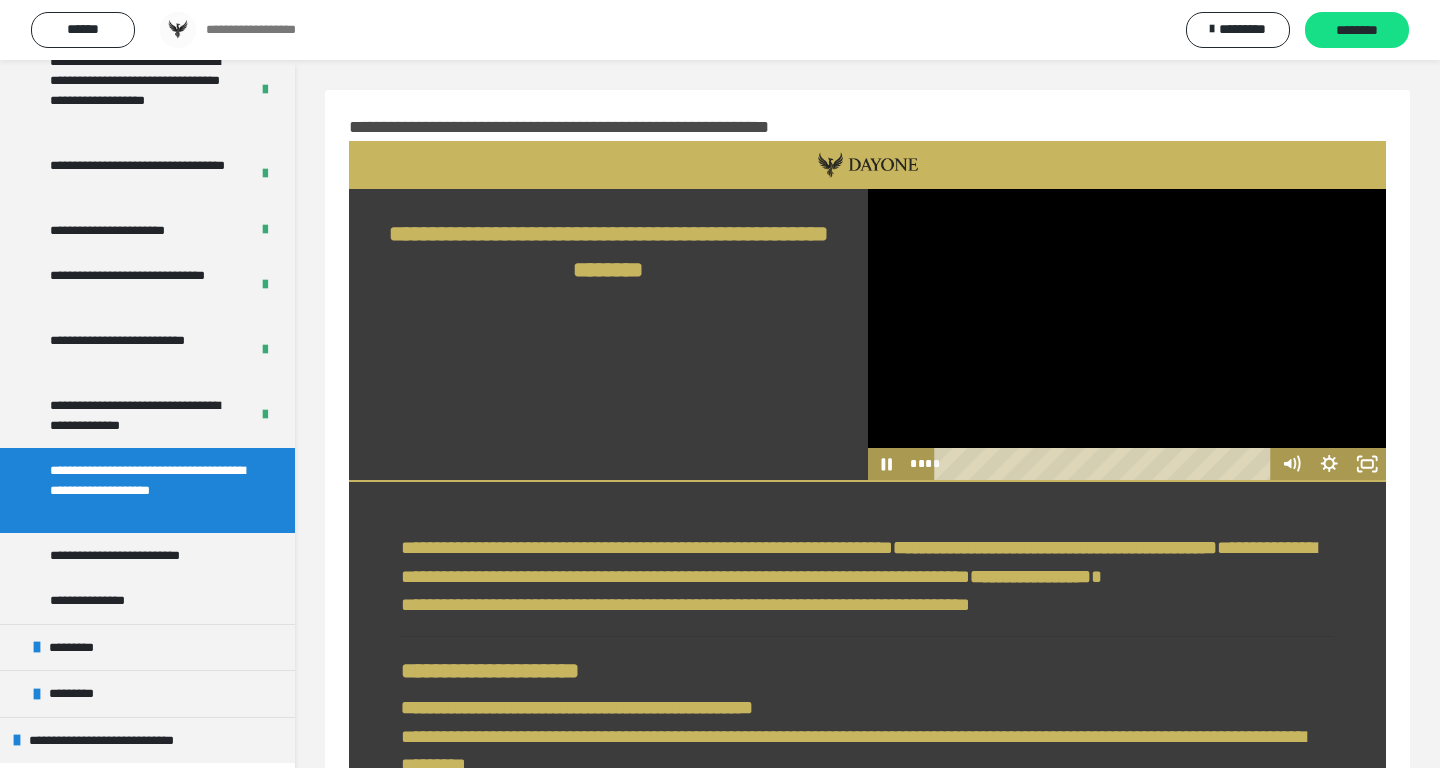 click at bounding box center [1127, 335] 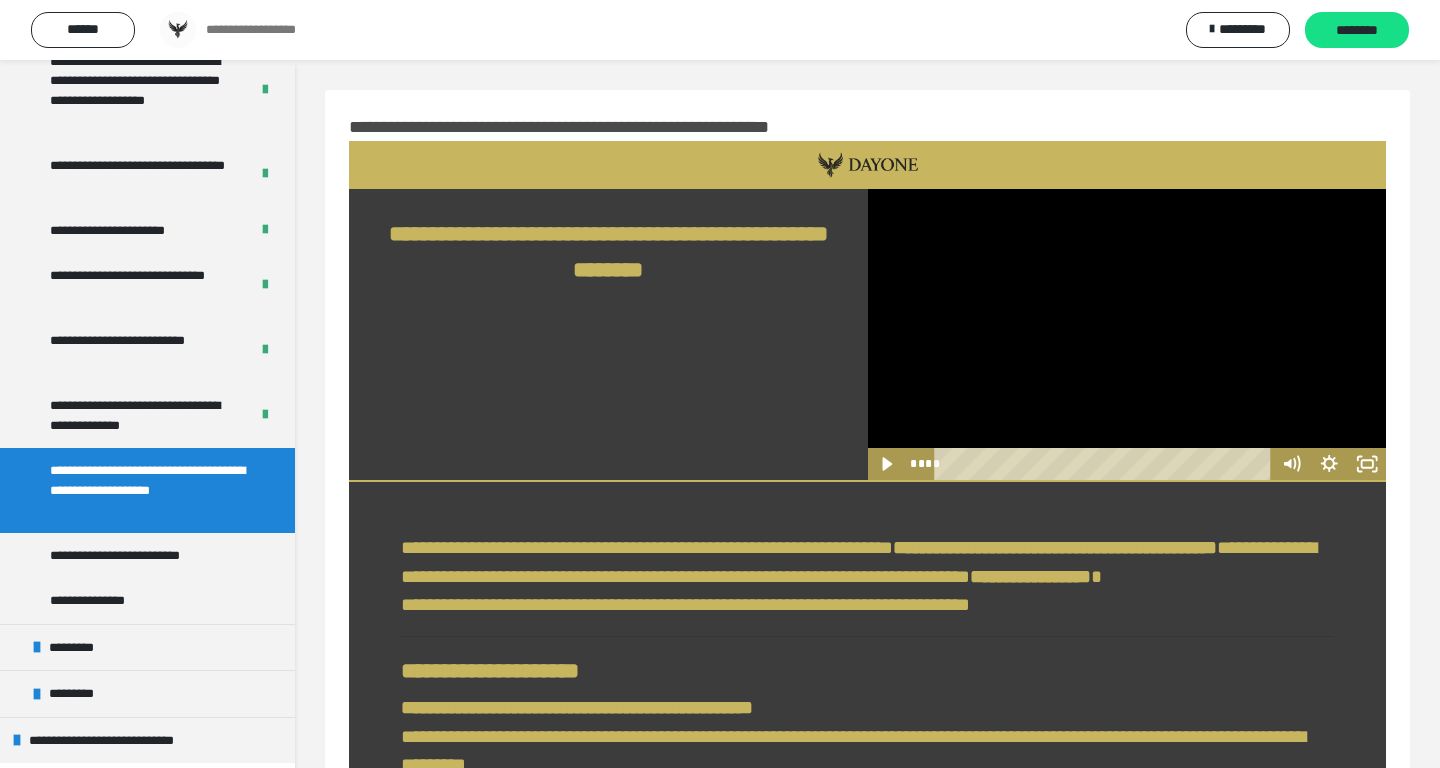 click at bounding box center [1127, 335] 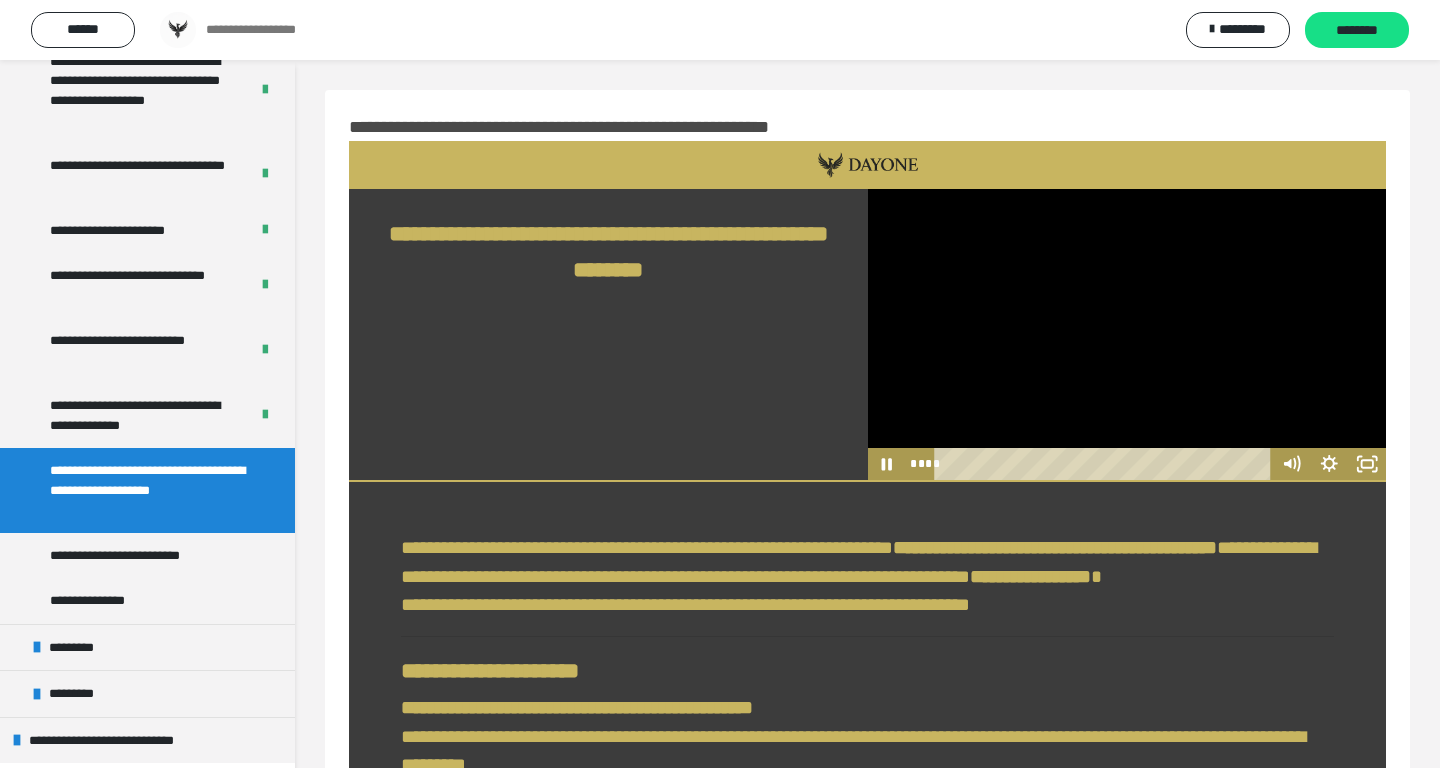 click at bounding box center [1127, 335] 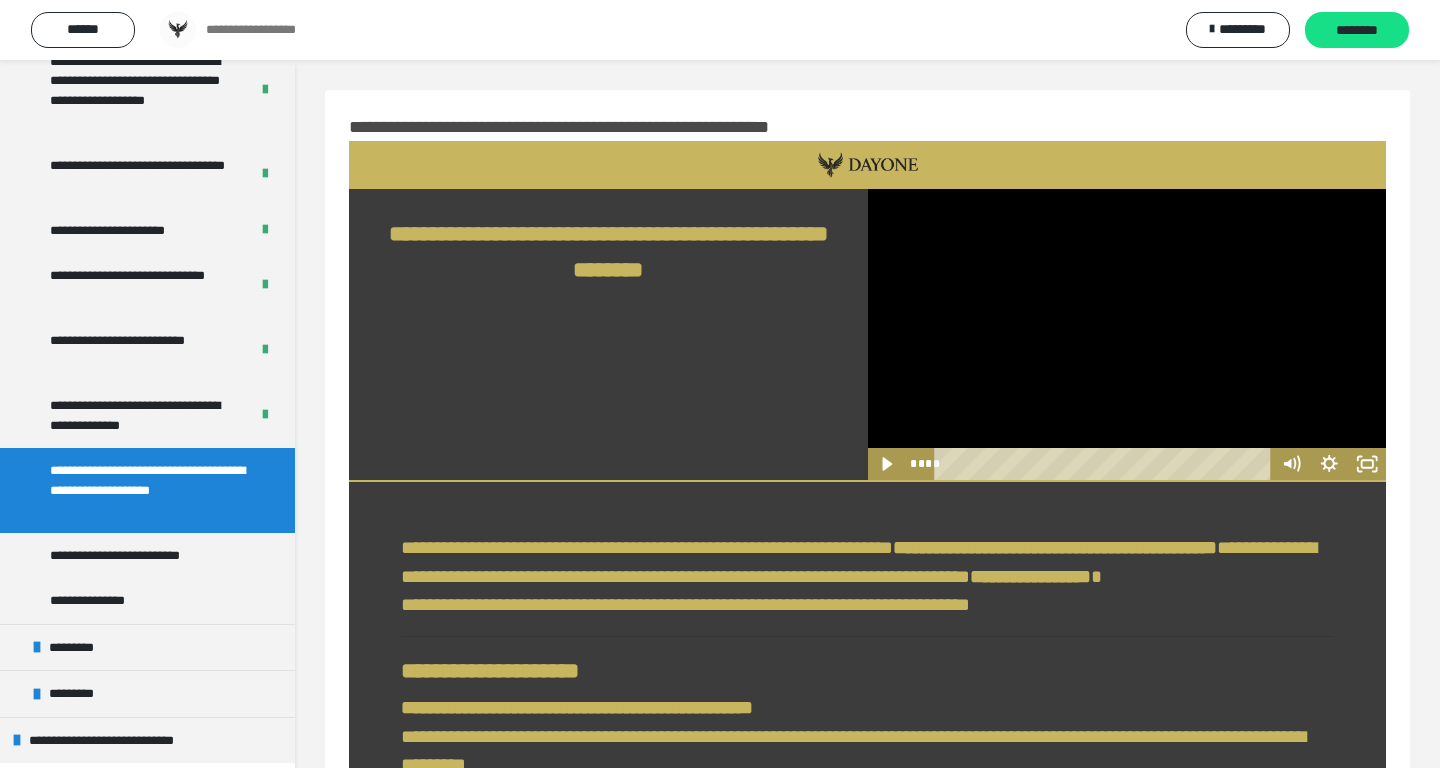 click at bounding box center (1127, 335) 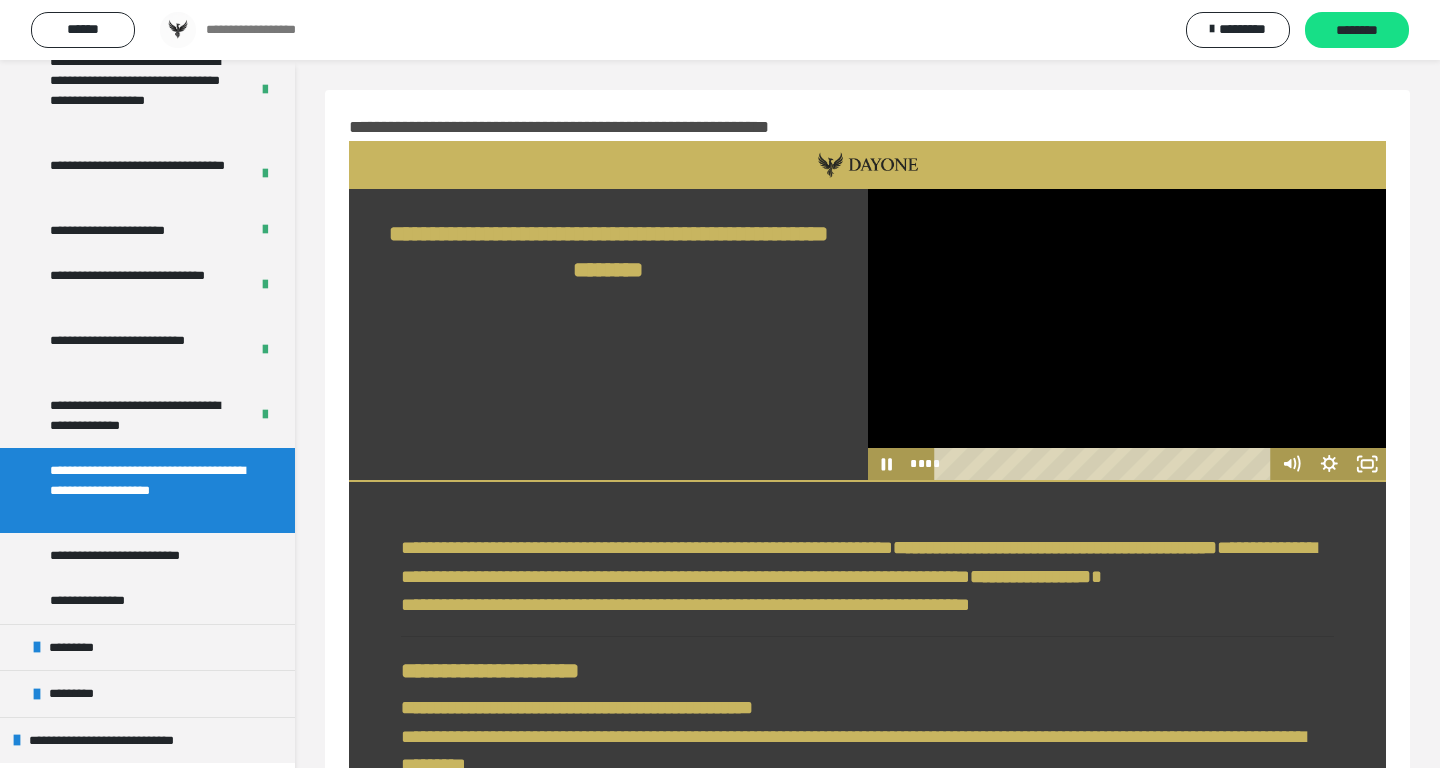 click at bounding box center (1127, 335) 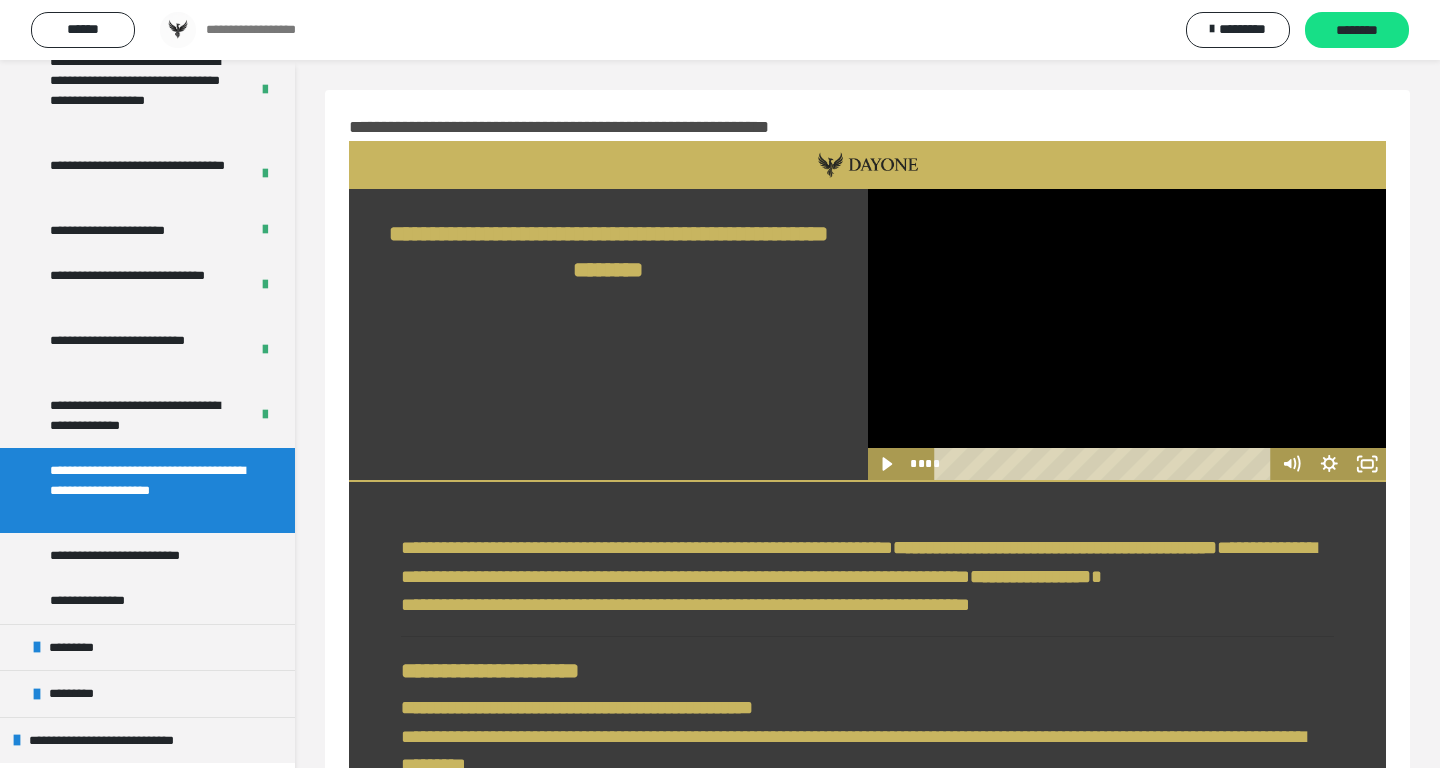 click at bounding box center [1127, 335] 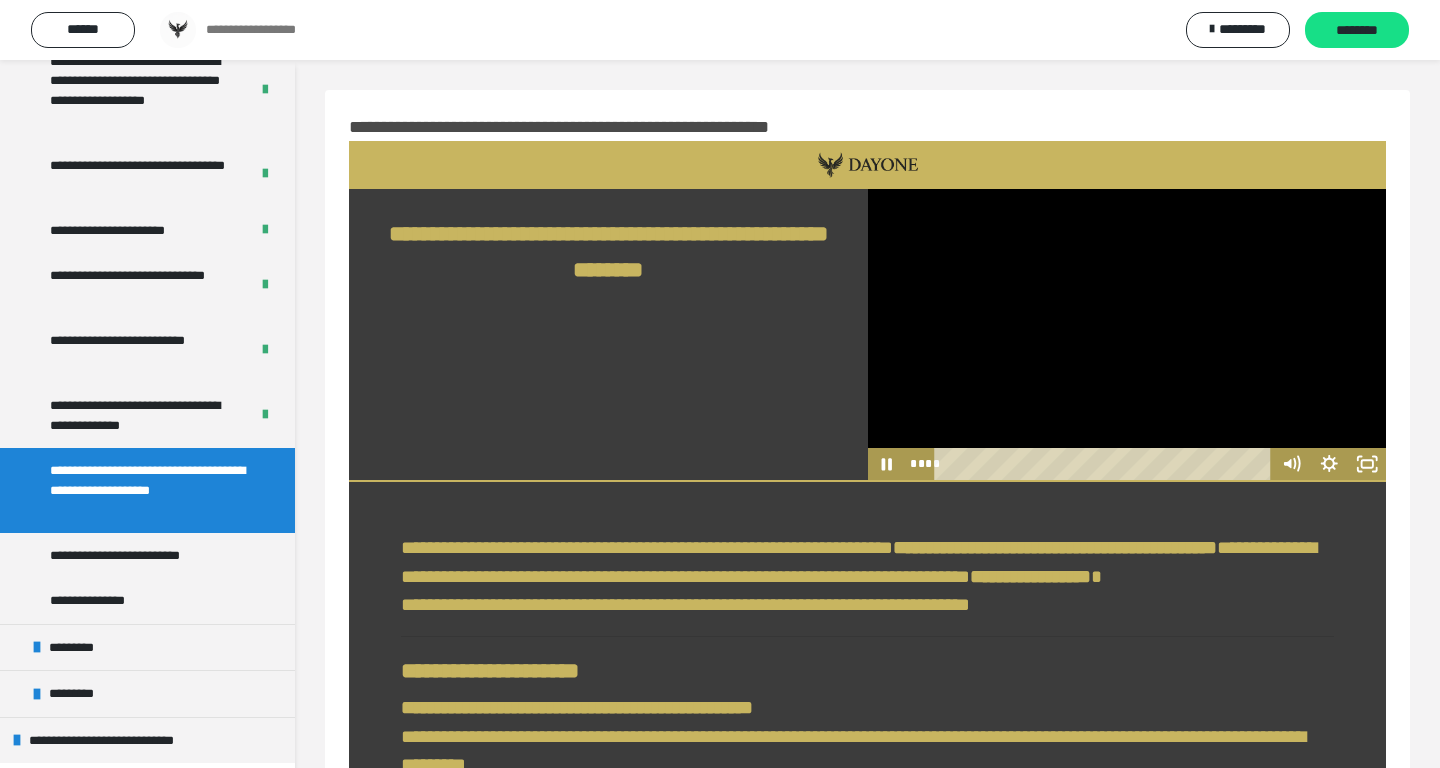 click at bounding box center [1127, 335] 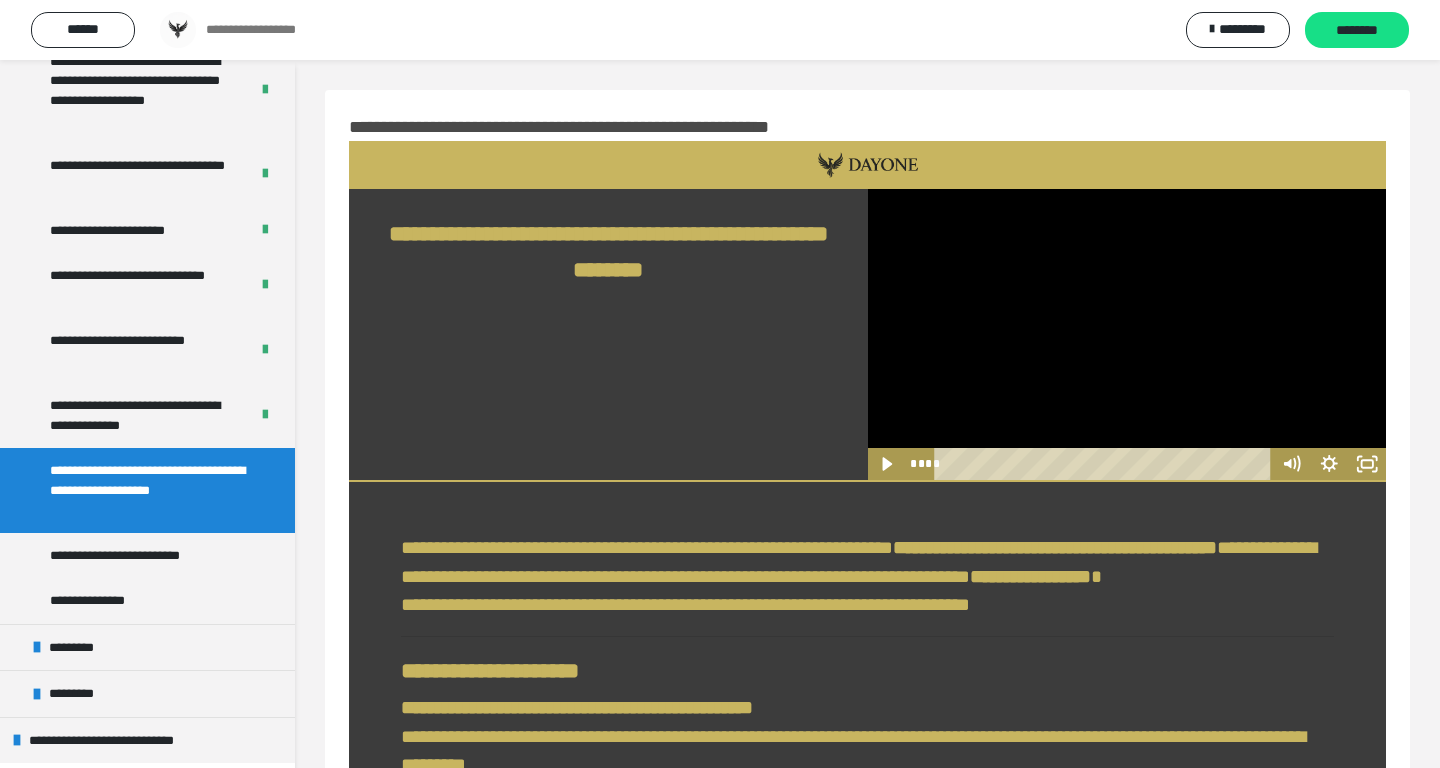 click at bounding box center (1127, 335) 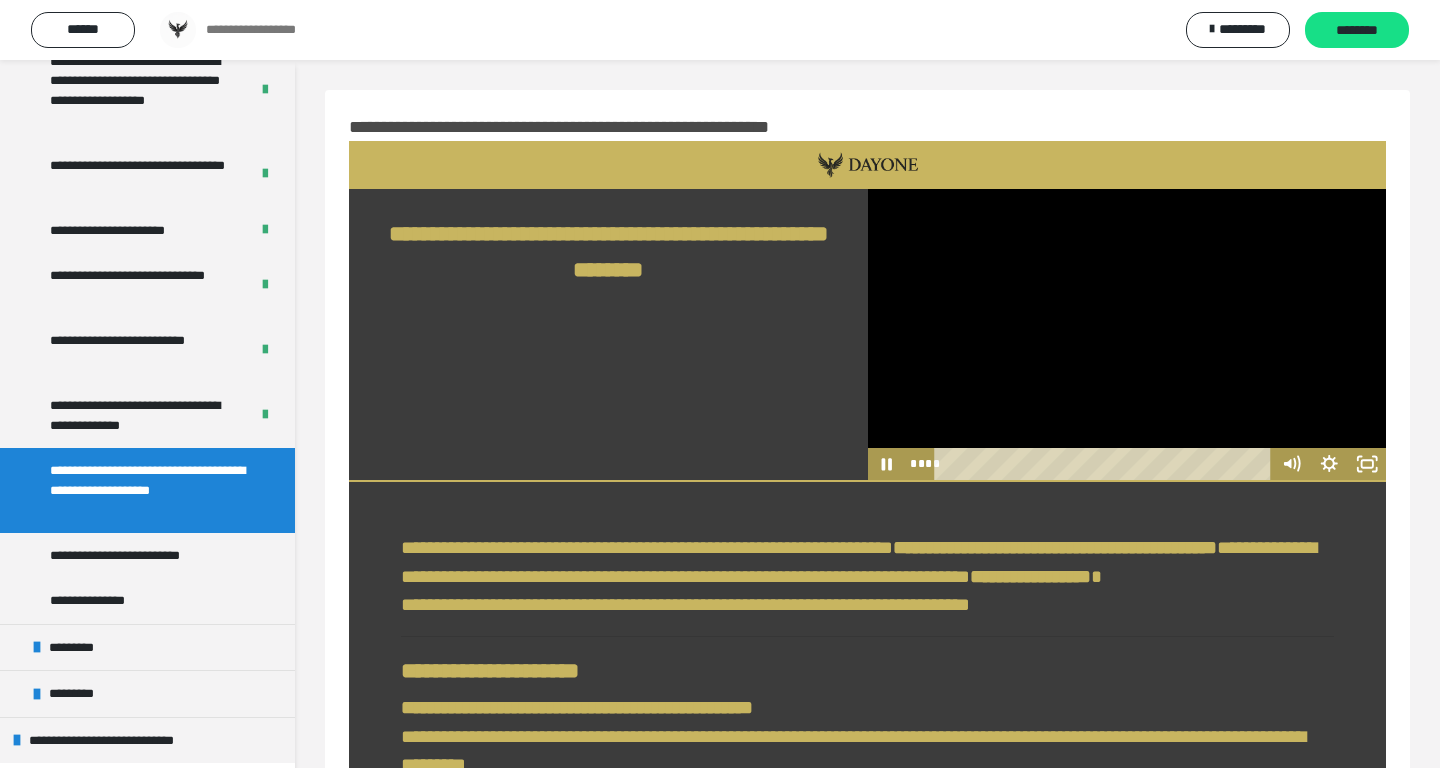 click at bounding box center (1127, 335) 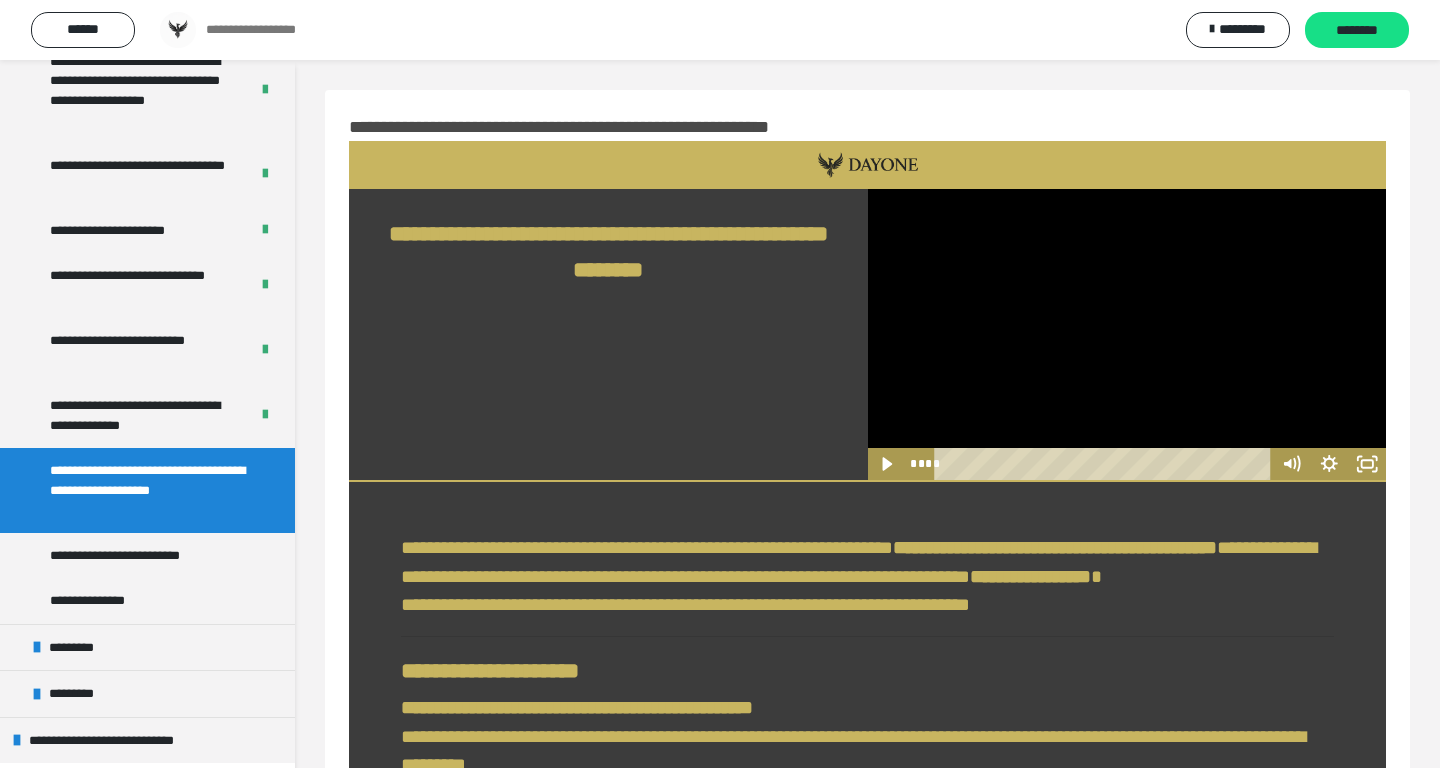 click at bounding box center (1127, 335) 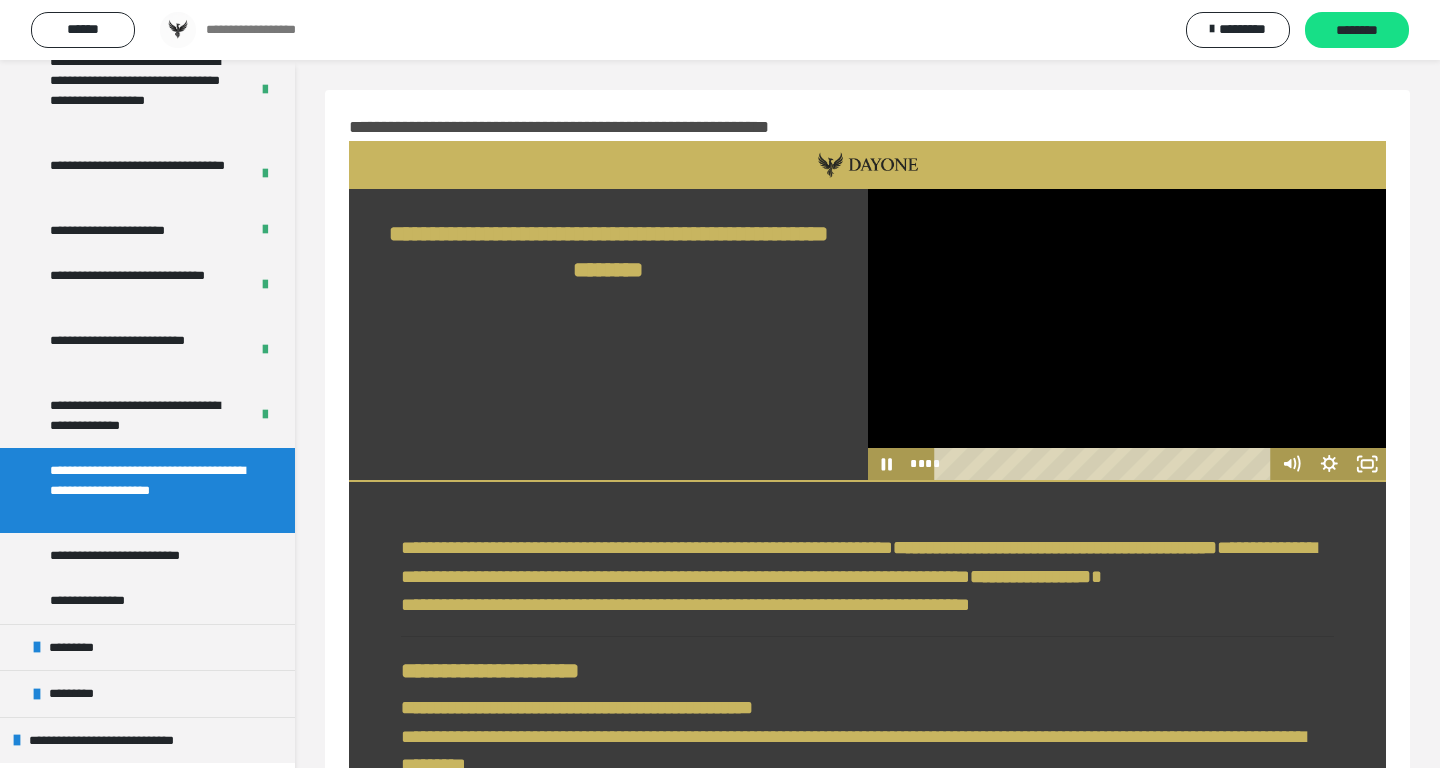 click at bounding box center [1127, 335] 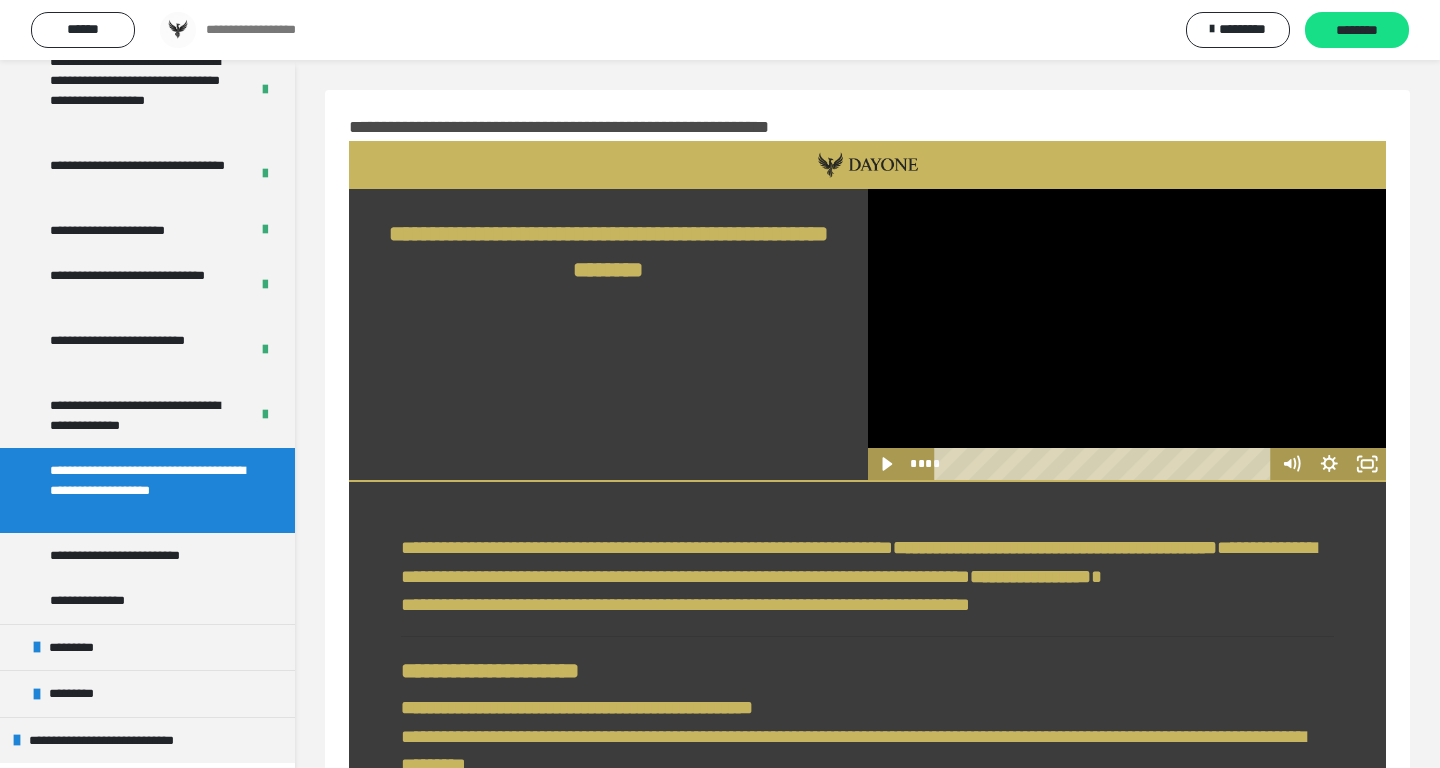 click at bounding box center (1127, 335) 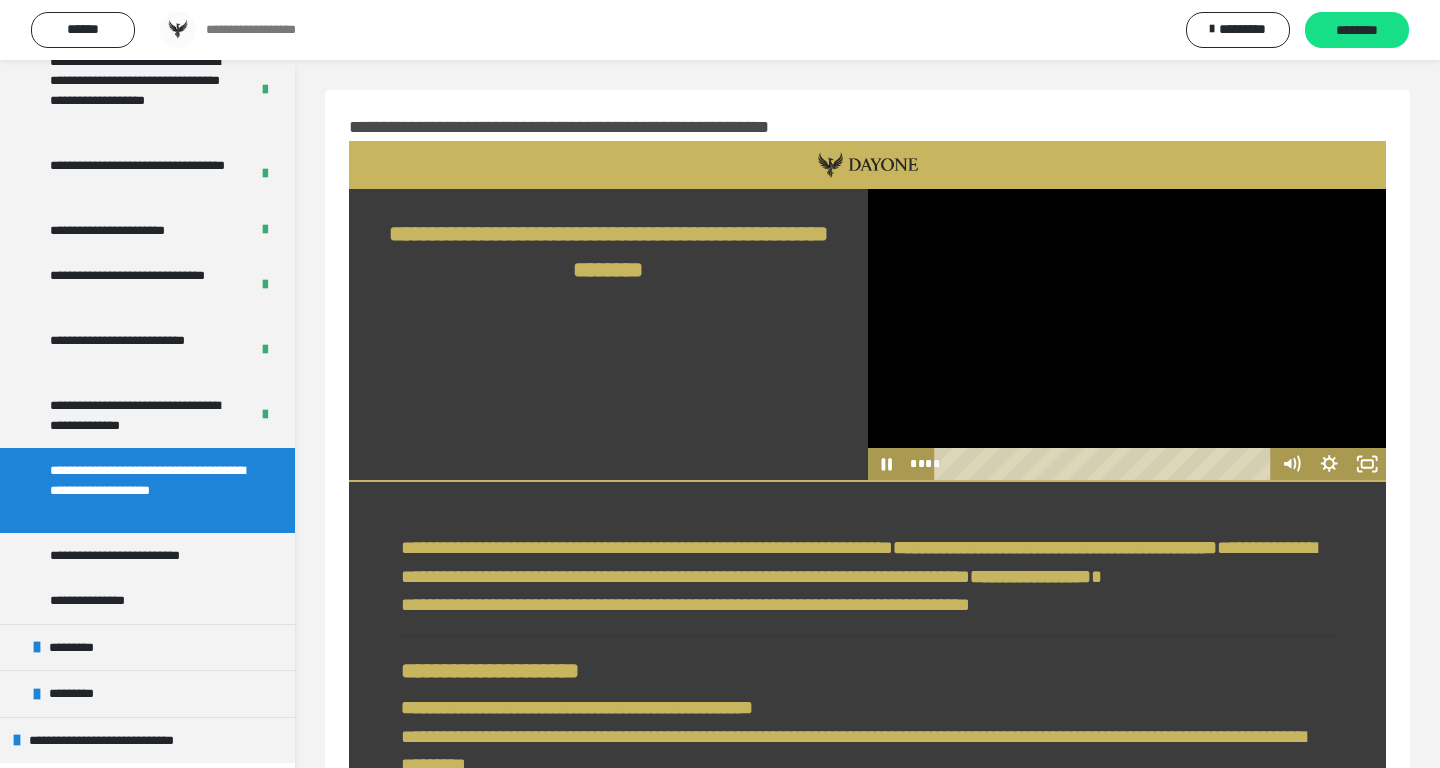 click at bounding box center [1127, 335] 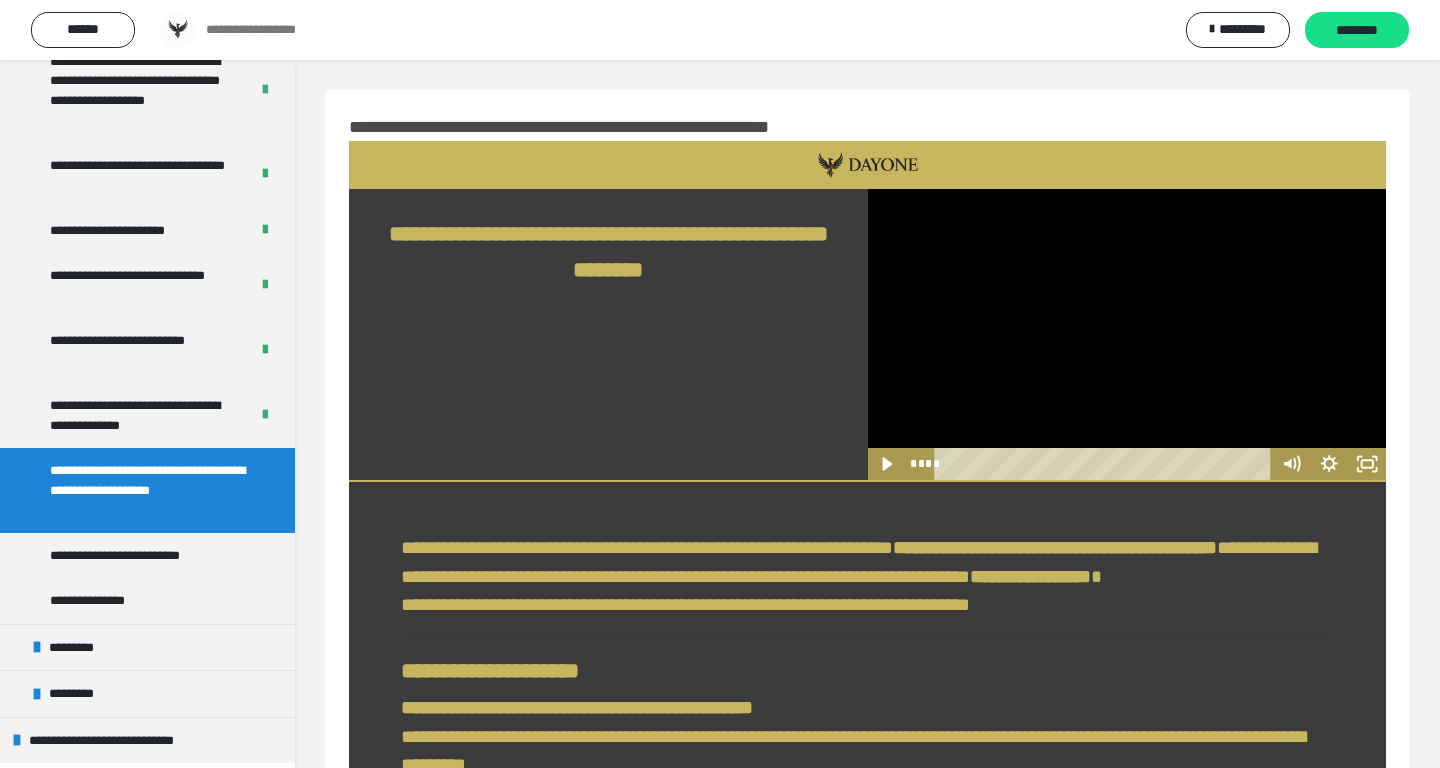 type 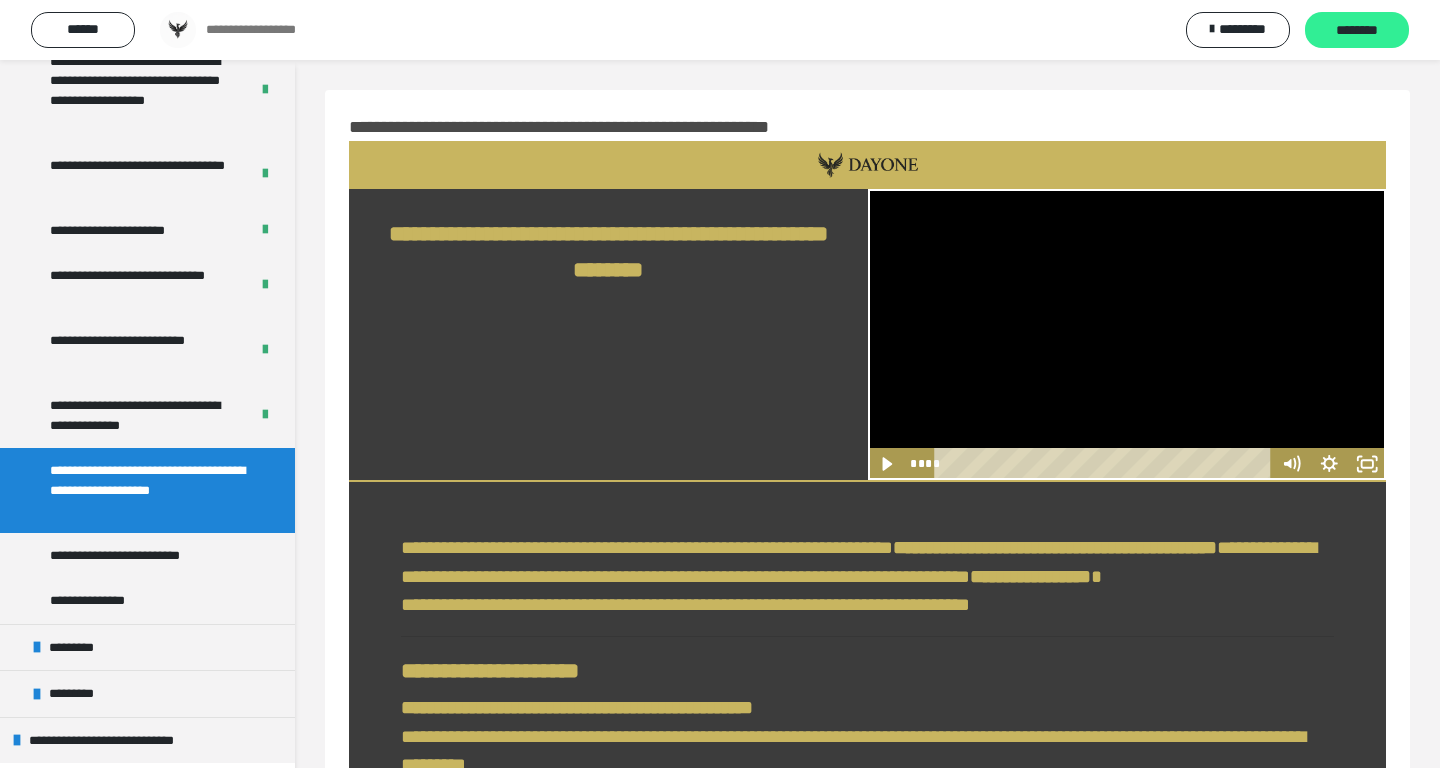 click on "********" at bounding box center [1357, 31] 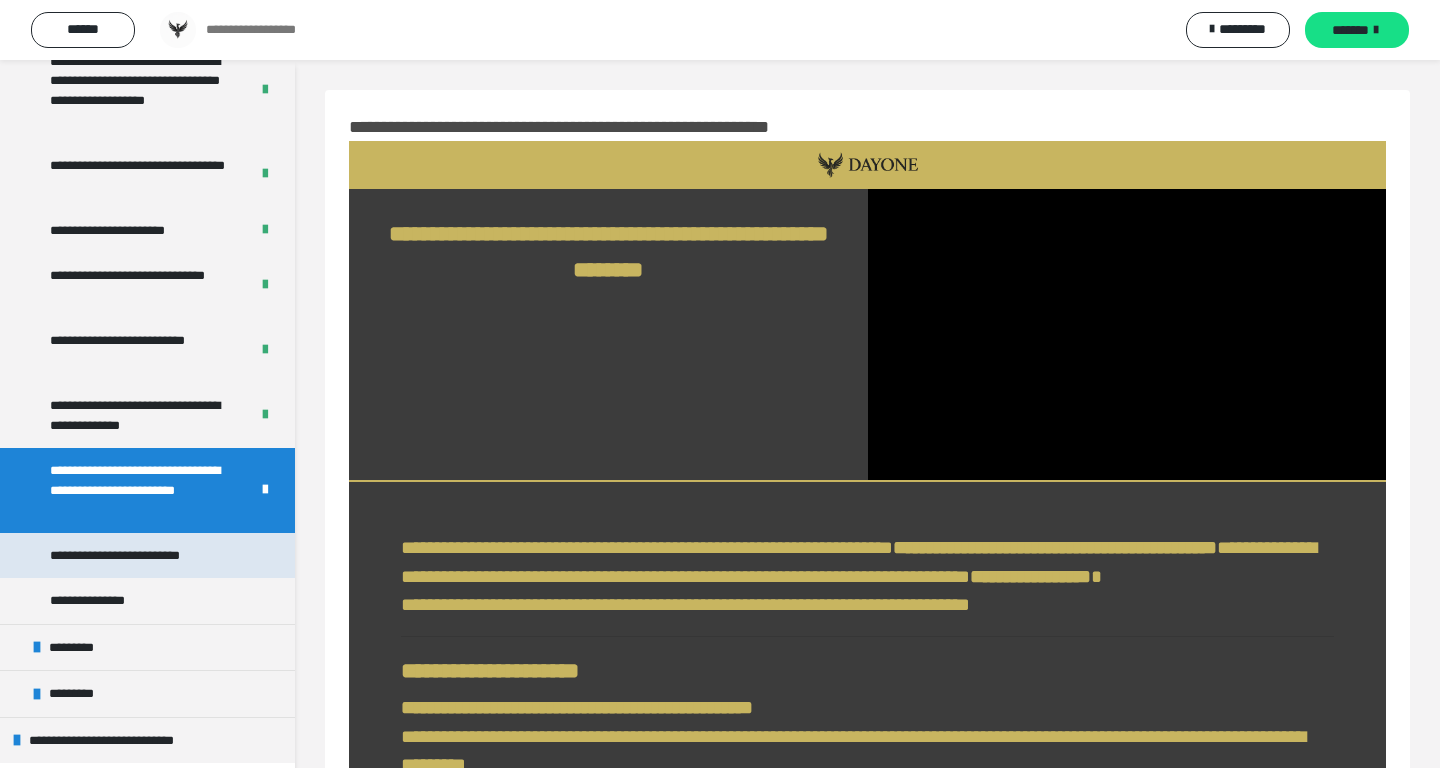 click on "**********" at bounding box center [134, 556] 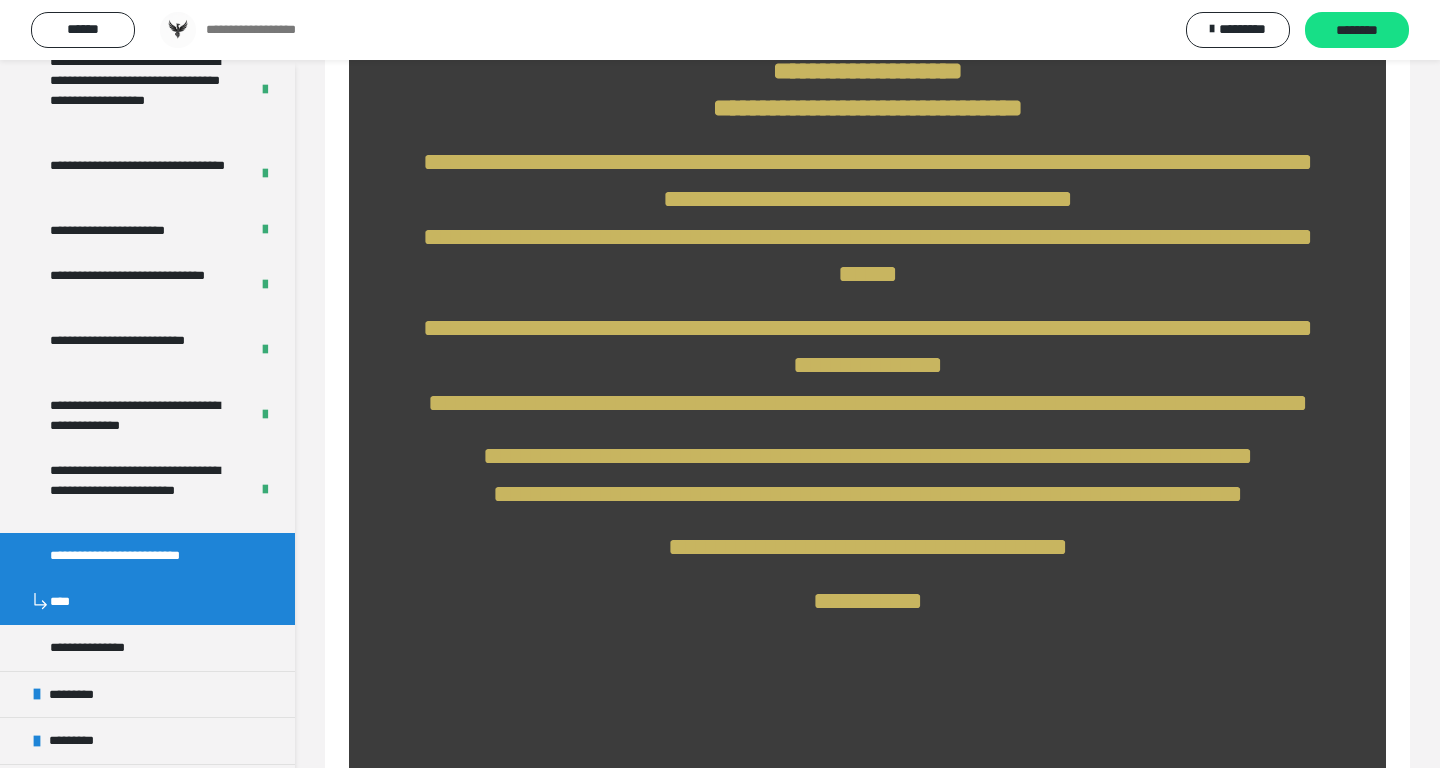scroll, scrollTop: 286, scrollLeft: 0, axis: vertical 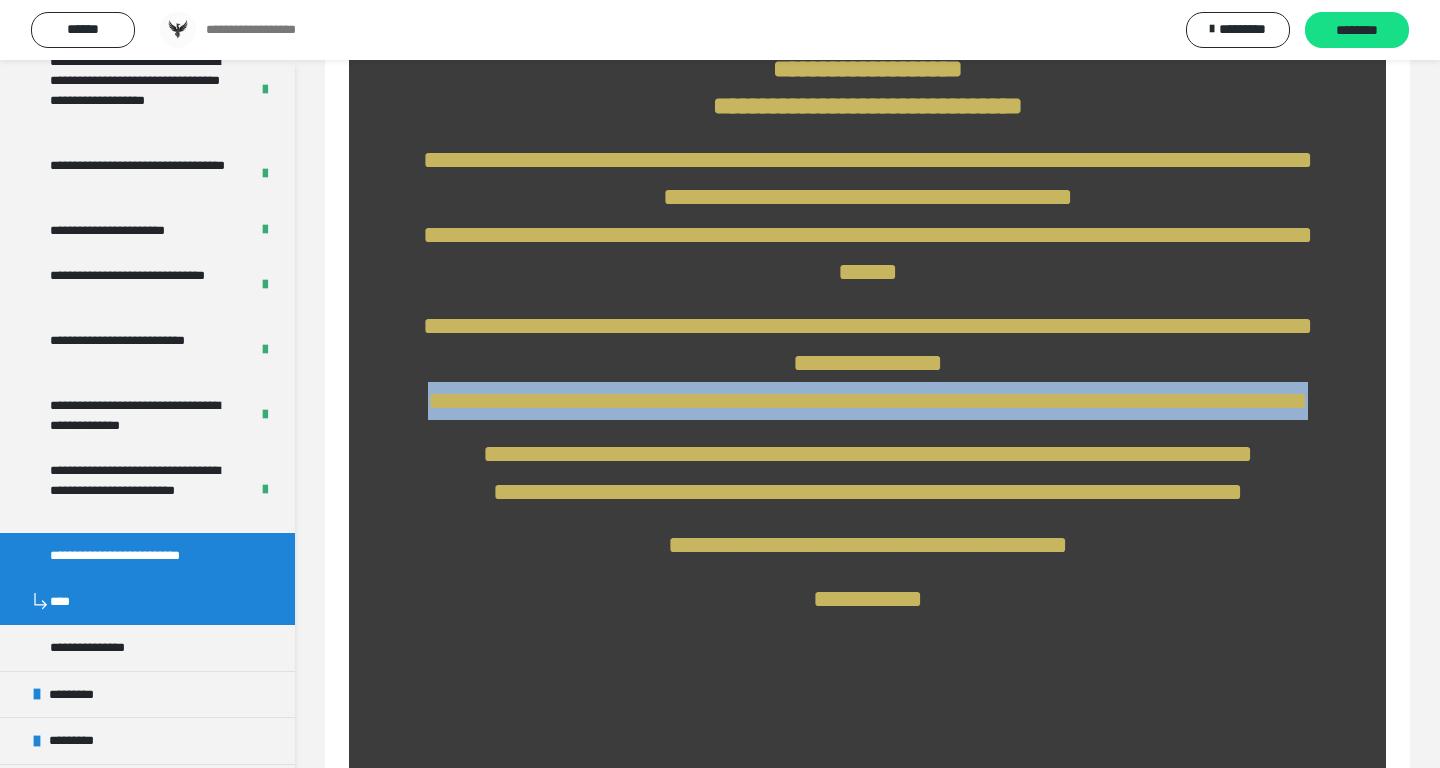 drag, startPoint x: 397, startPoint y: 399, endPoint x: 1005, endPoint y: 428, distance: 608.6912 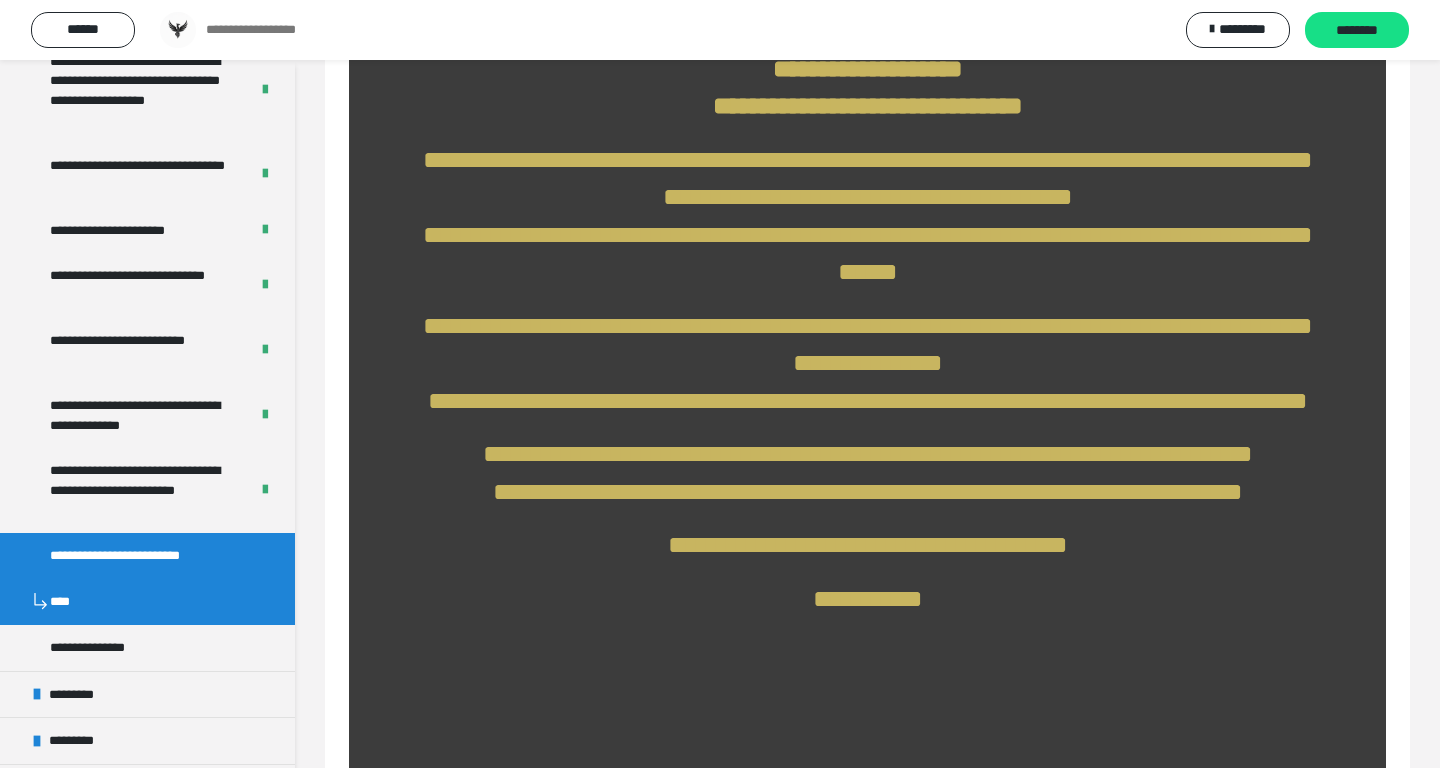 click on "**********" at bounding box center (868, 544) 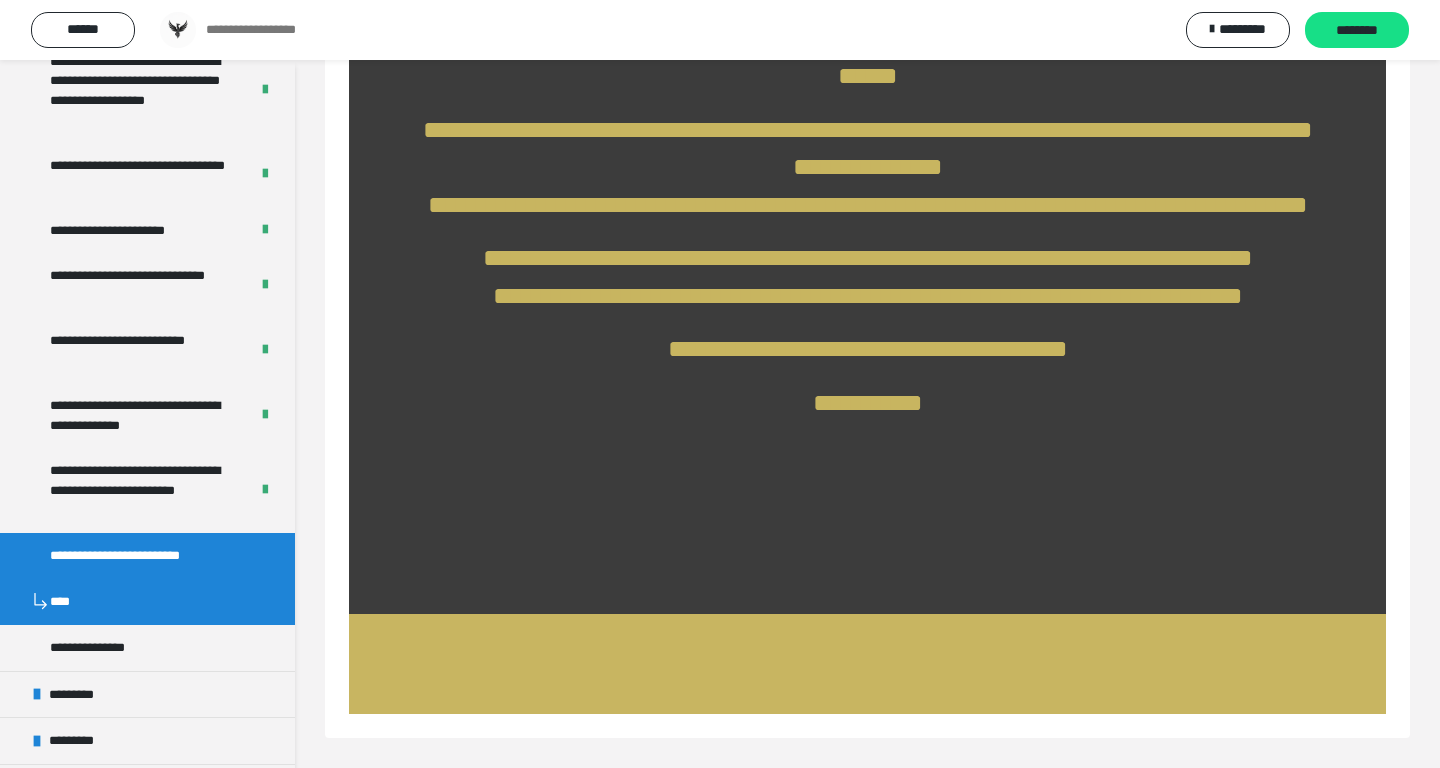 scroll, scrollTop: 509, scrollLeft: 0, axis: vertical 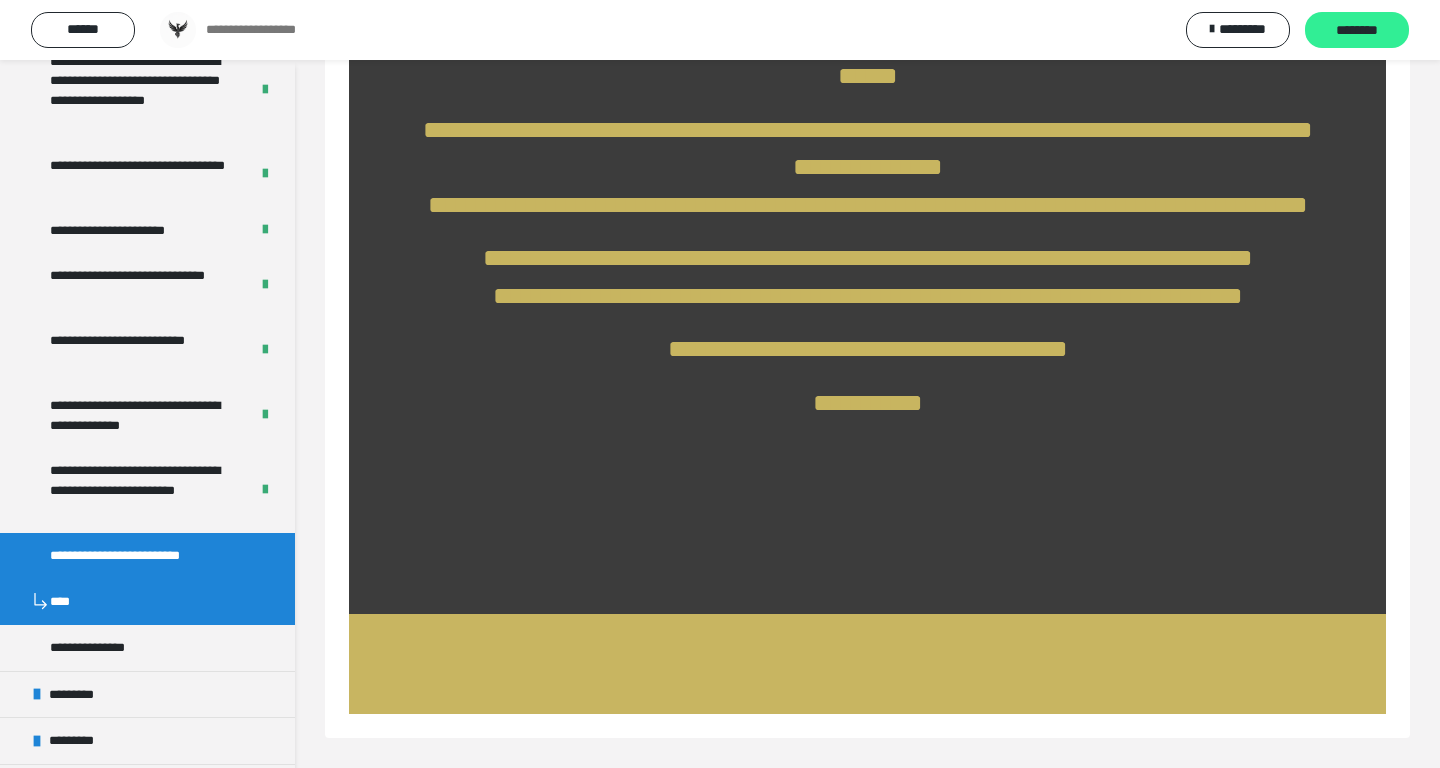 click on "********" at bounding box center (1357, 31) 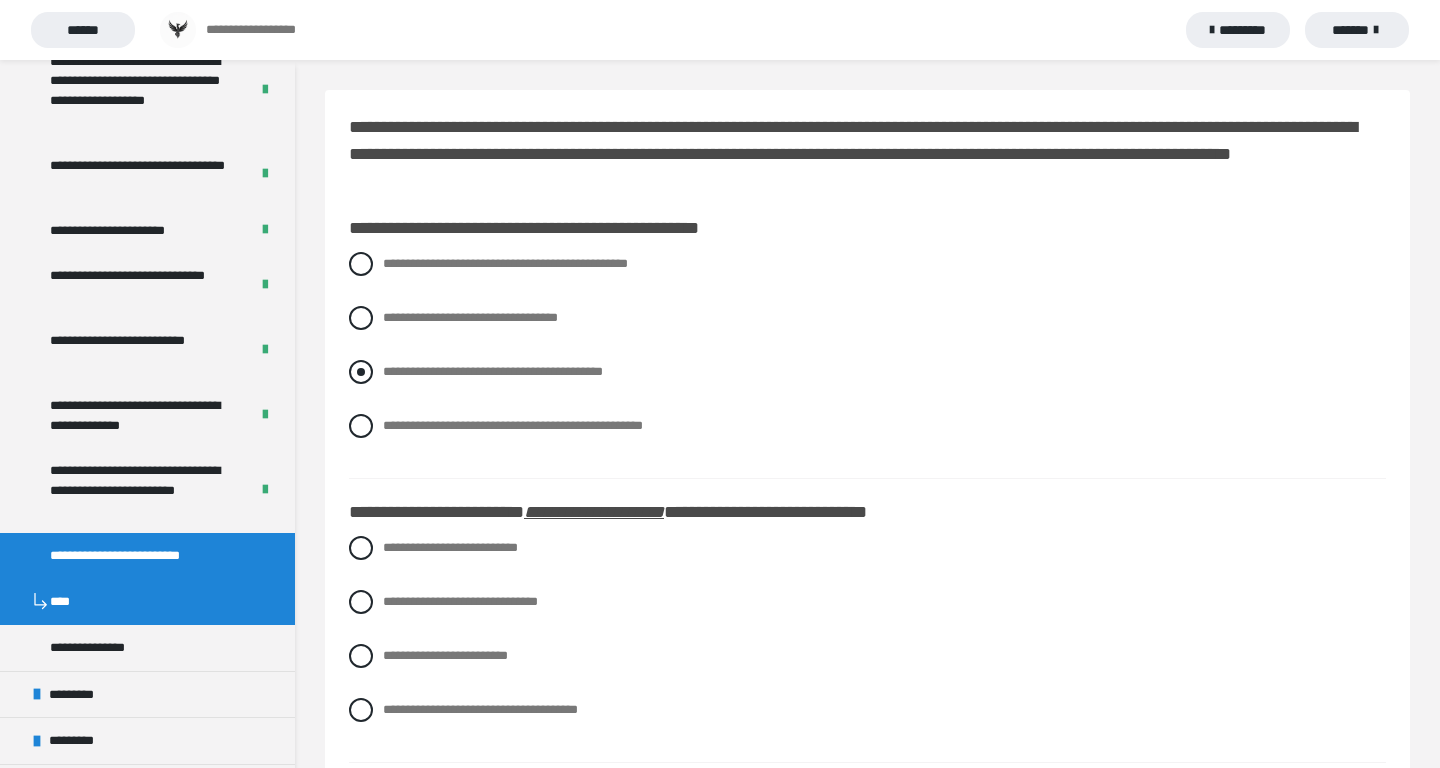 click on "**********" at bounding box center [493, 371] 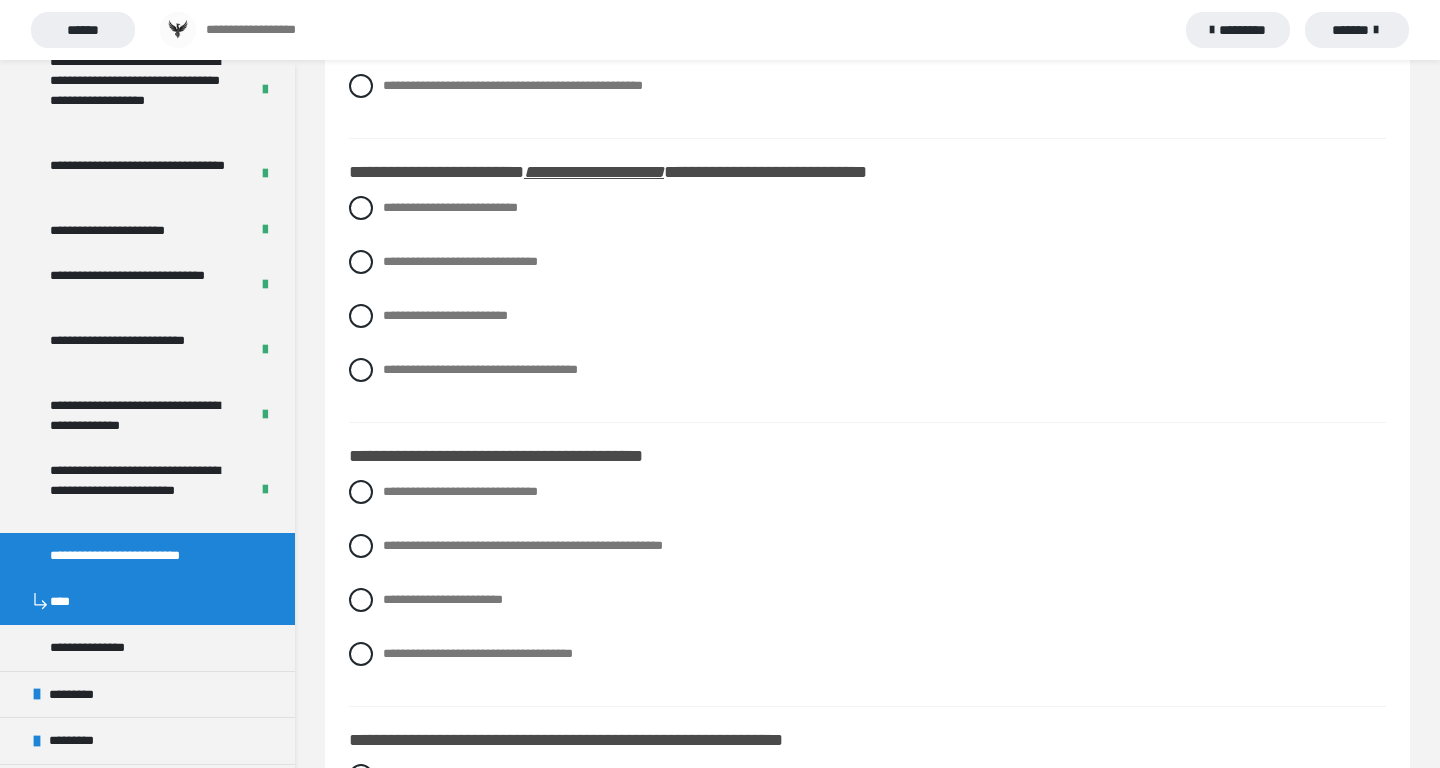 scroll, scrollTop: 345, scrollLeft: 0, axis: vertical 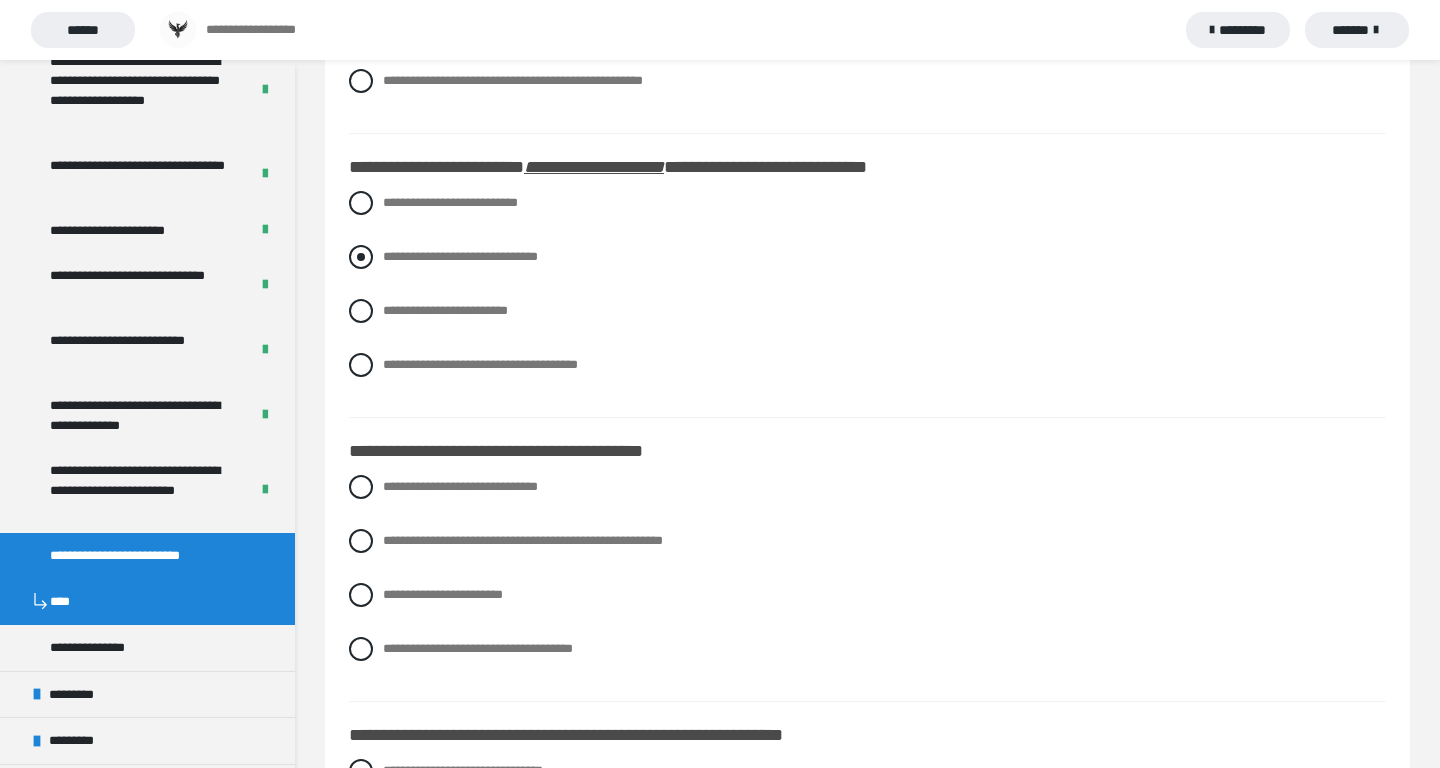 click on "**********" at bounding box center (867, 257) 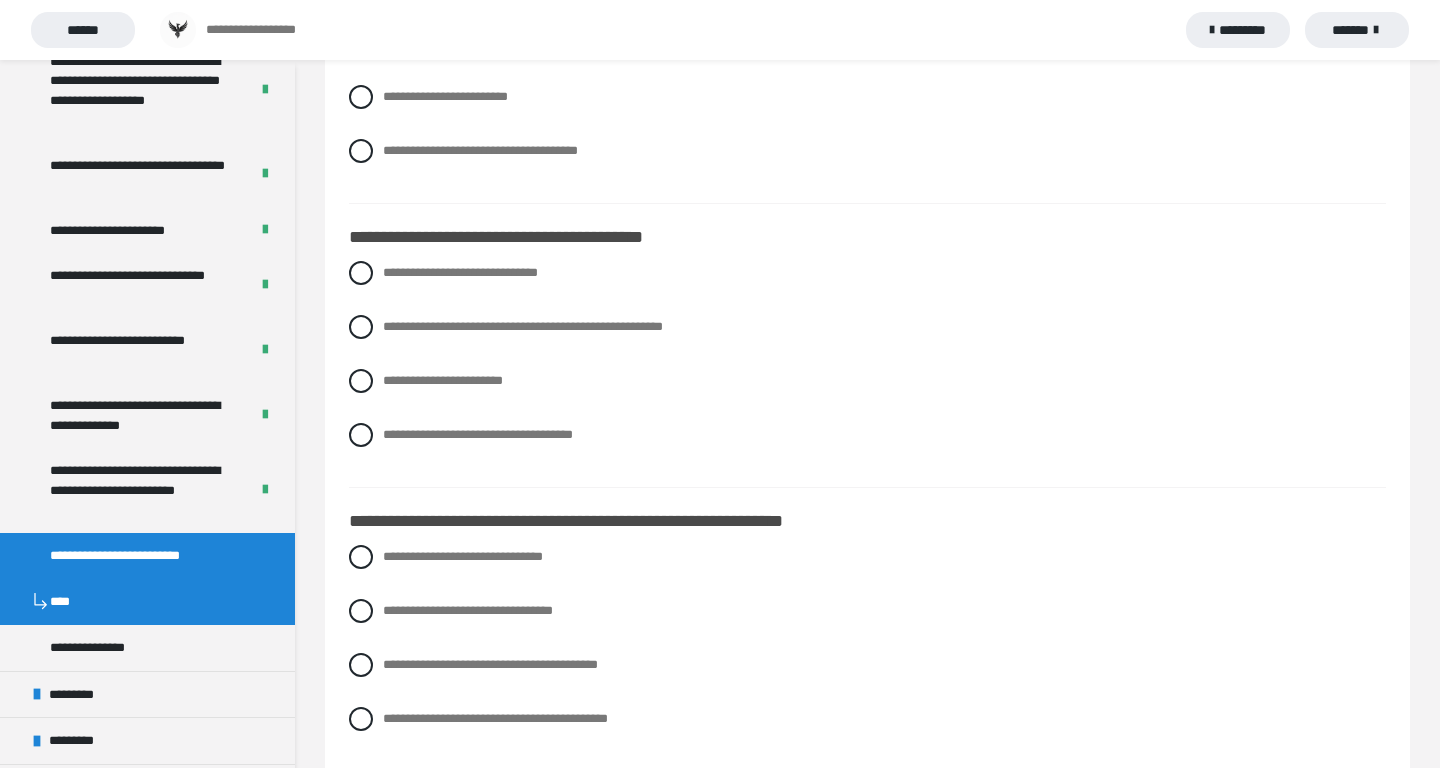 scroll, scrollTop: 569, scrollLeft: 0, axis: vertical 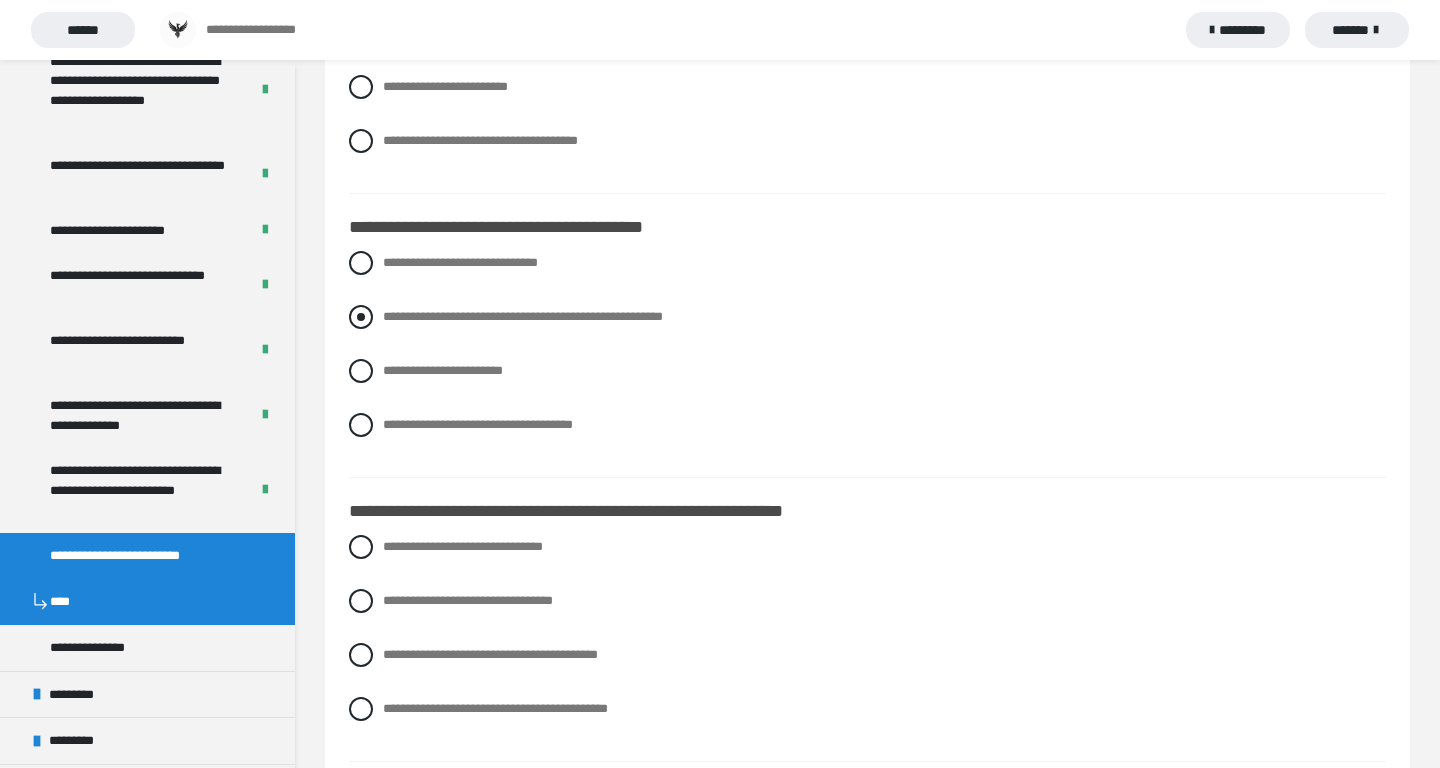 click on "**********" at bounding box center (523, 316) 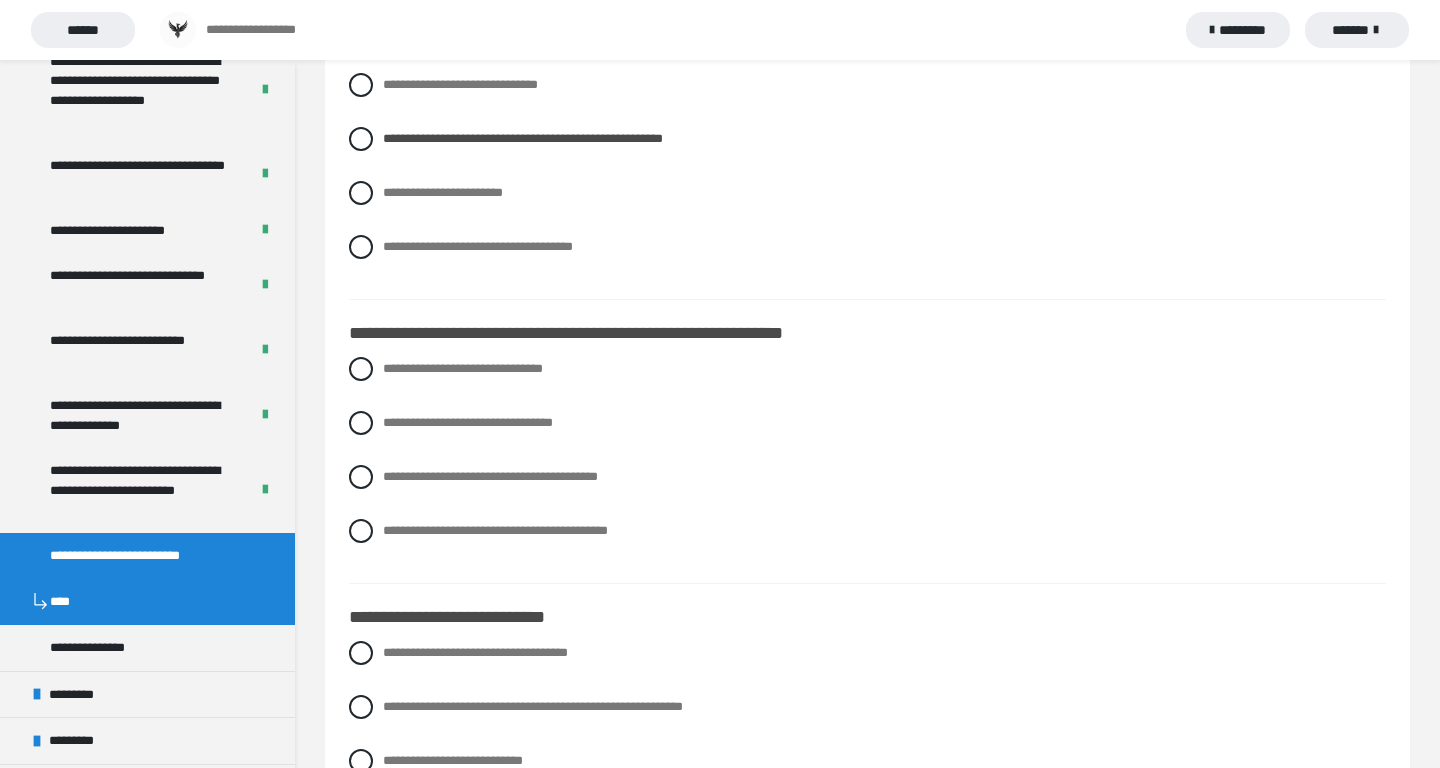 scroll, scrollTop: 751, scrollLeft: 0, axis: vertical 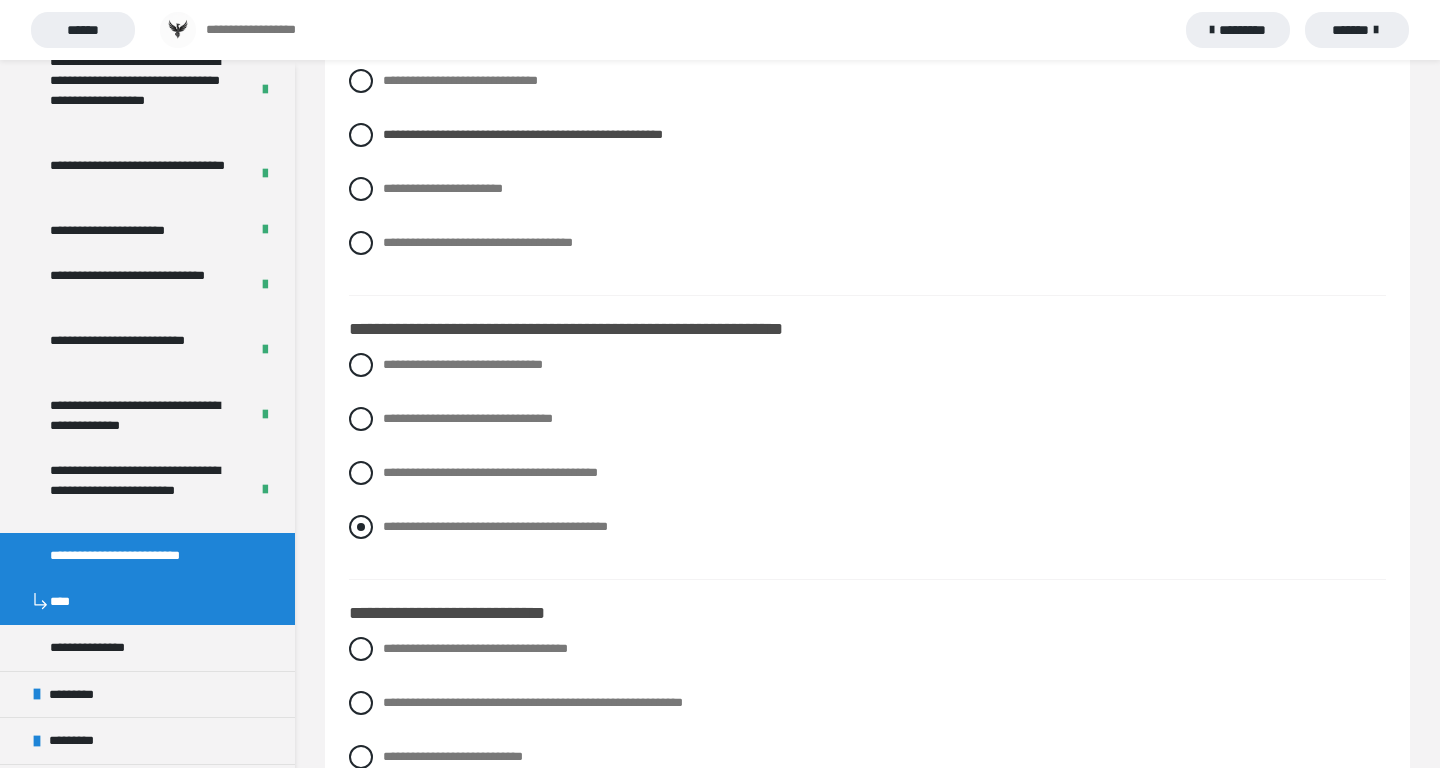 click on "**********" at bounding box center [495, 526] 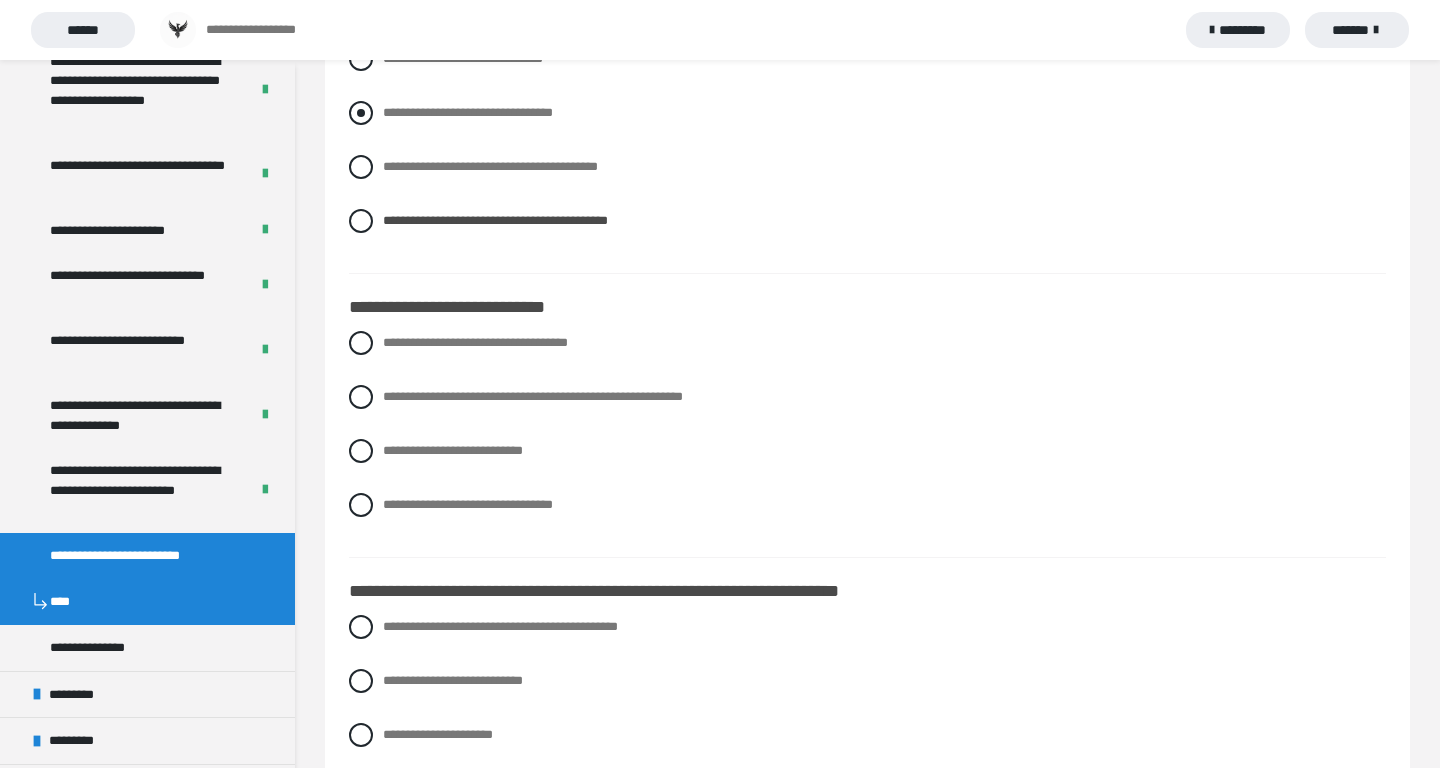 scroll, scrollTop: 1073, scrollLeft: 0, axis: vertical 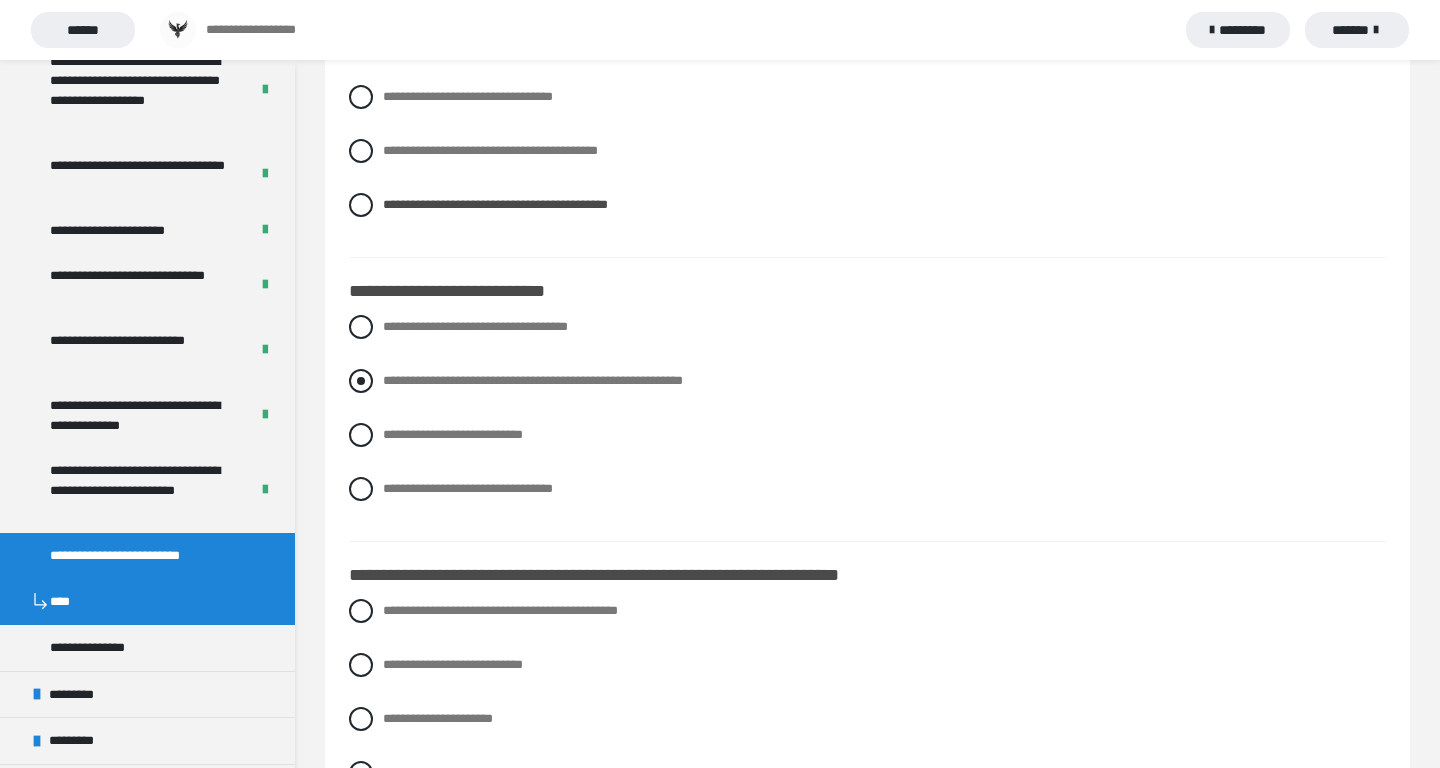 click on "**********" at bounding box center [533, 380] 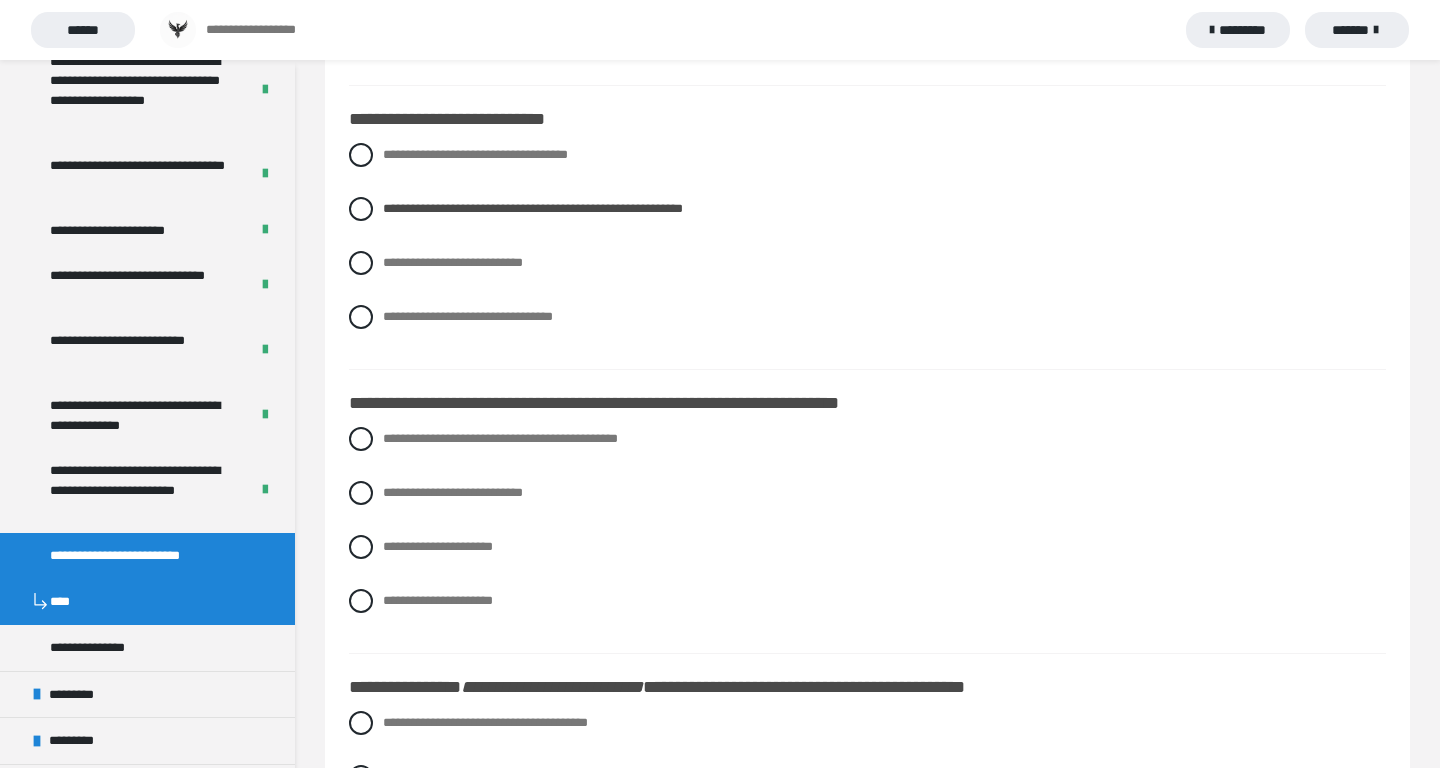 scroll, scrollTop: 1290, scrollLeft: 0, axis: vertical 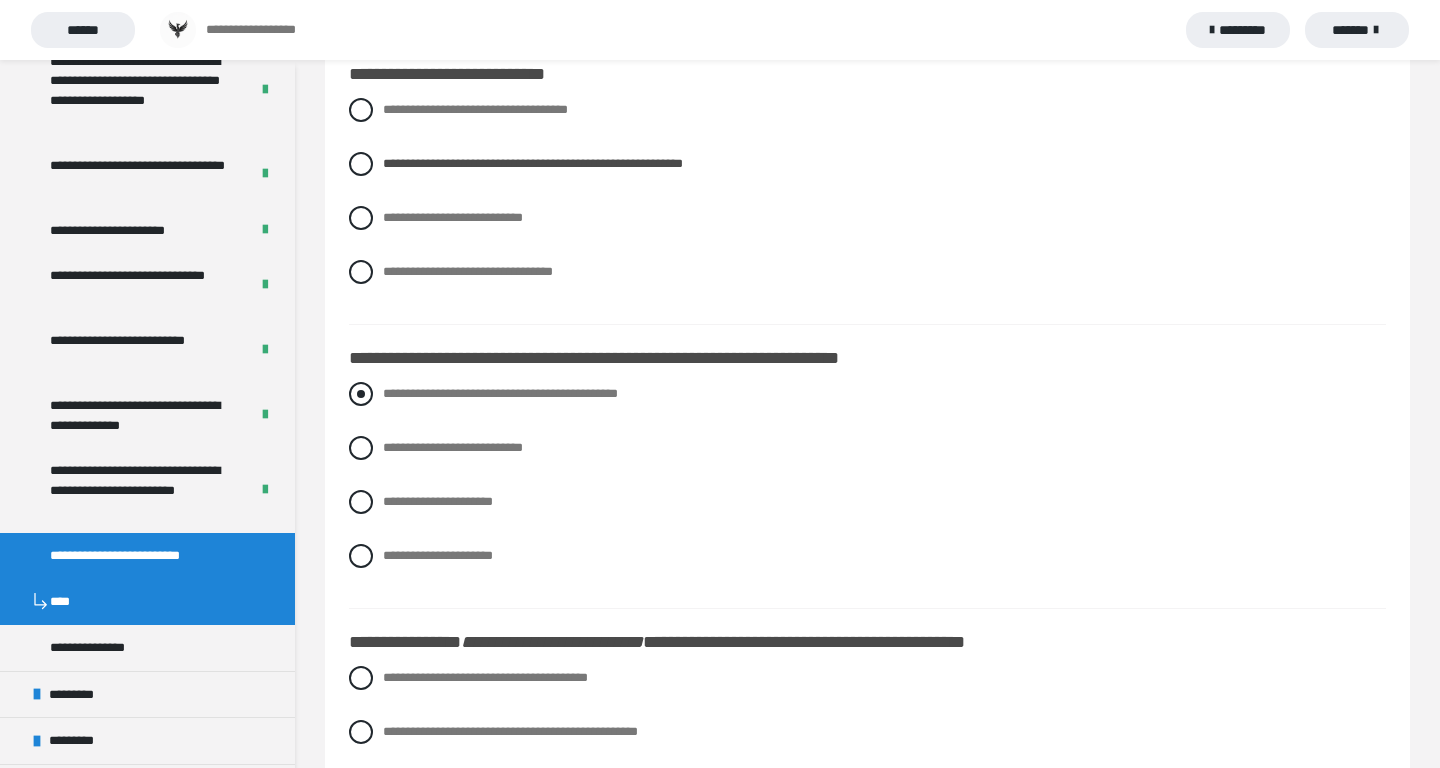 click on "**********" at bounding box center (500, 393) 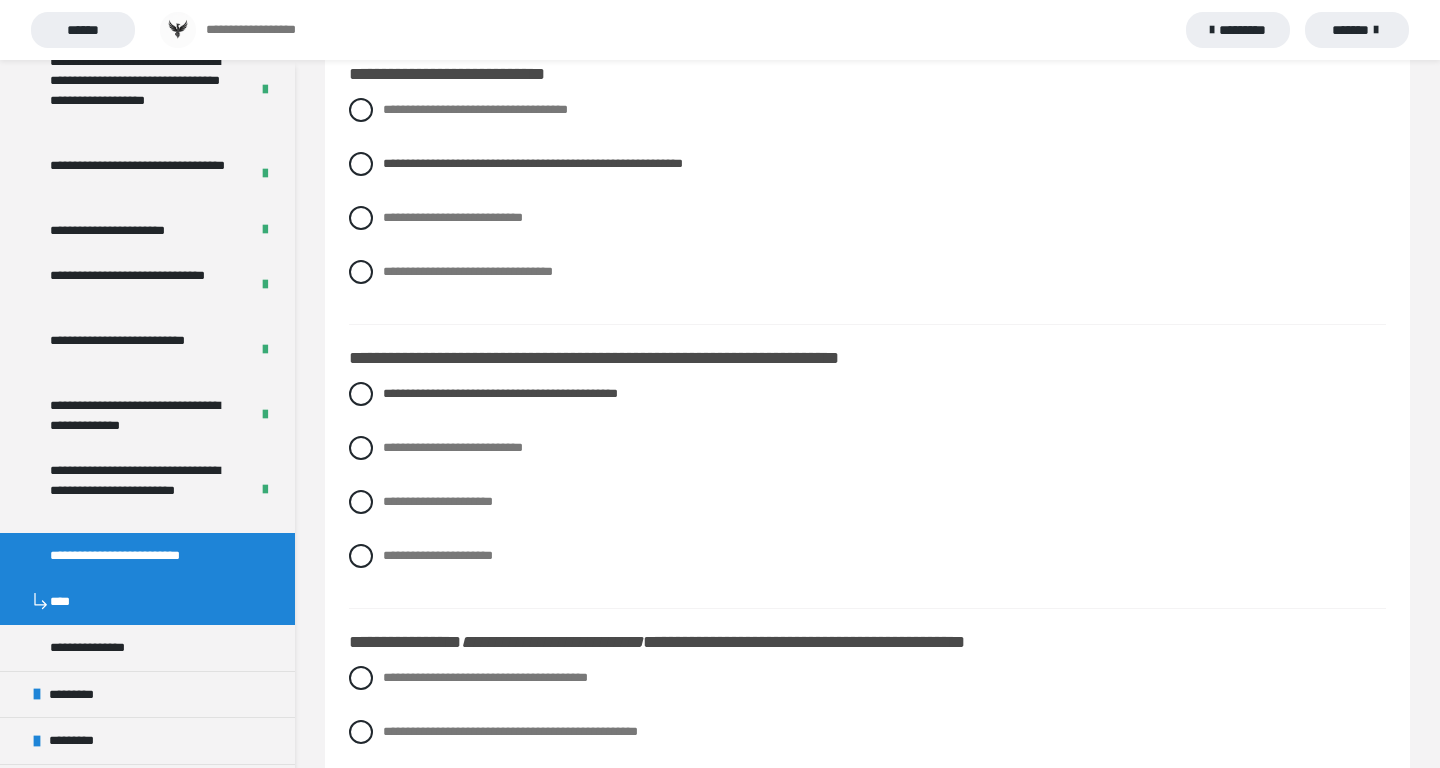 click on "**********" at bounding box center [604, 358] 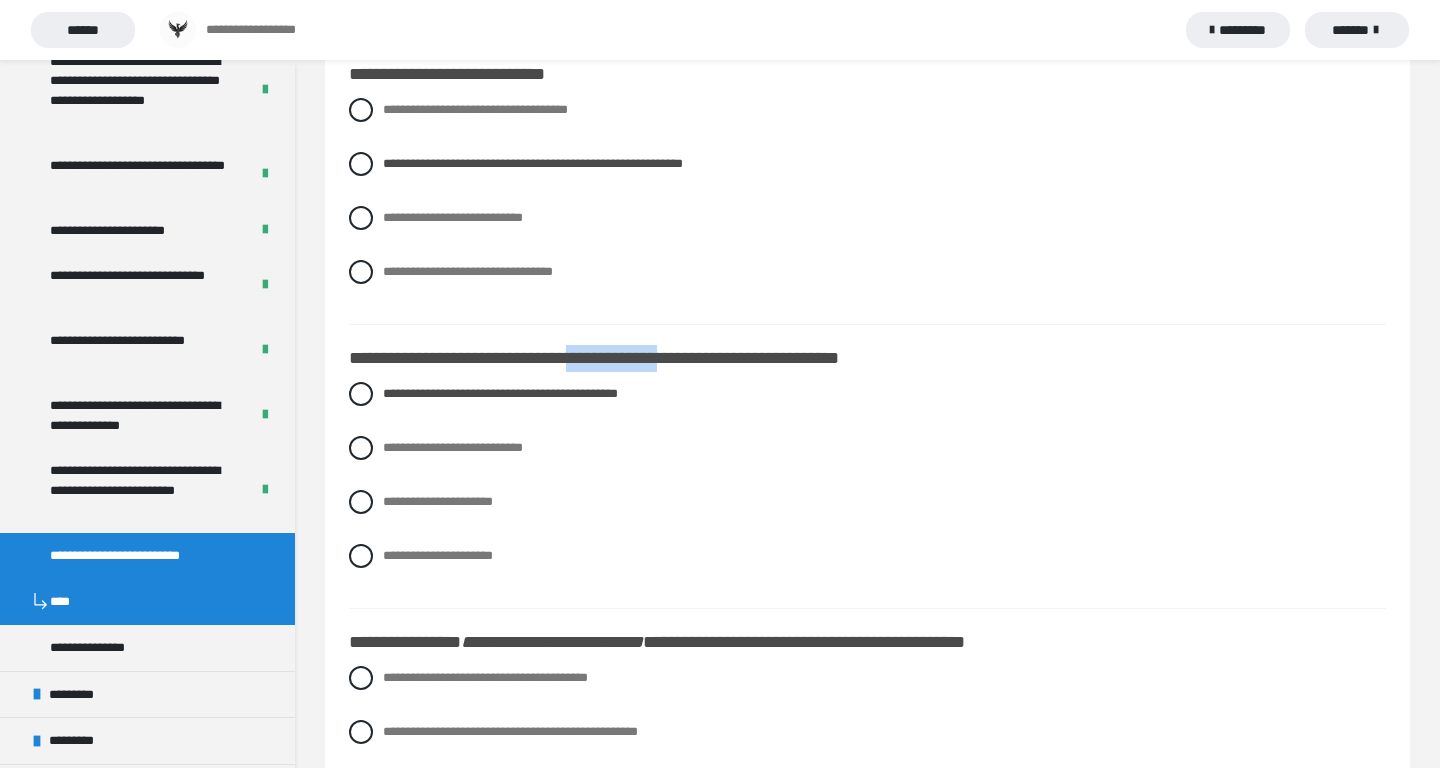 click on "**********" at bounding box center (604, 358) 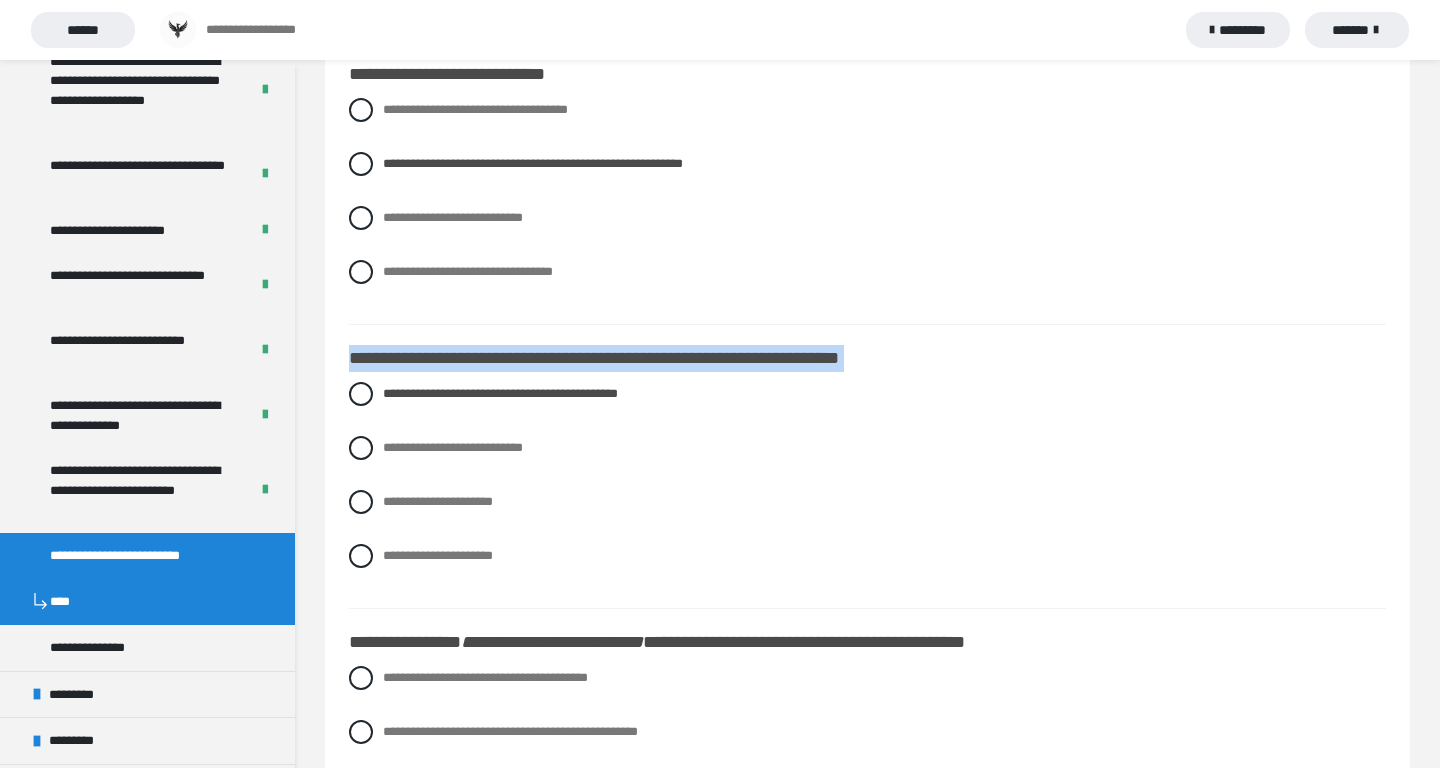 click on "**********" at bounding box center [604, 358] 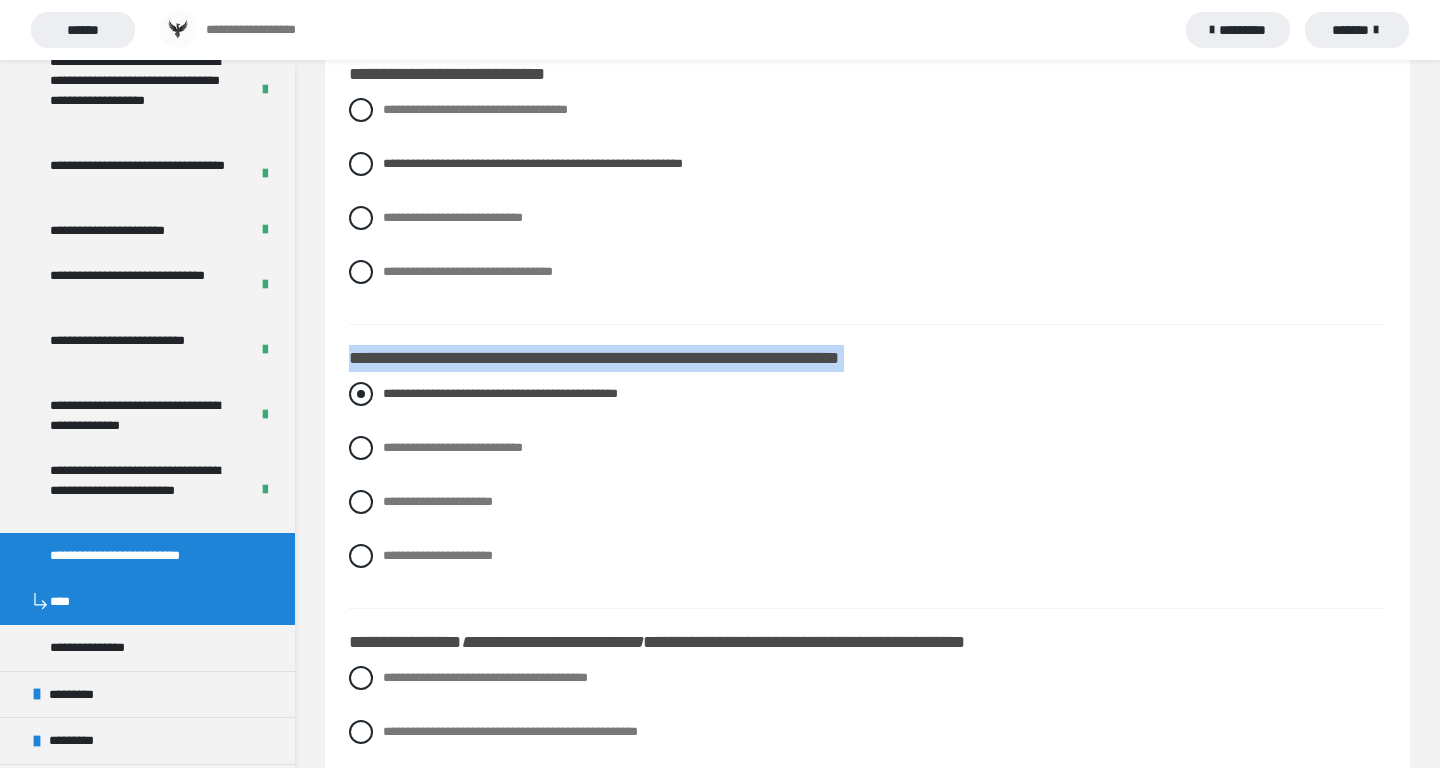 drag, startPoint x: 385, startPoint y: 393, endPoint x: 702, endPoint y: 399, distance: 317.05676 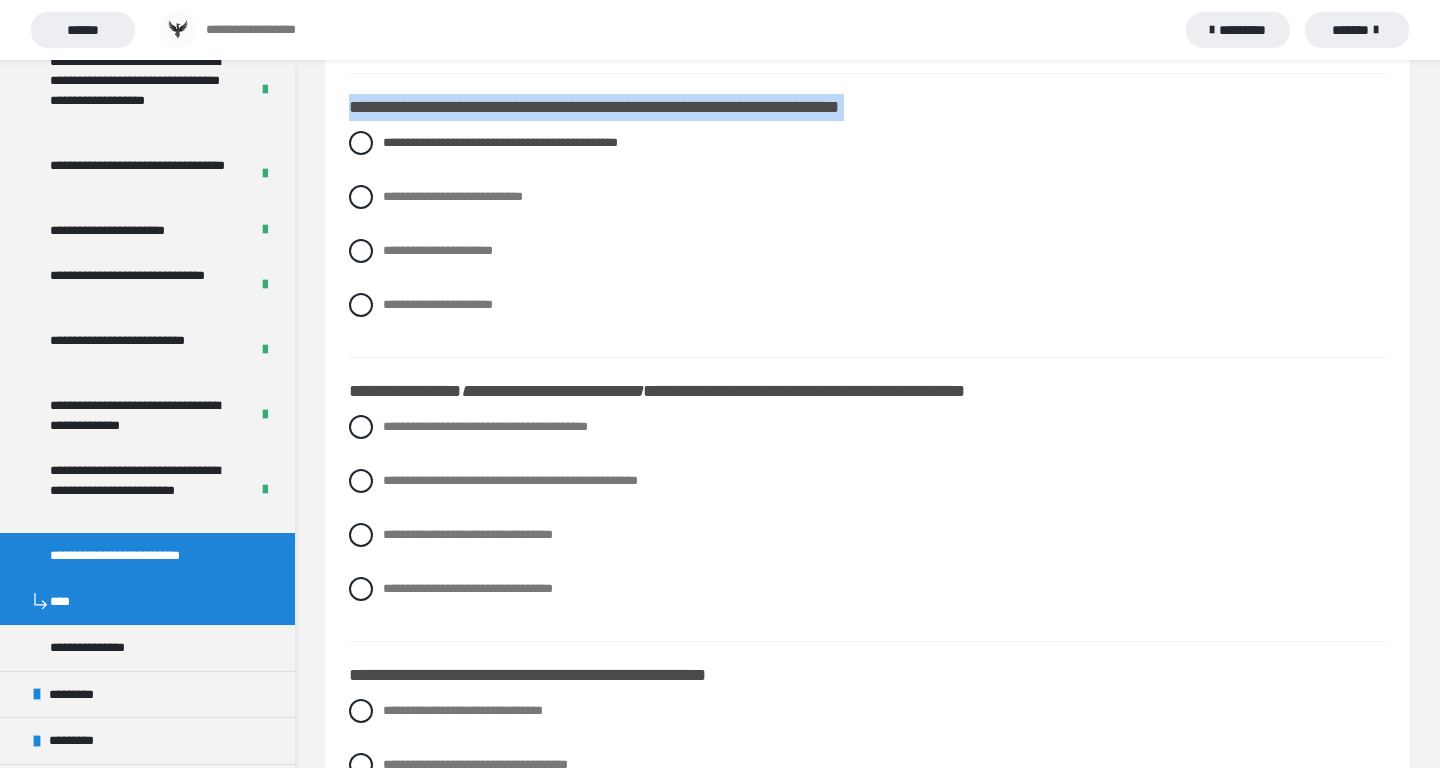 scroll, scrollTop: 1622, scrollLeft: 0, axis: vertical 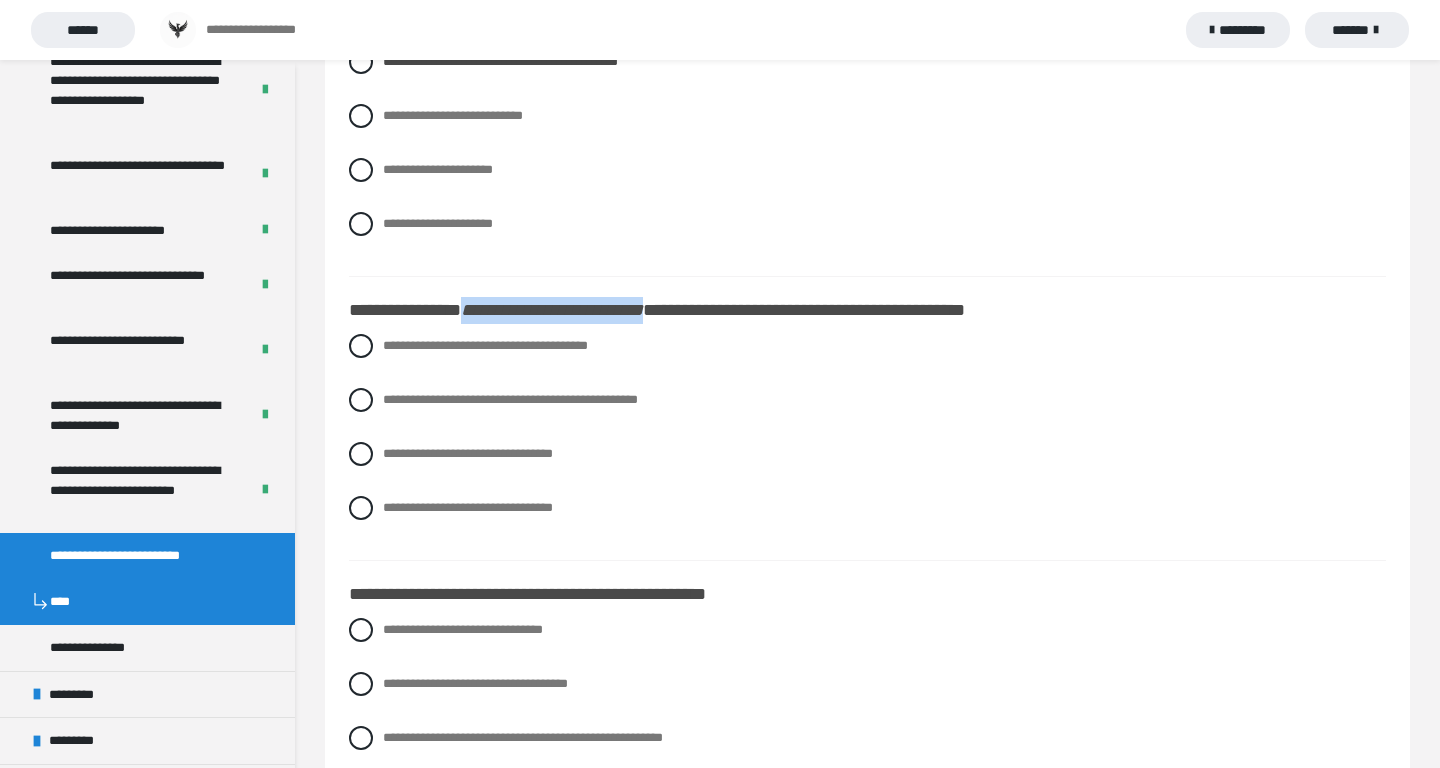 drag, startPoint x: 491, startPoint y: 310, endPoint x: 718, endPoint y: 314, distance: 227.03523 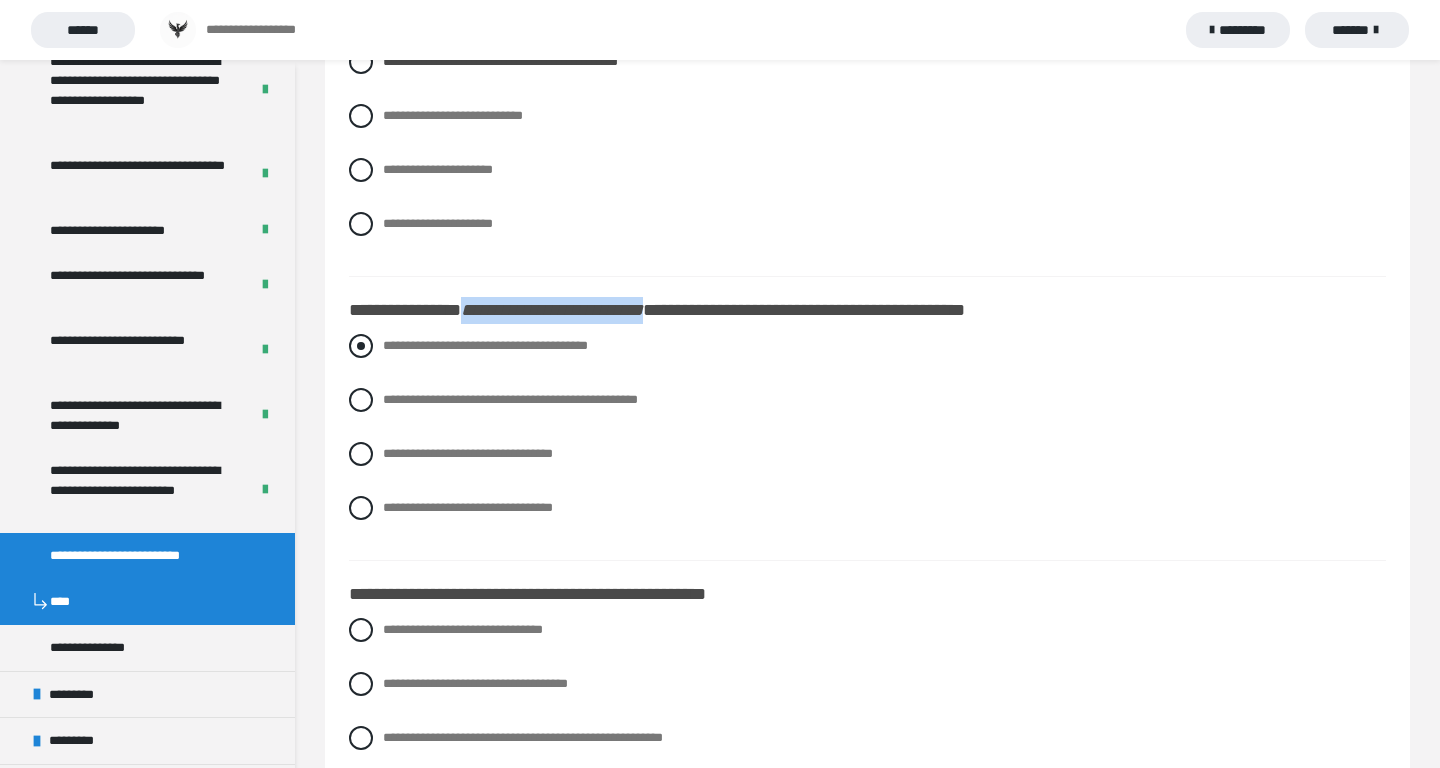 click on "**********" at bounding box center (485, 345) 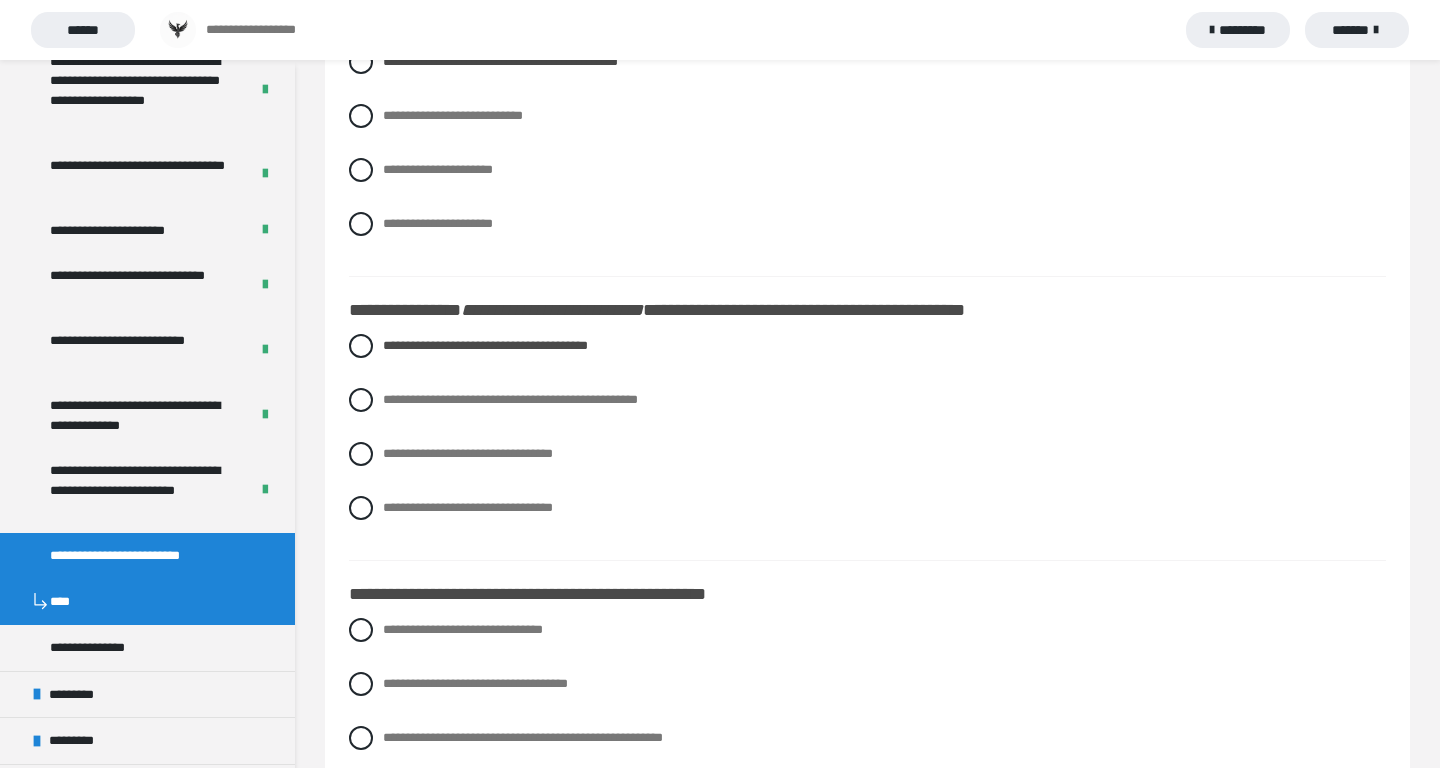 click on "**********" at bounding box center [667, 310] 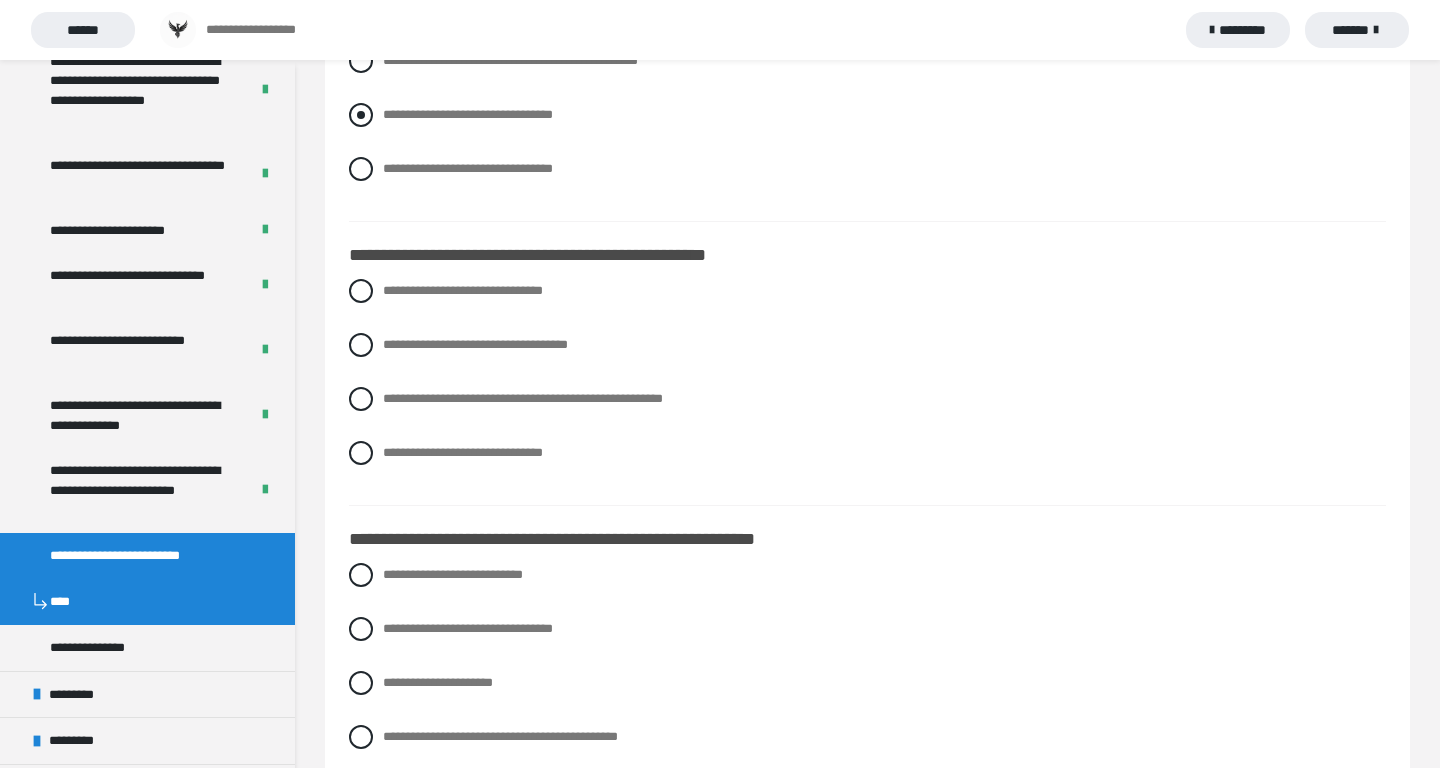 scroll, scrollTop: 1973, scrollLeft: 0, axis: vertical 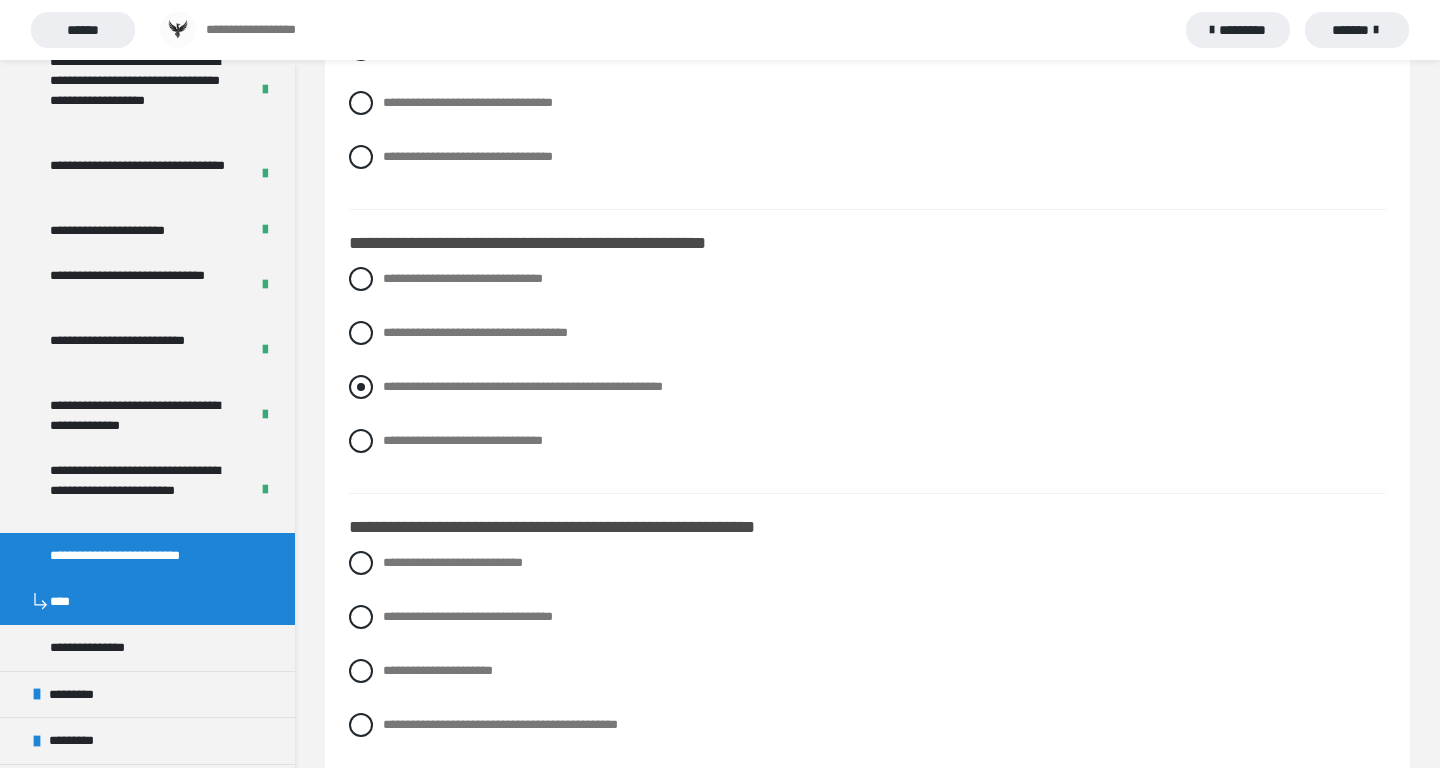 click on "**********" at bounding box center (523, 386) 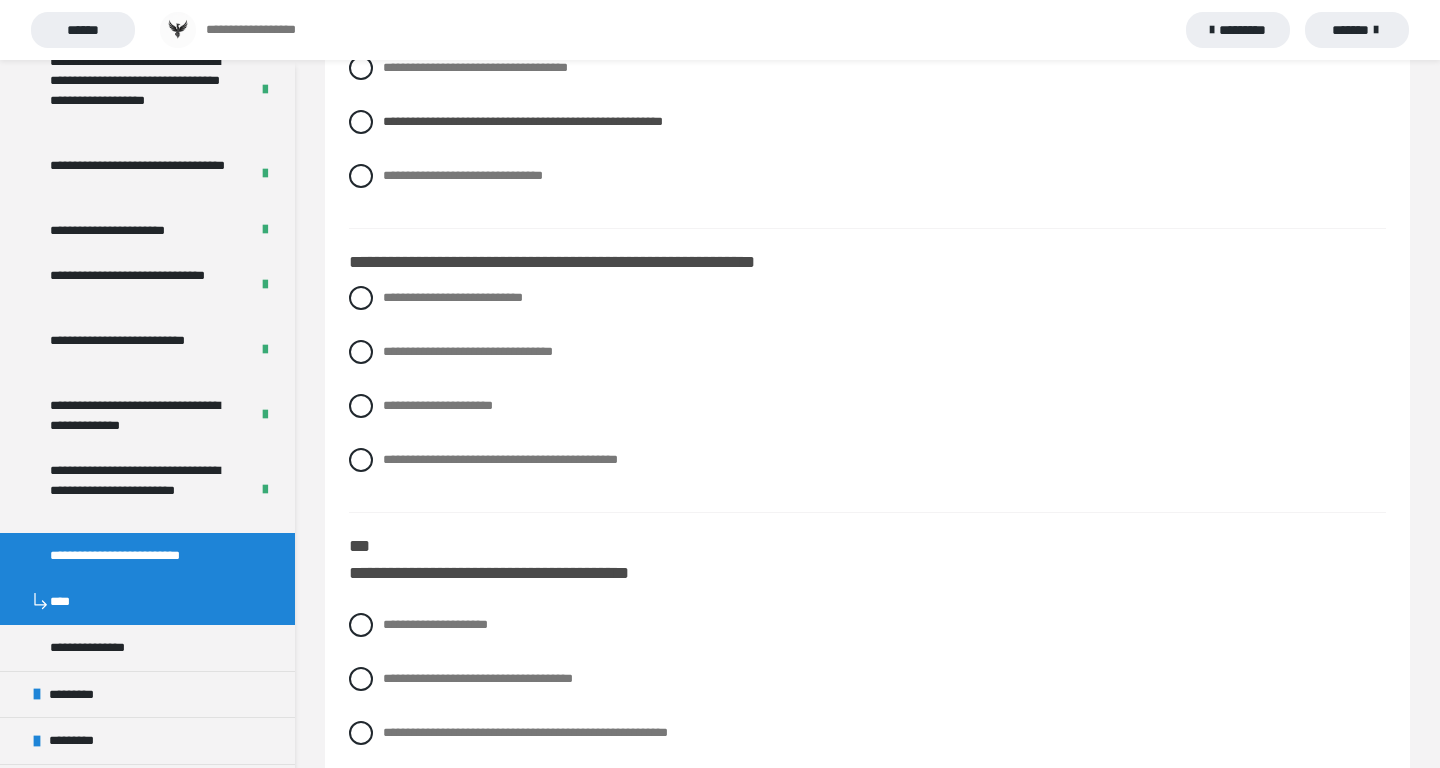 scroll, scrollTop: 2240, scrollLeft: 0, axis: vertical 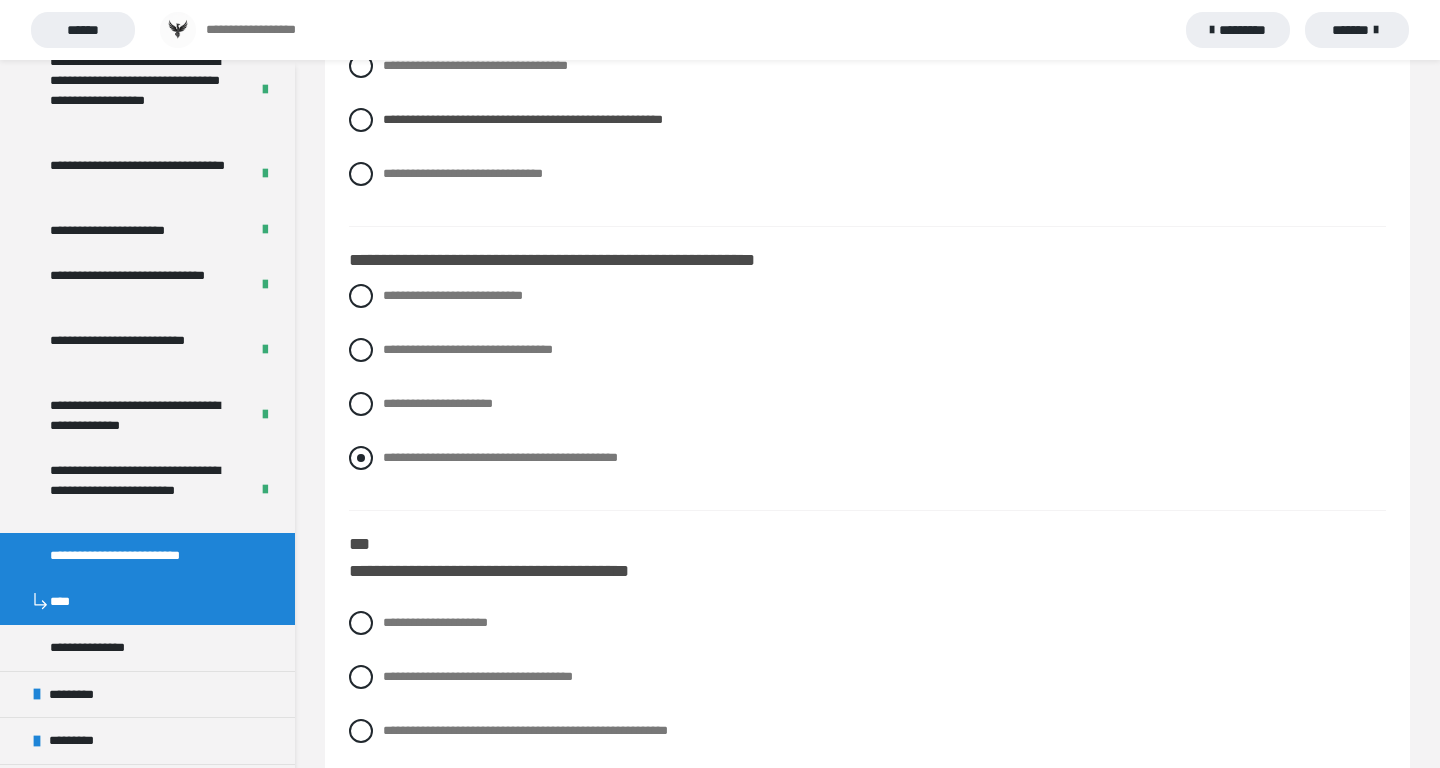 click on "**********" at bounding box center (867, 458) 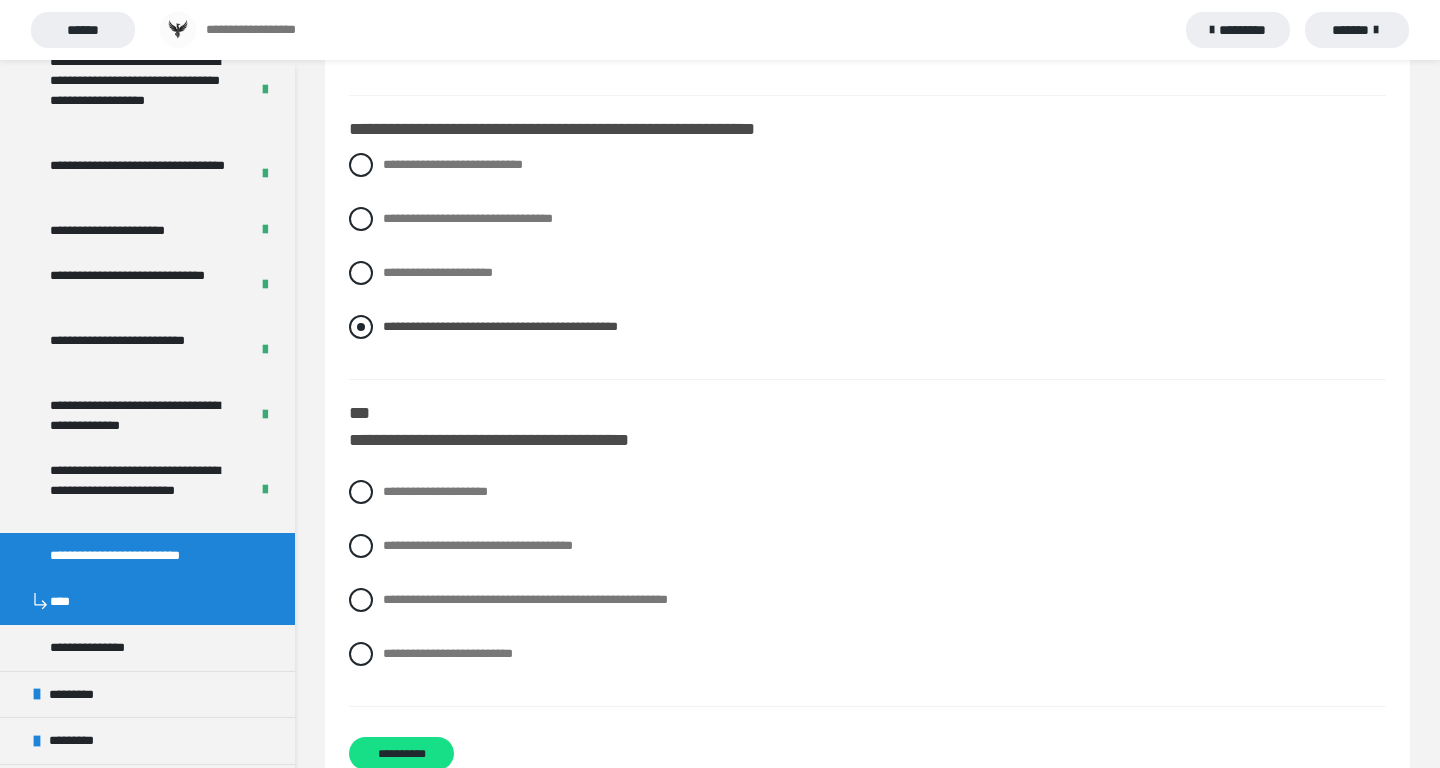 scroll, scrollTop: 2427, scrollLeft: 0, axis: vertical 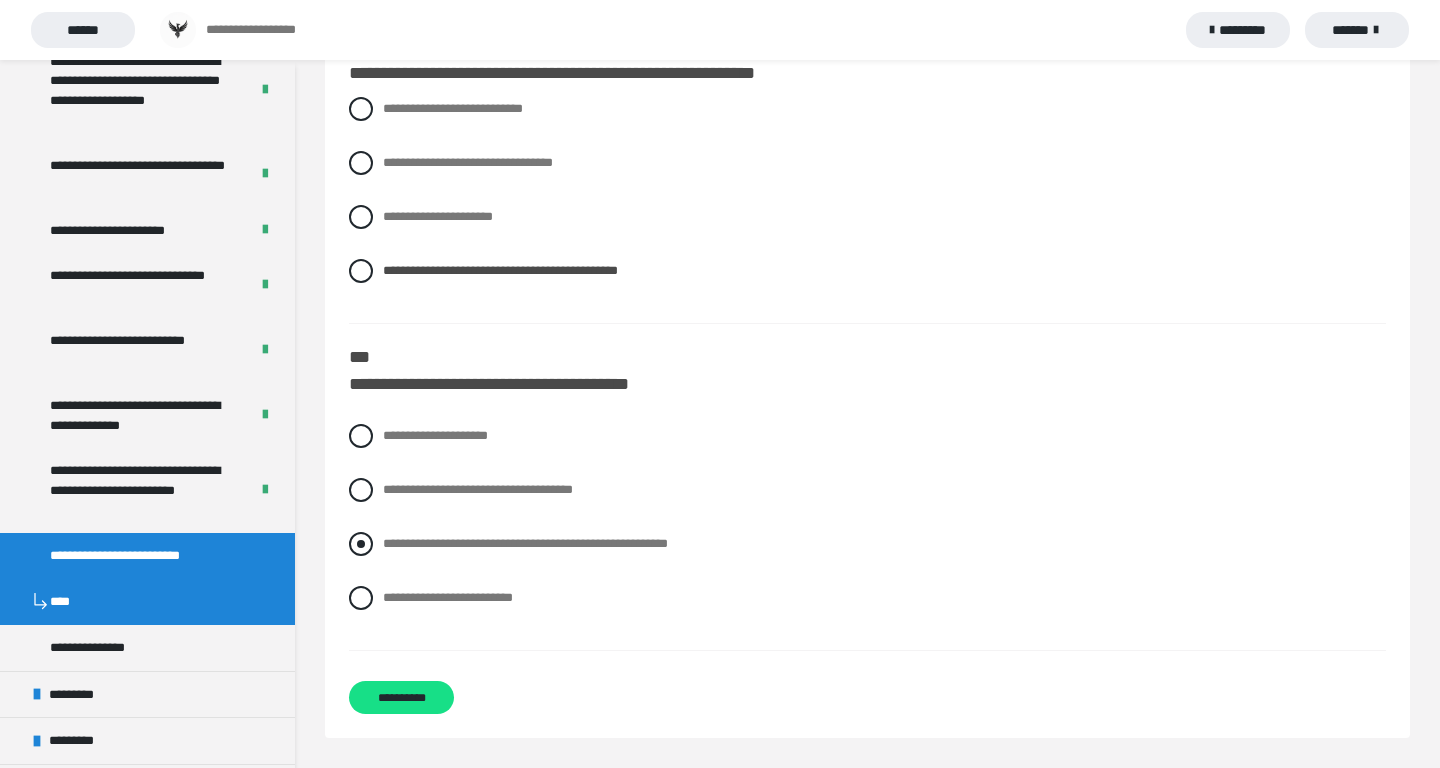 click on "**********" at bounding box center [525, 543] 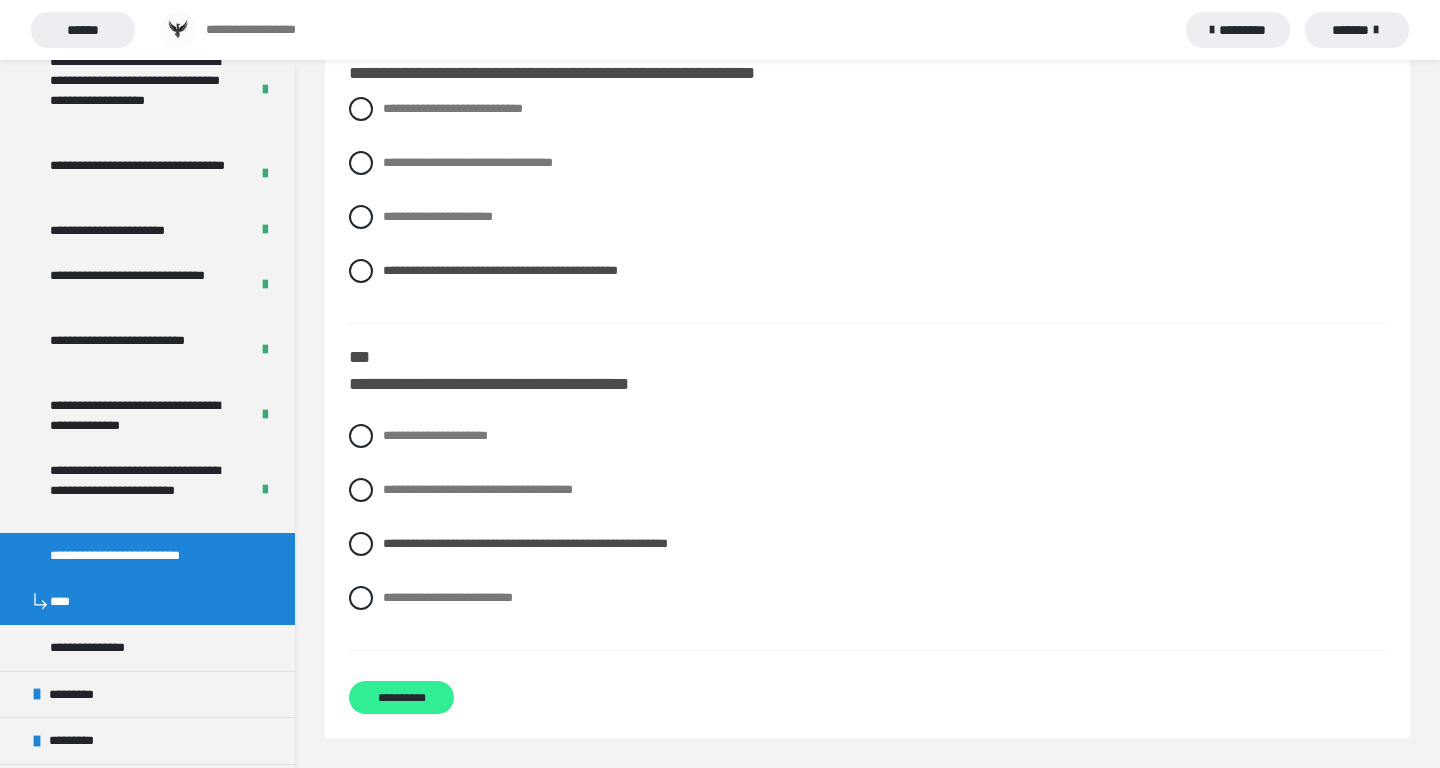 click on "**********" at bounding box center (401, 697) 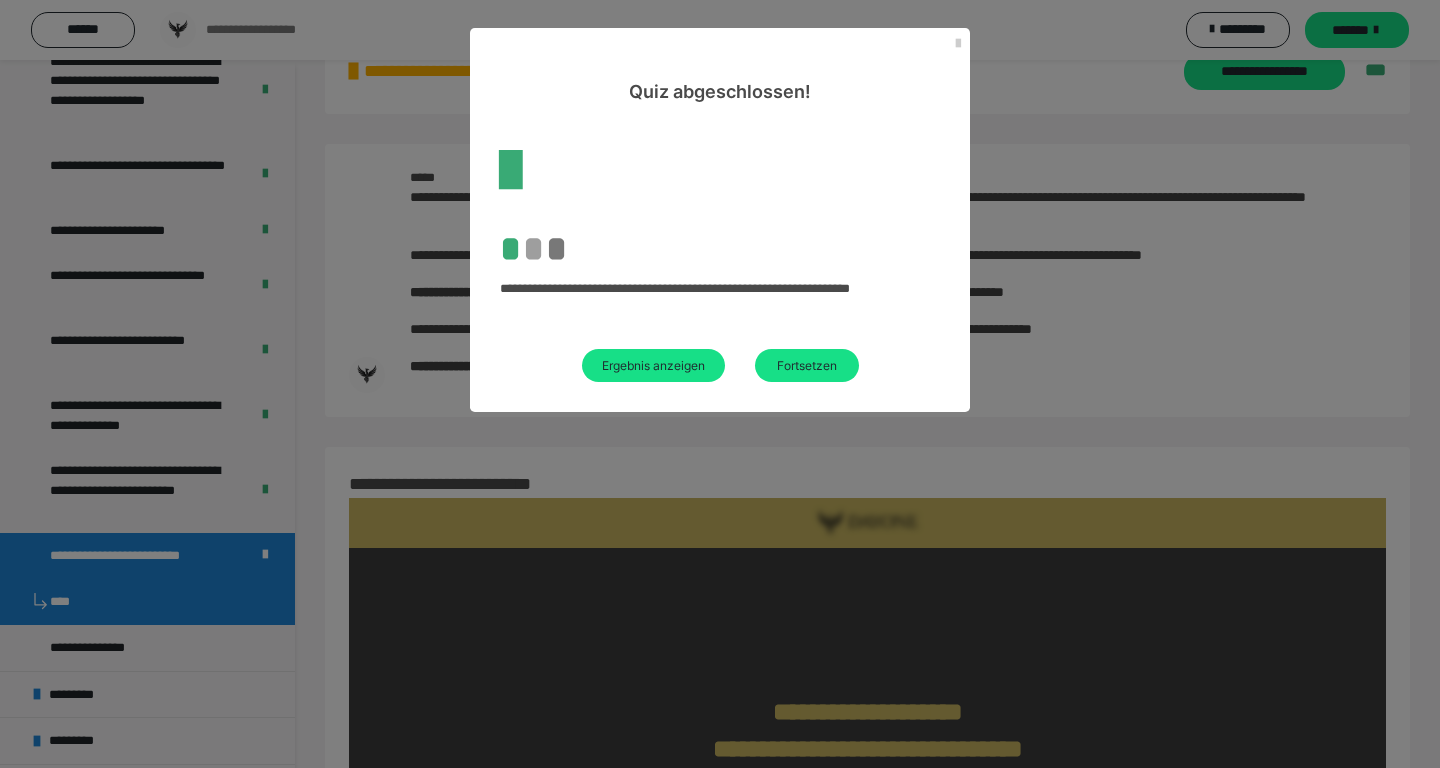scroll, scrollTop: 936, scrollLeft: 0, axis: vertical 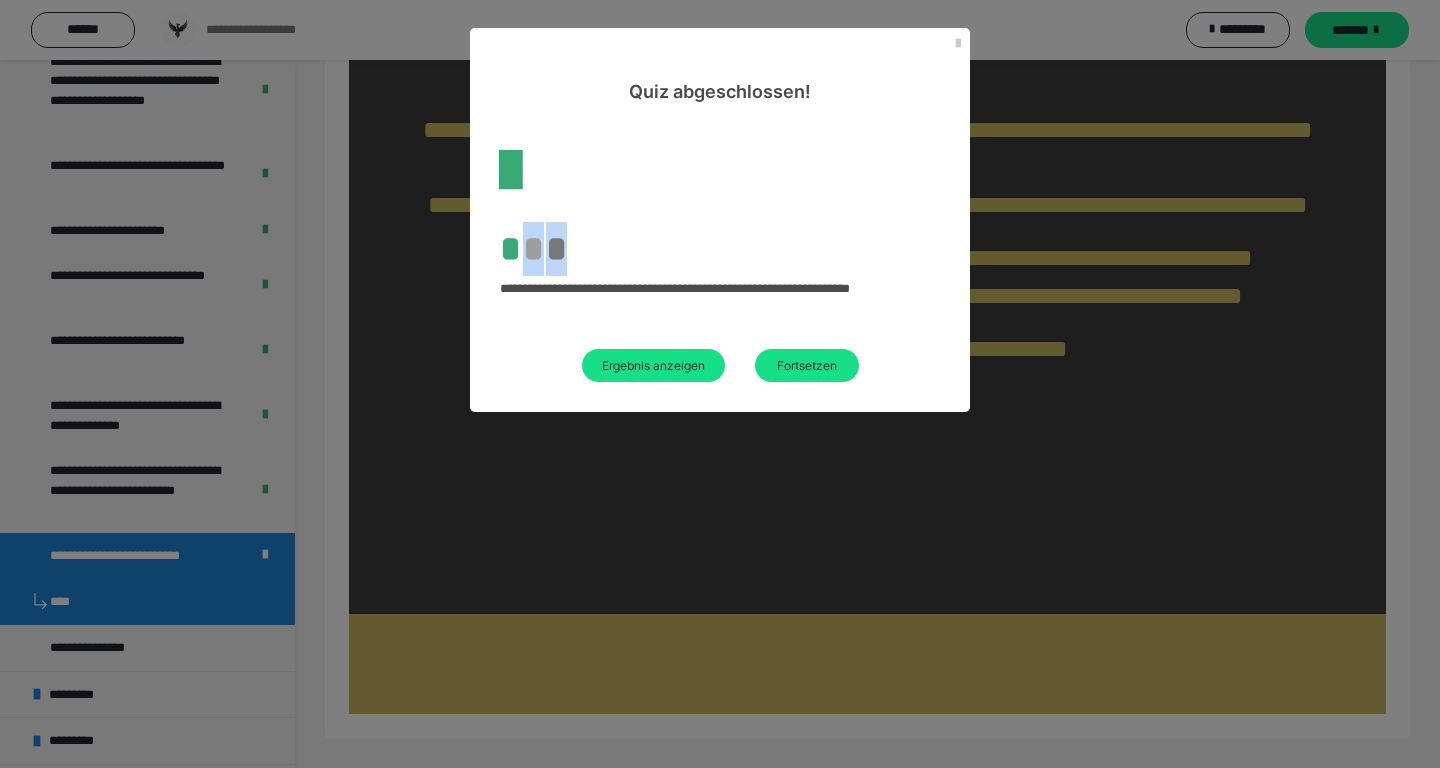 drag, startPoint x: 512, startPoint y: 243, endPoint x: 570, endPoint y: 243, distance: 58 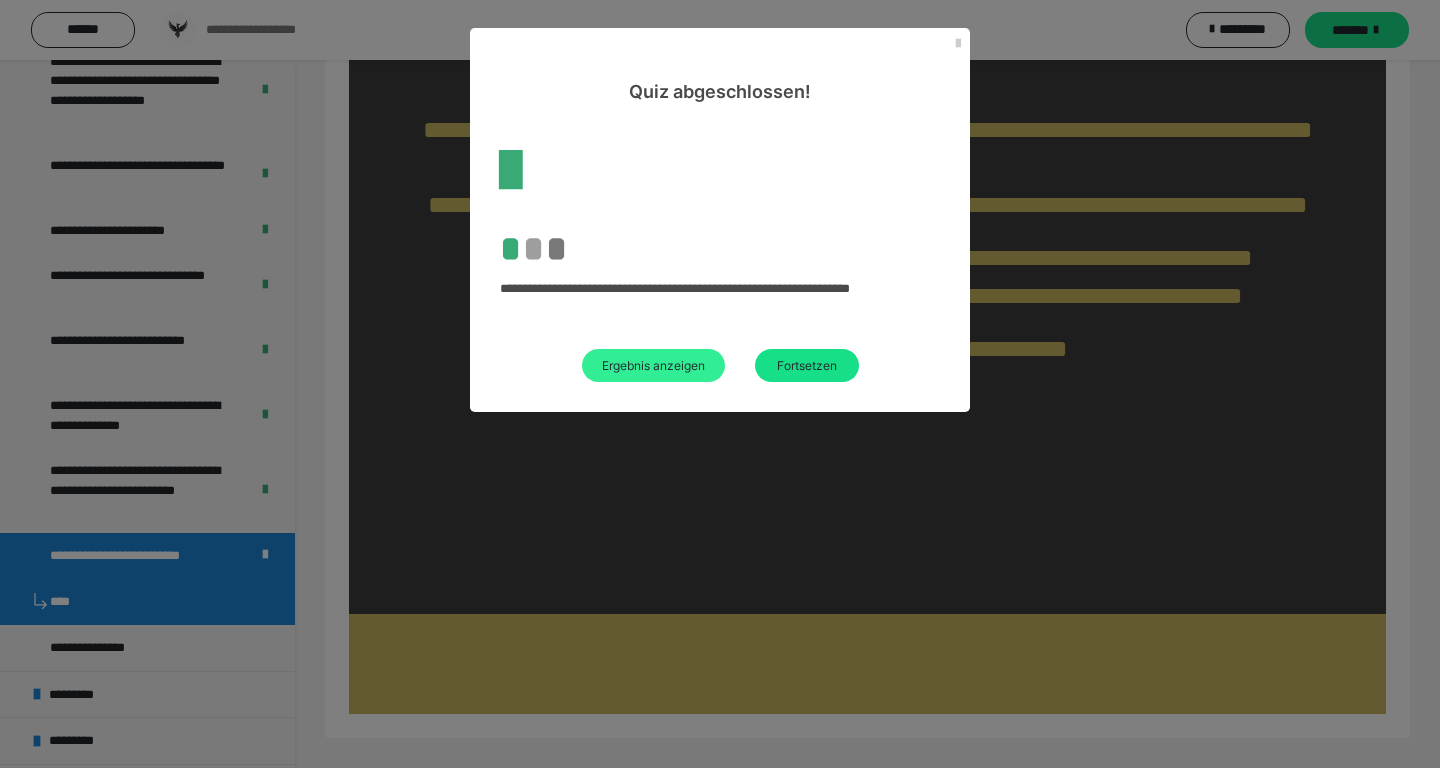 click on "Ergebnis anzeigen" at bounding box center (653, 365) 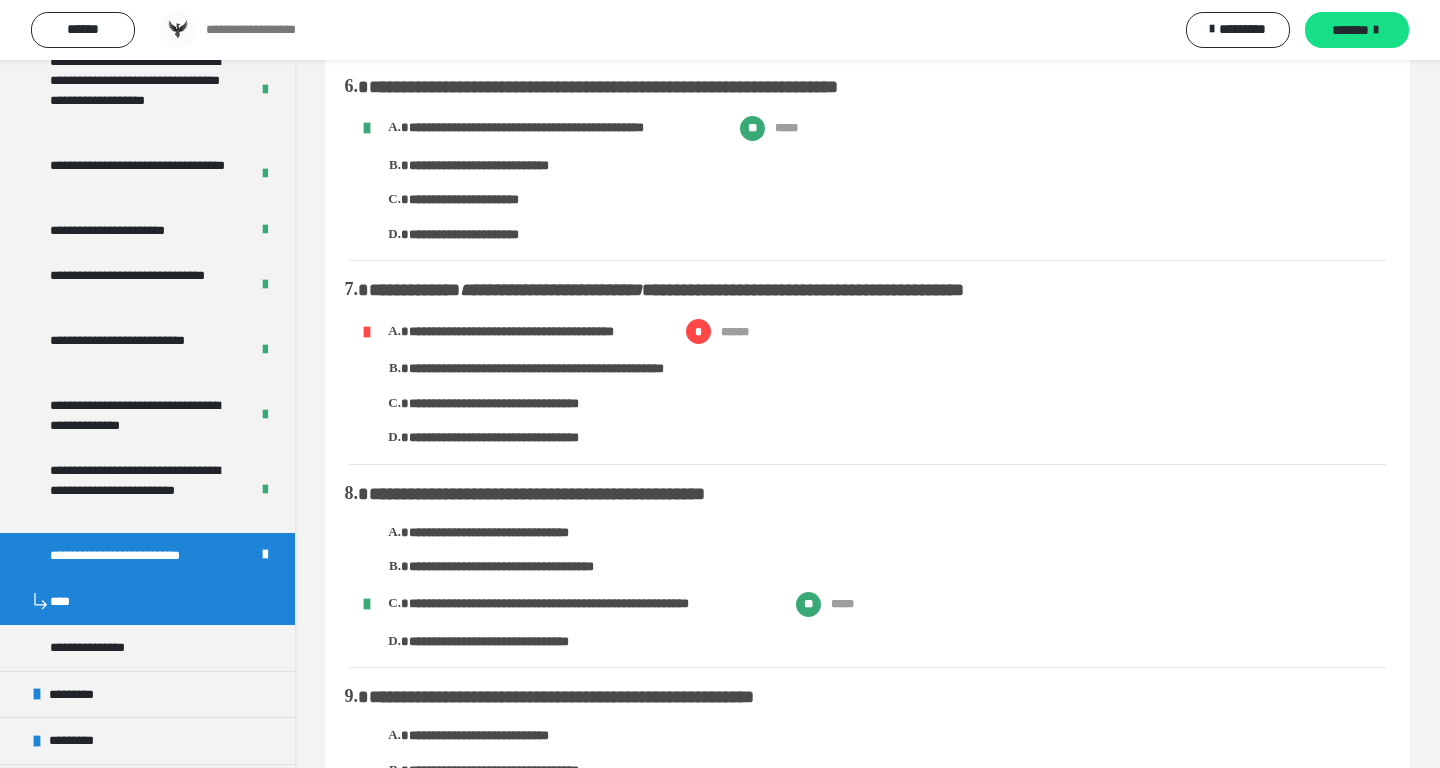 scroll, scrollTop: 1086, scrollLeft: 0, axis: vertical 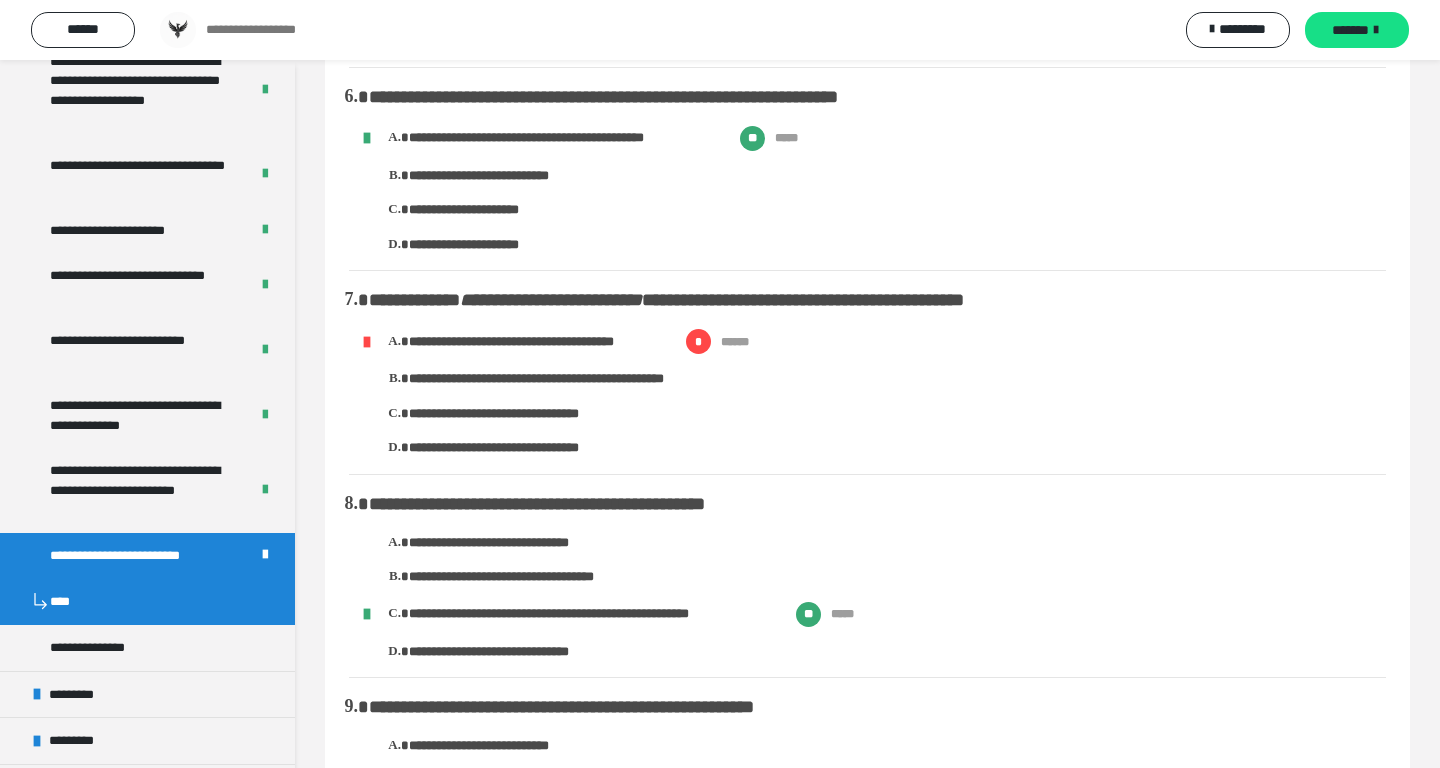 click on "**********" at bounding box center (877, 393) 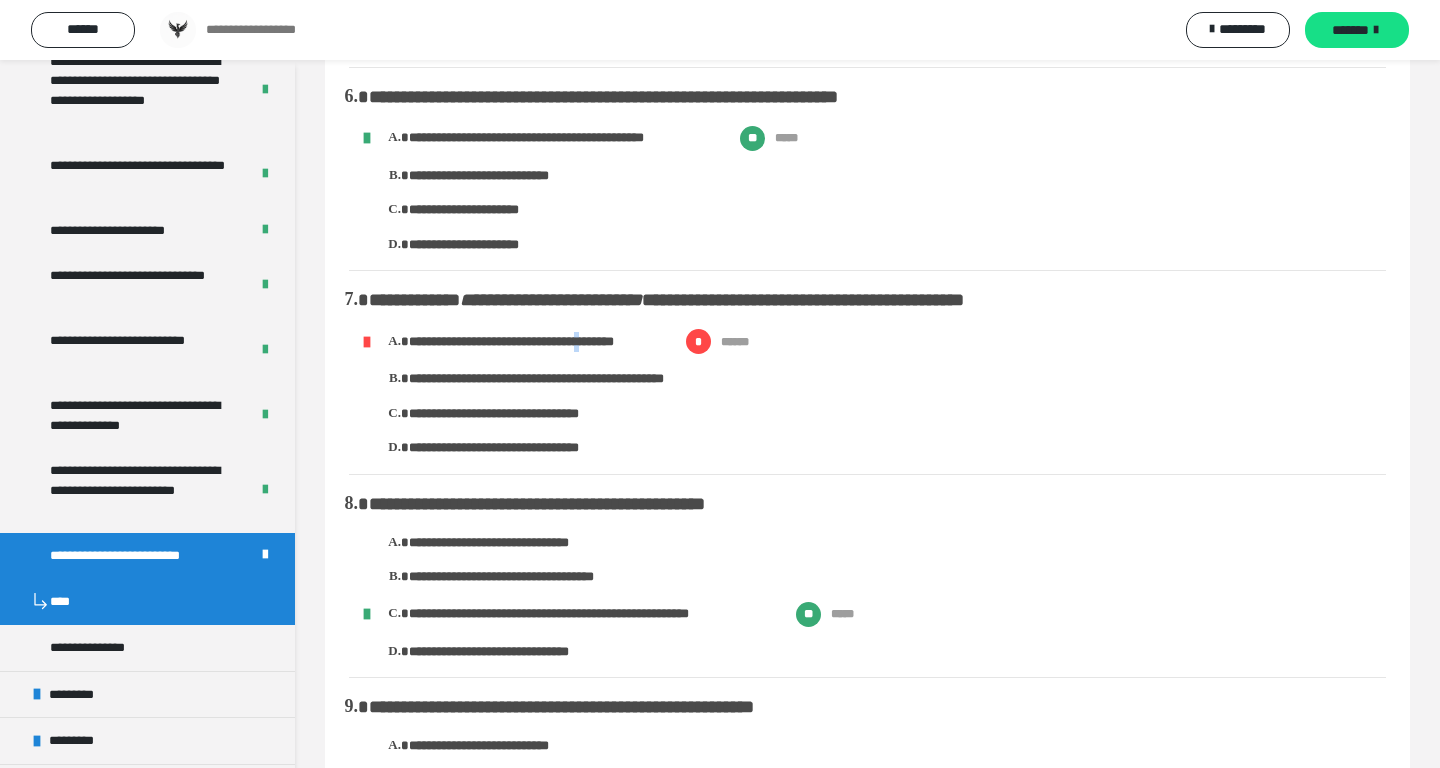 click on "**********" at bounding box center [537, 342] 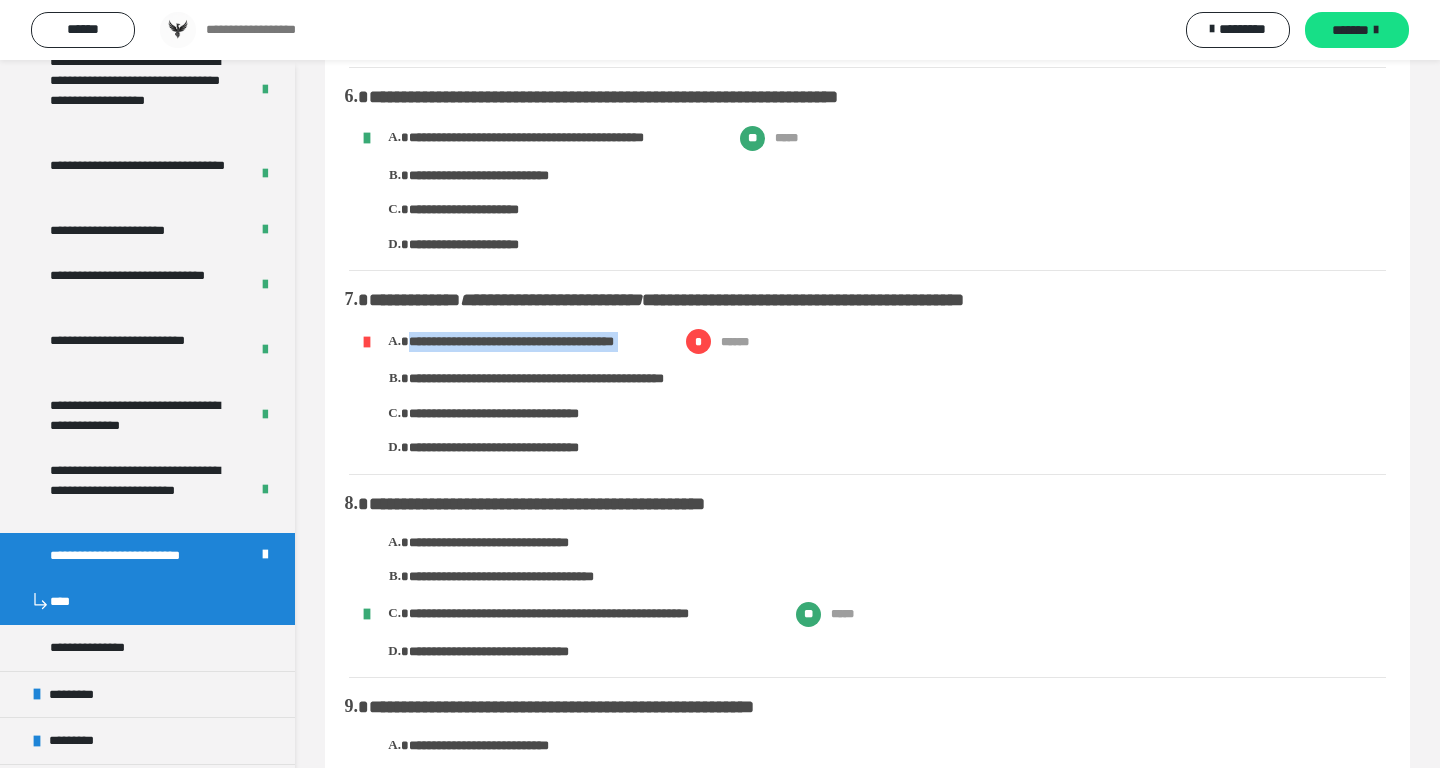 click on "**********" at bounding box center (584, 379) 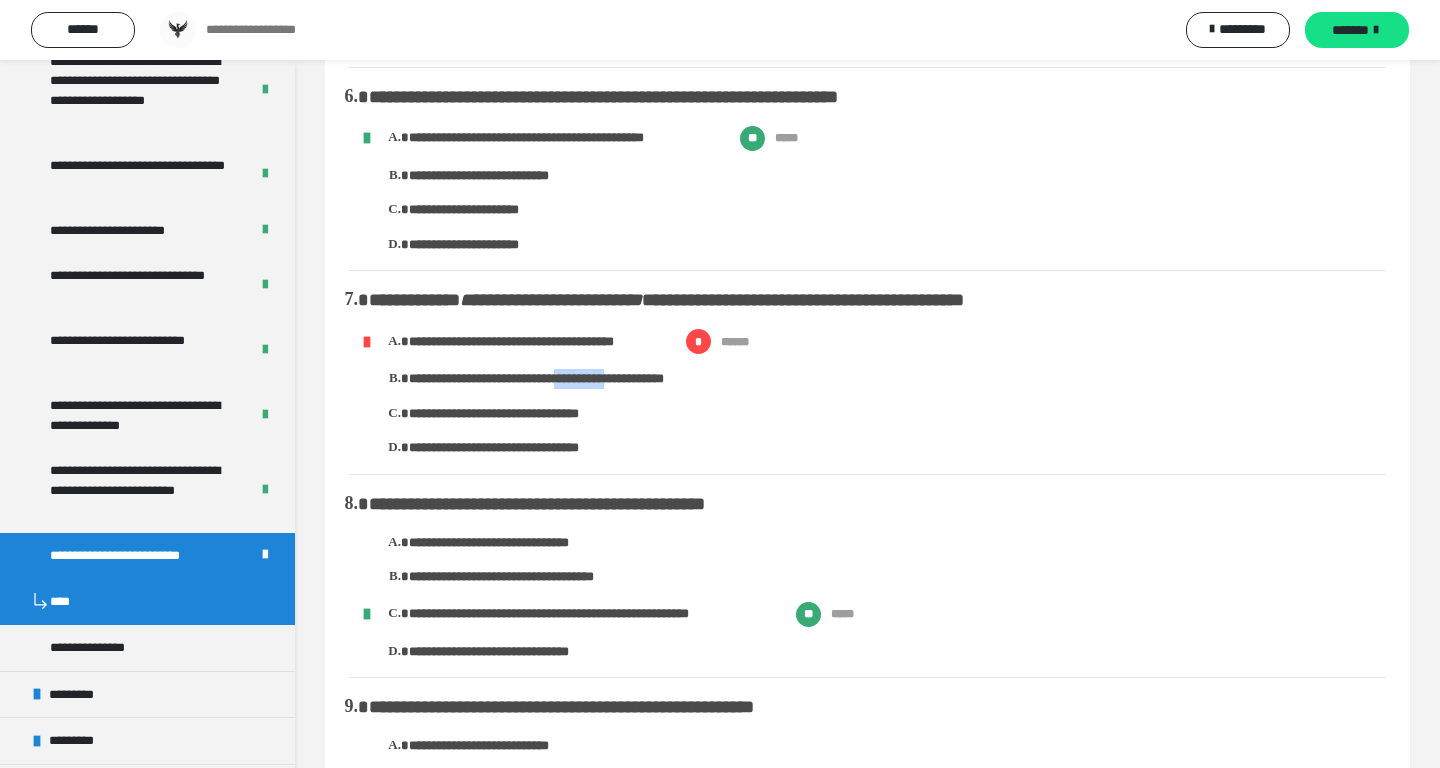 click on "**********" at bounding box center (584, 379) 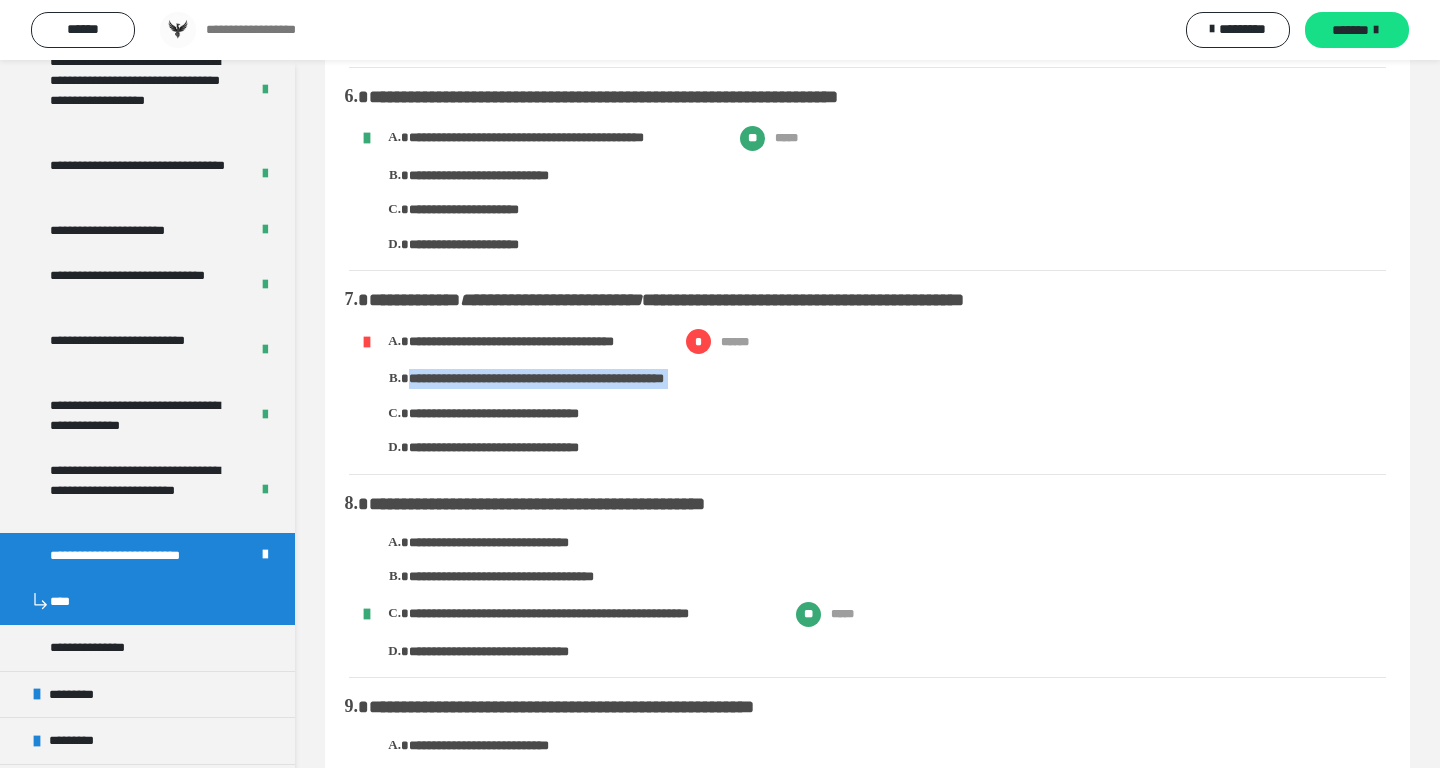 click on "**********" at bounding box center [897, 414] 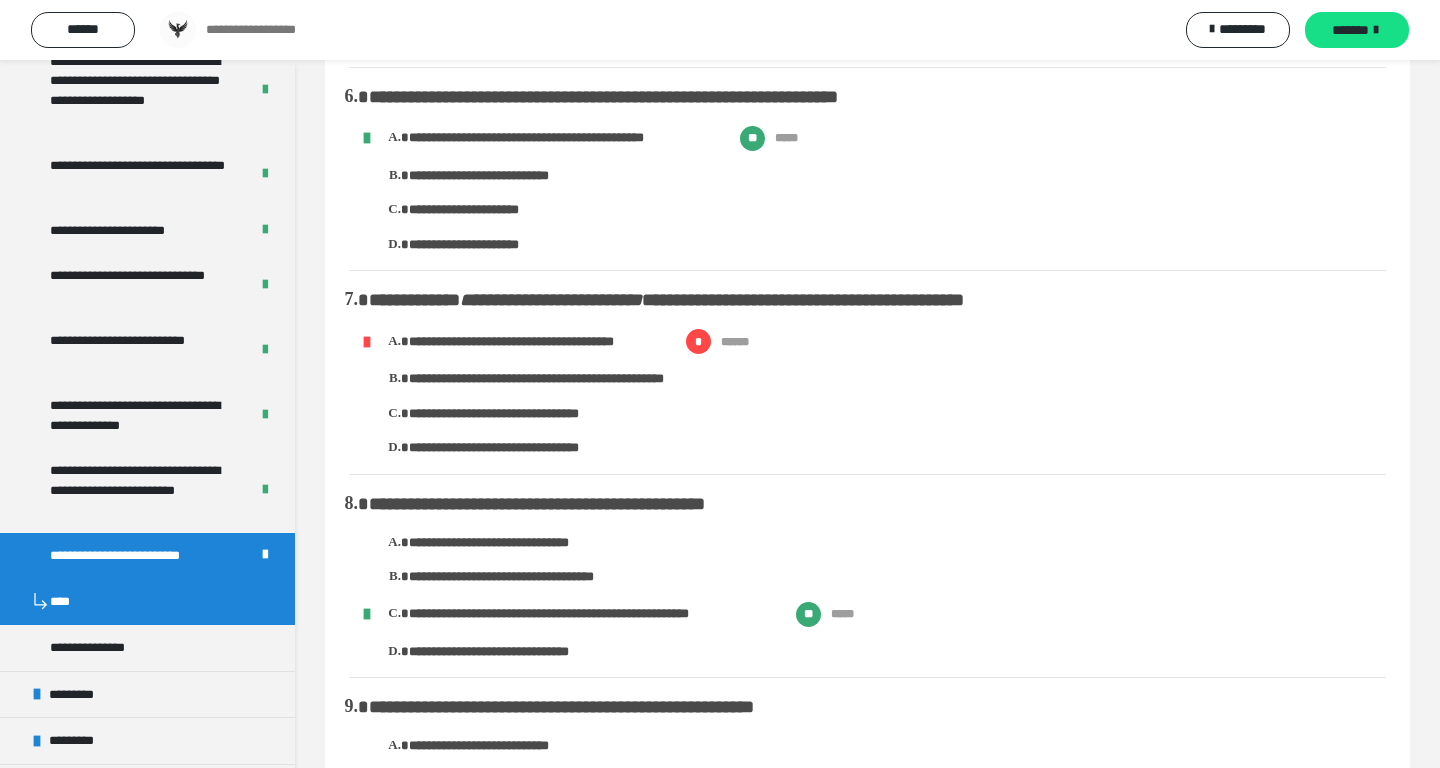 scroll, scrollTop: 1109, scrollLeft: 0, axis: vertical 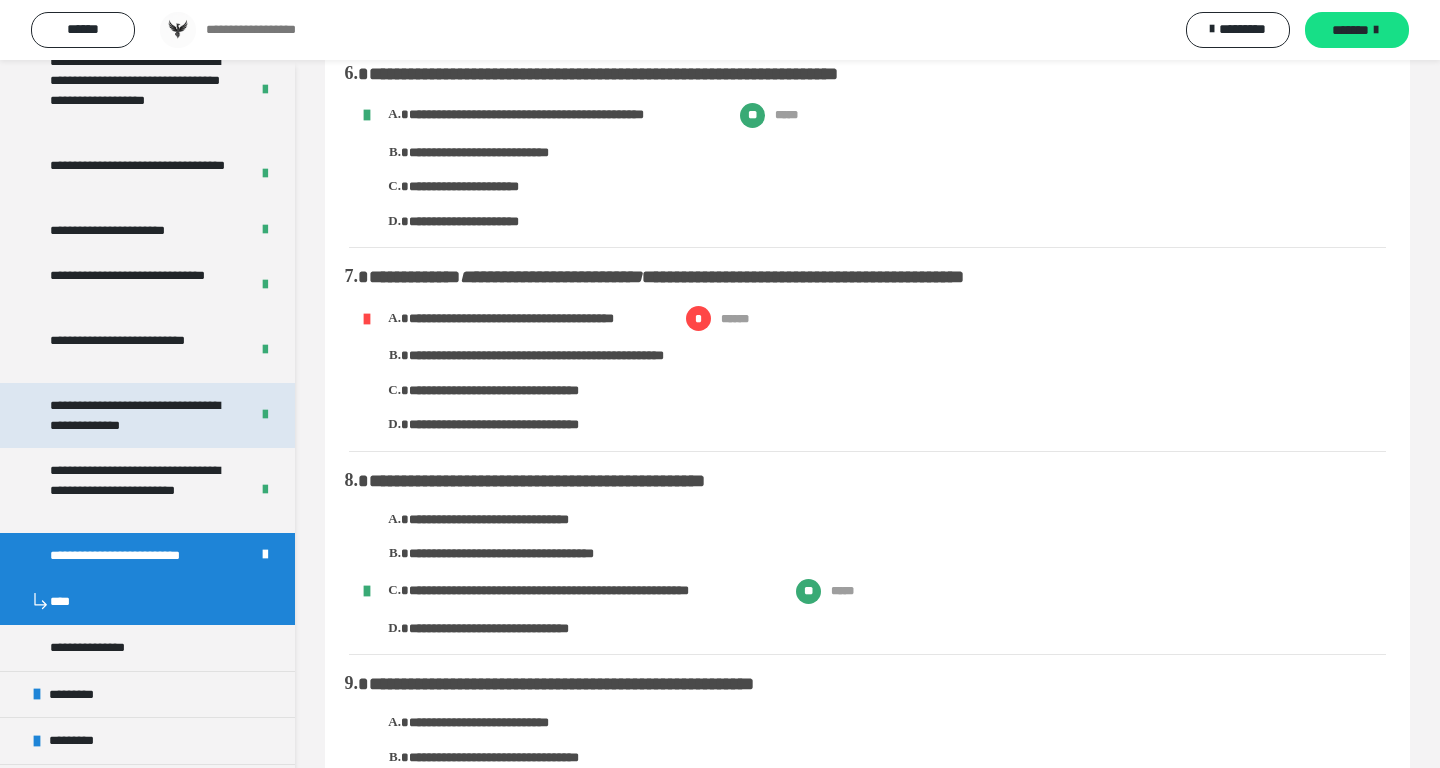 click on "**********" at bounding box center [141, 415] 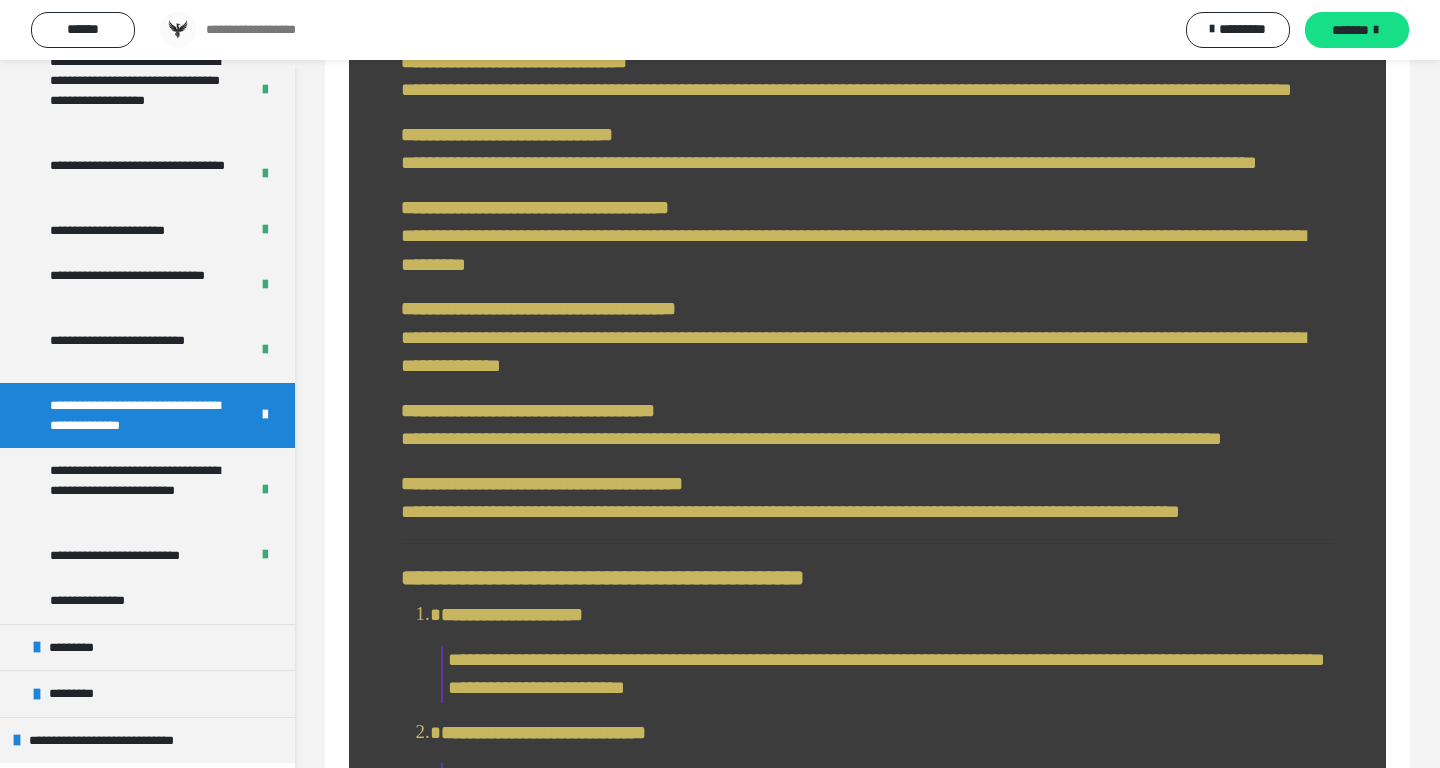 scroll, scrollTop: 646, scrollLeft: 0, axis: vertical 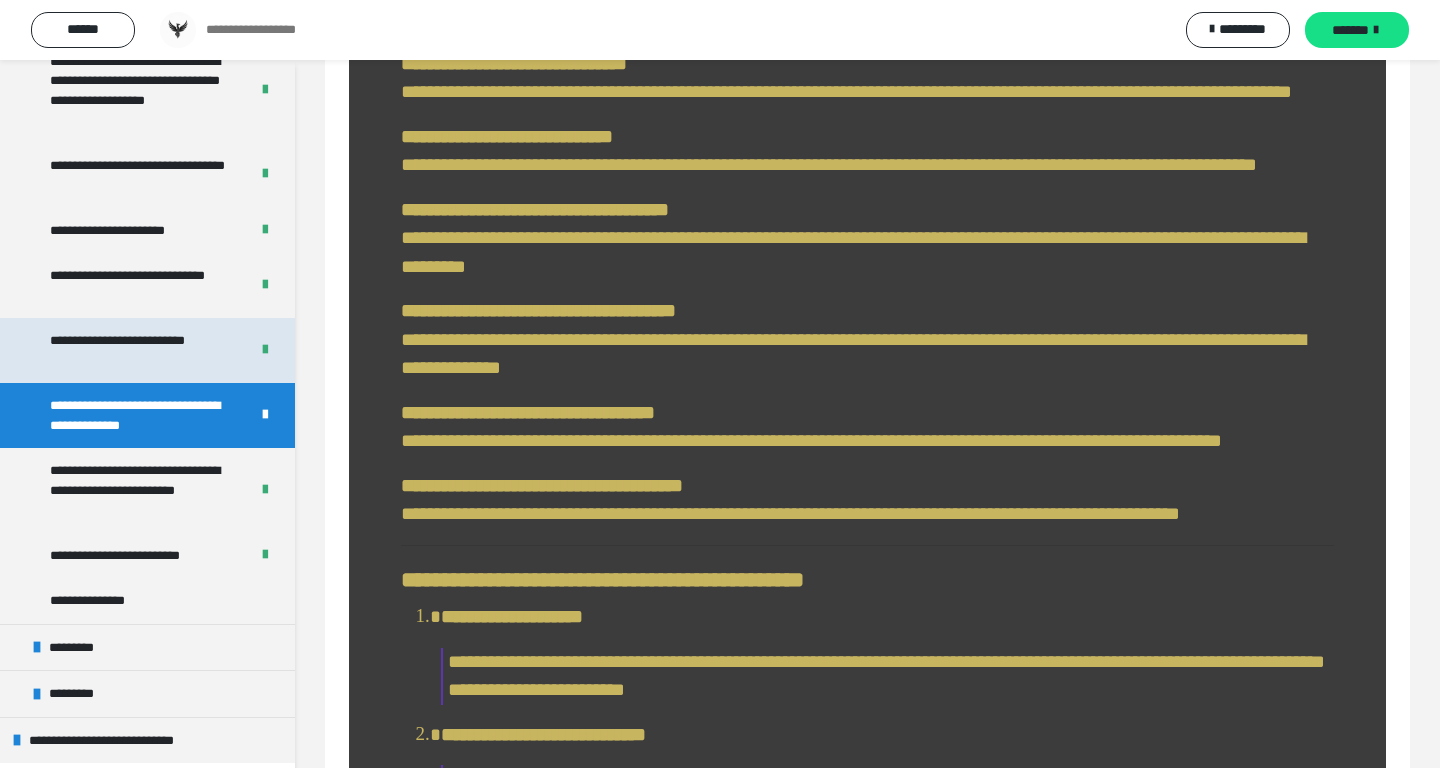 click on "**********" at bounding box center (141, 350) 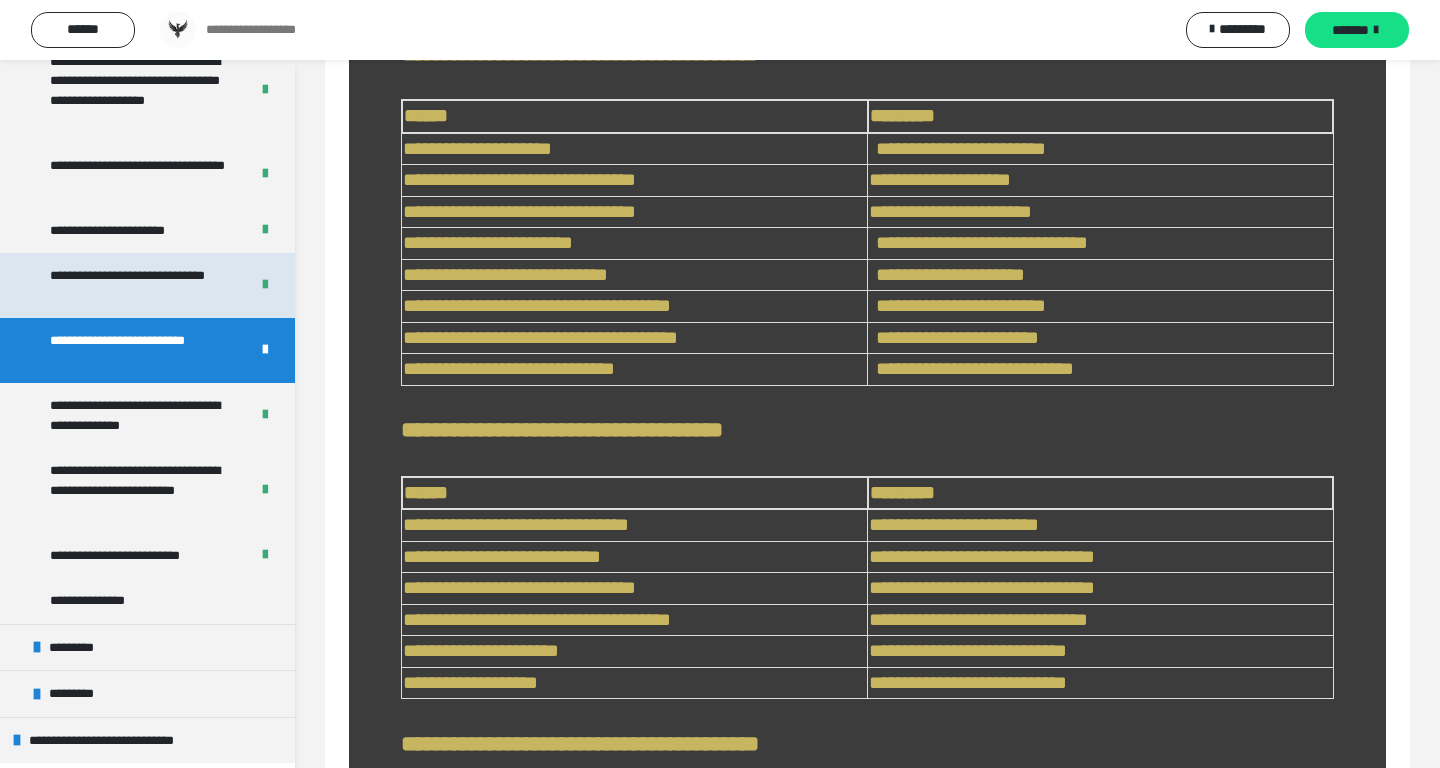 click on "**********" at bounding box center (141, 285) 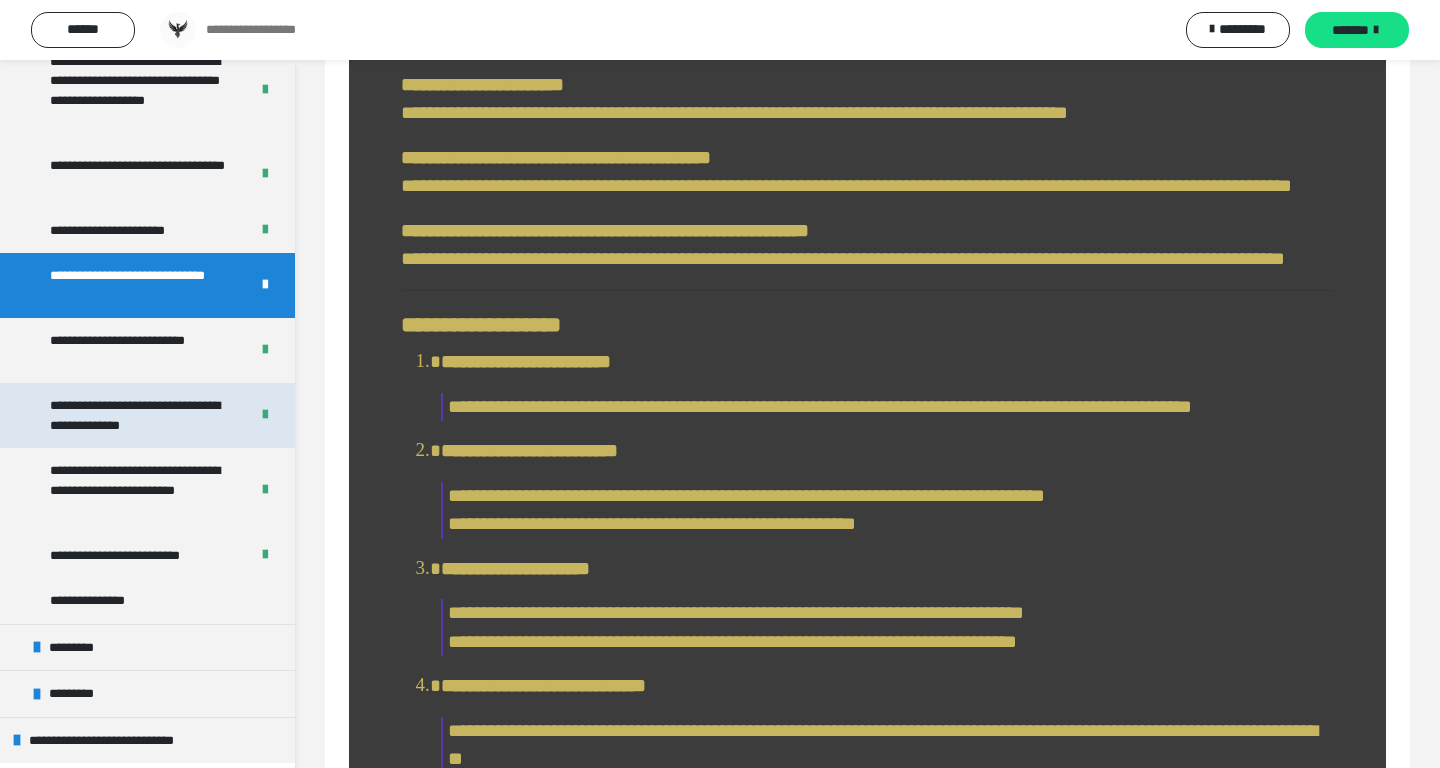 scroll, scrollTop: 929, scrollLeft: 0, axis: vertical 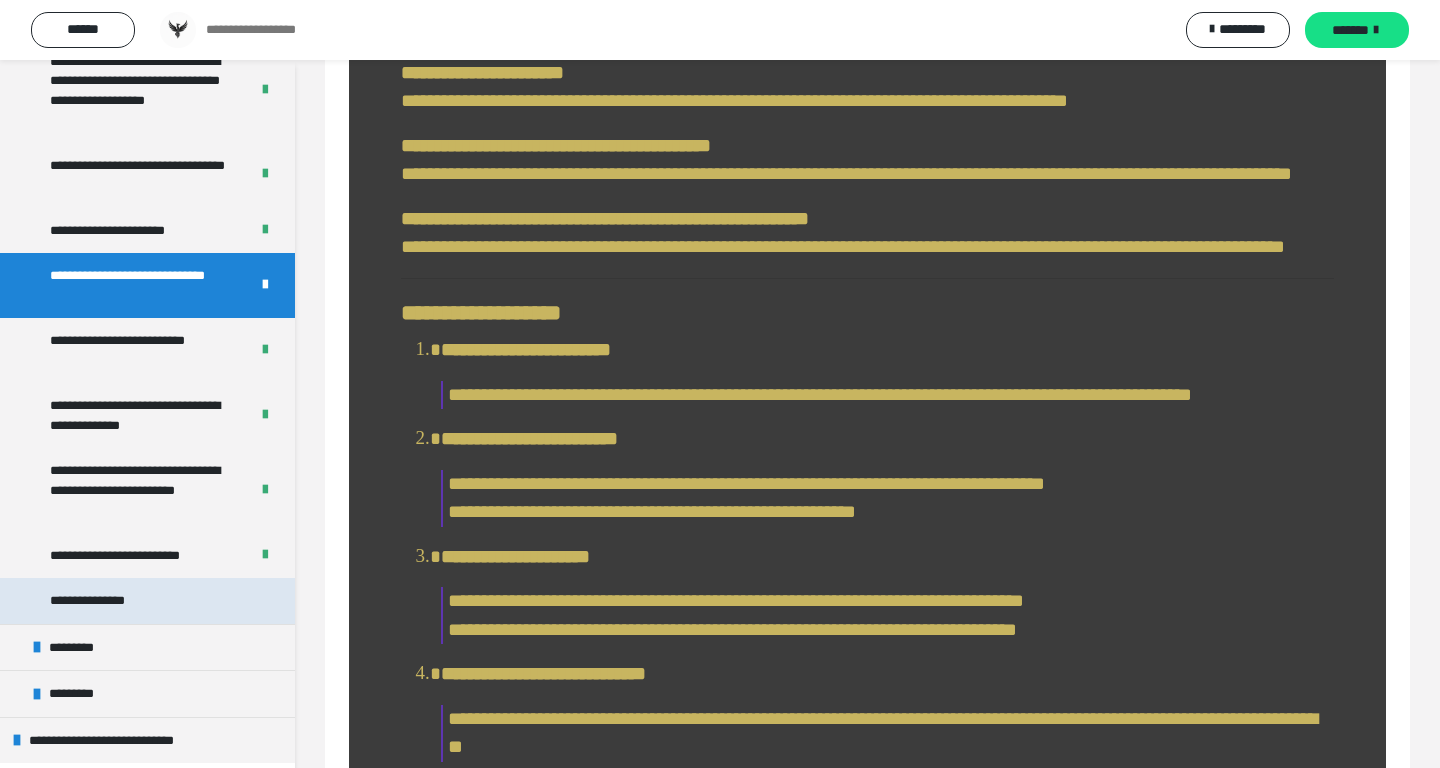 click on "**********" at bounding box center [113, 601] 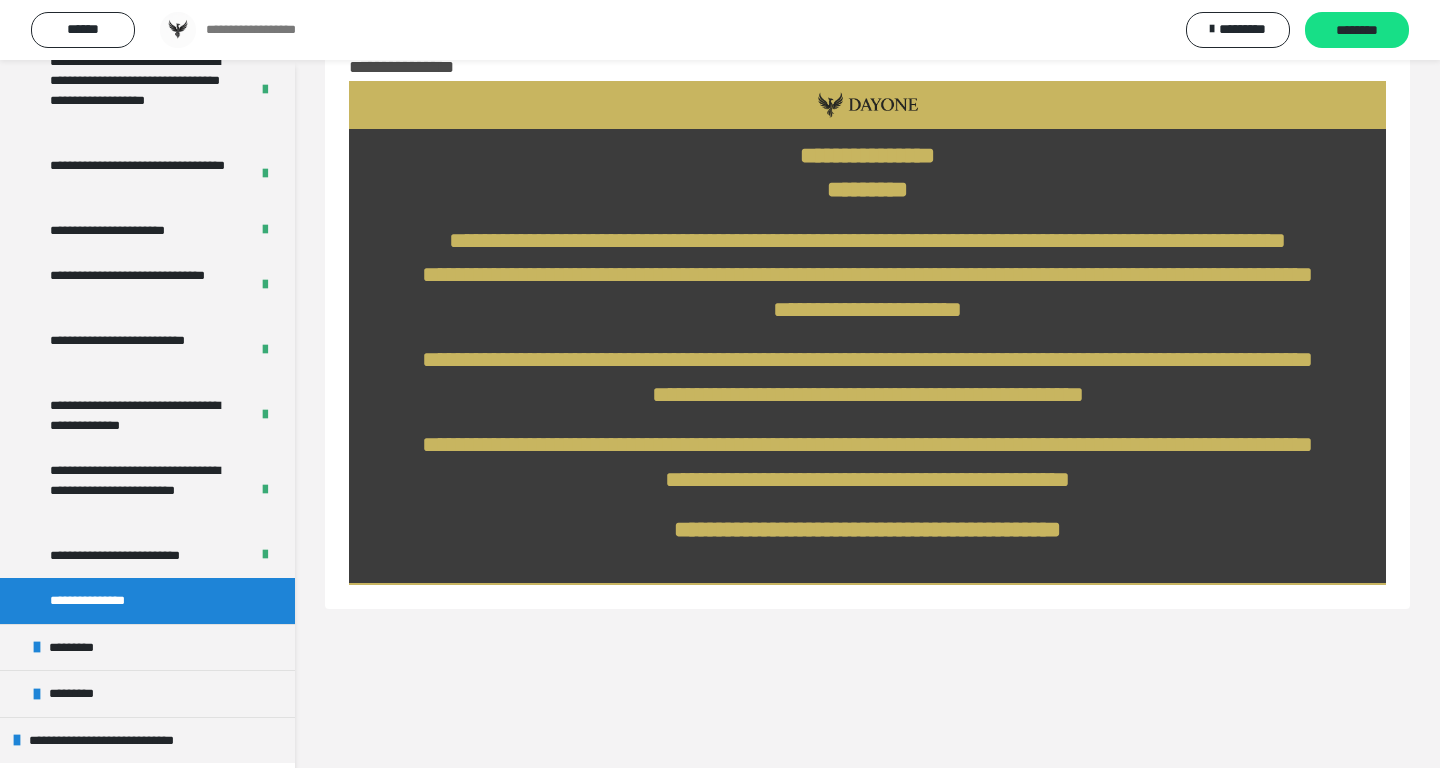 scroll, scrollTop: 466, scrollLeft: 0, axis: vertical 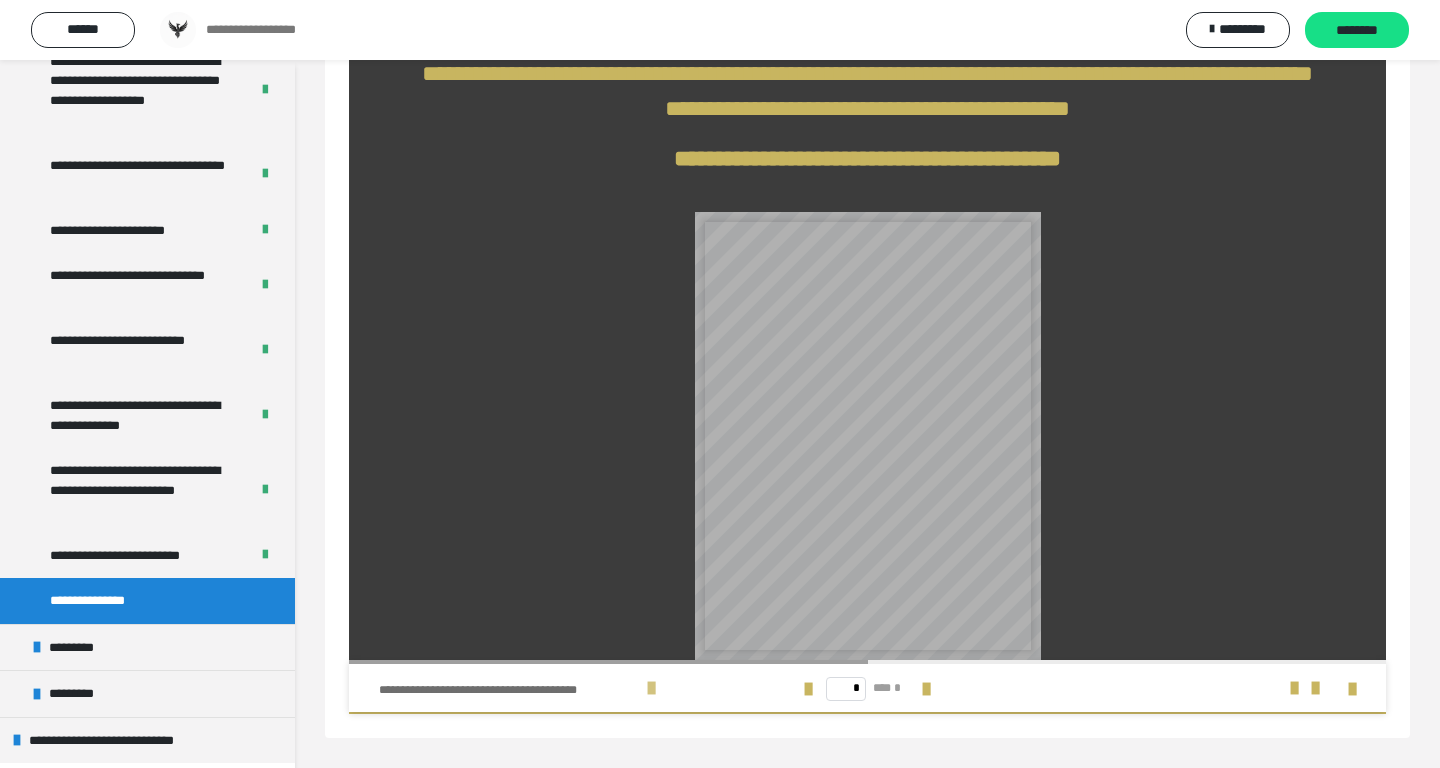 click at bounding box center [651, 688] 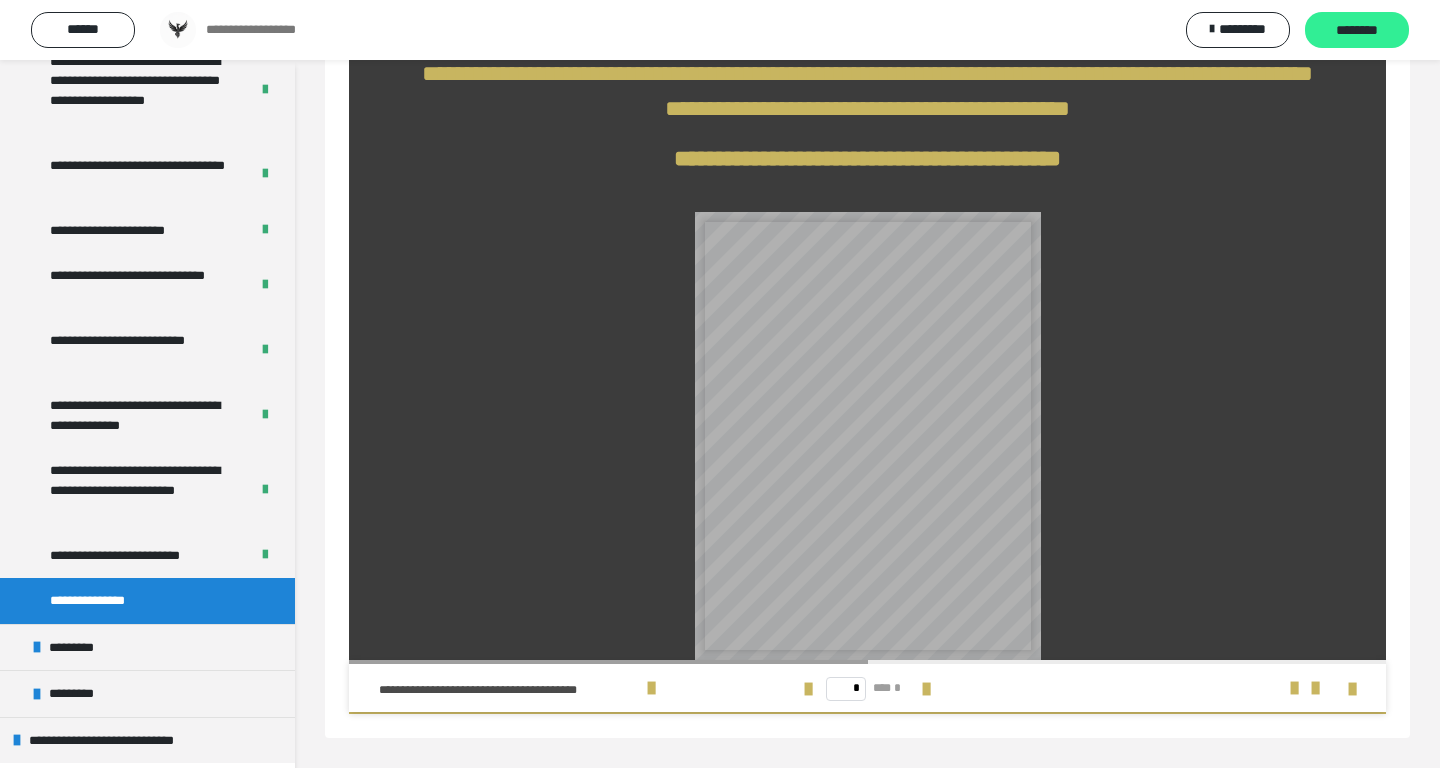 click on "********" at bounding box center [1357, 31] 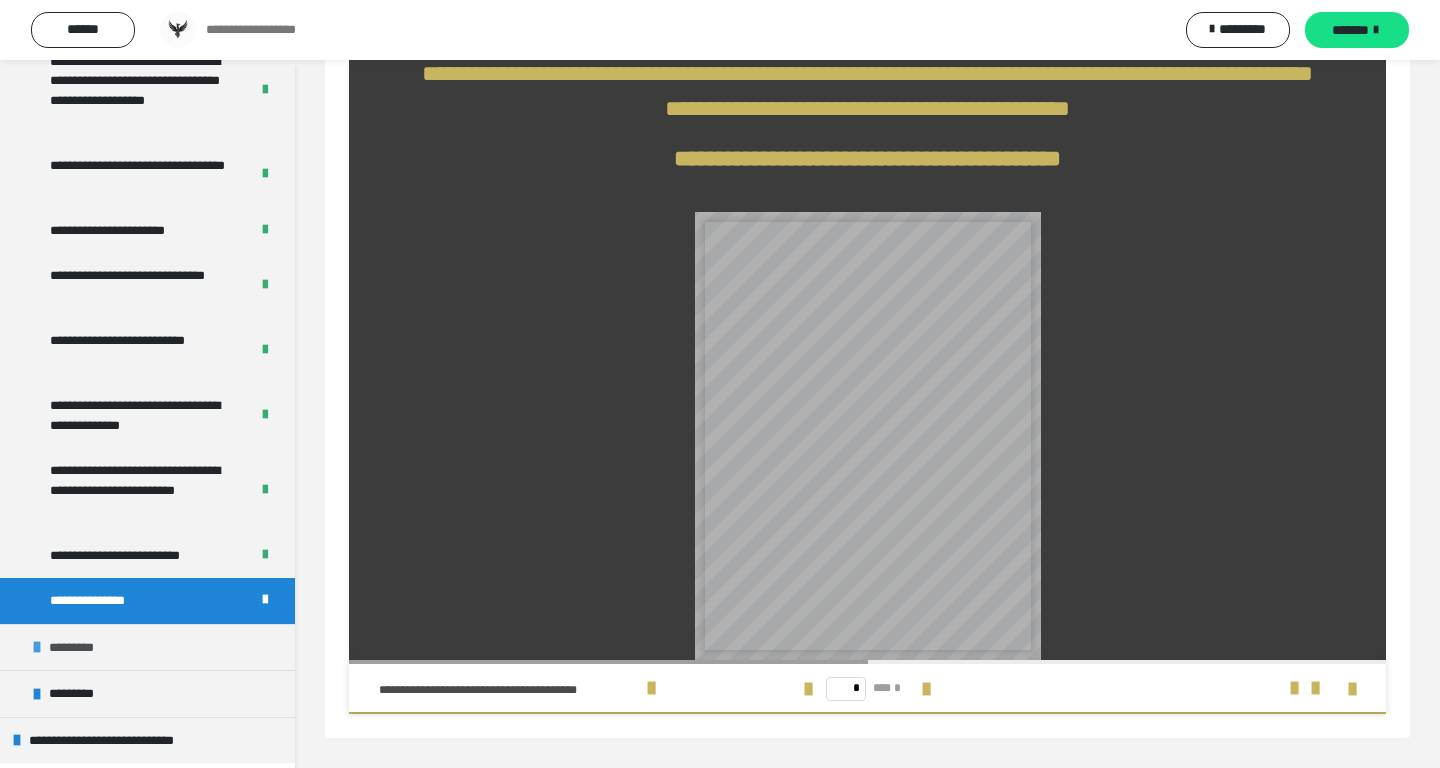 click on "*********" at bounding box center [76, 648] 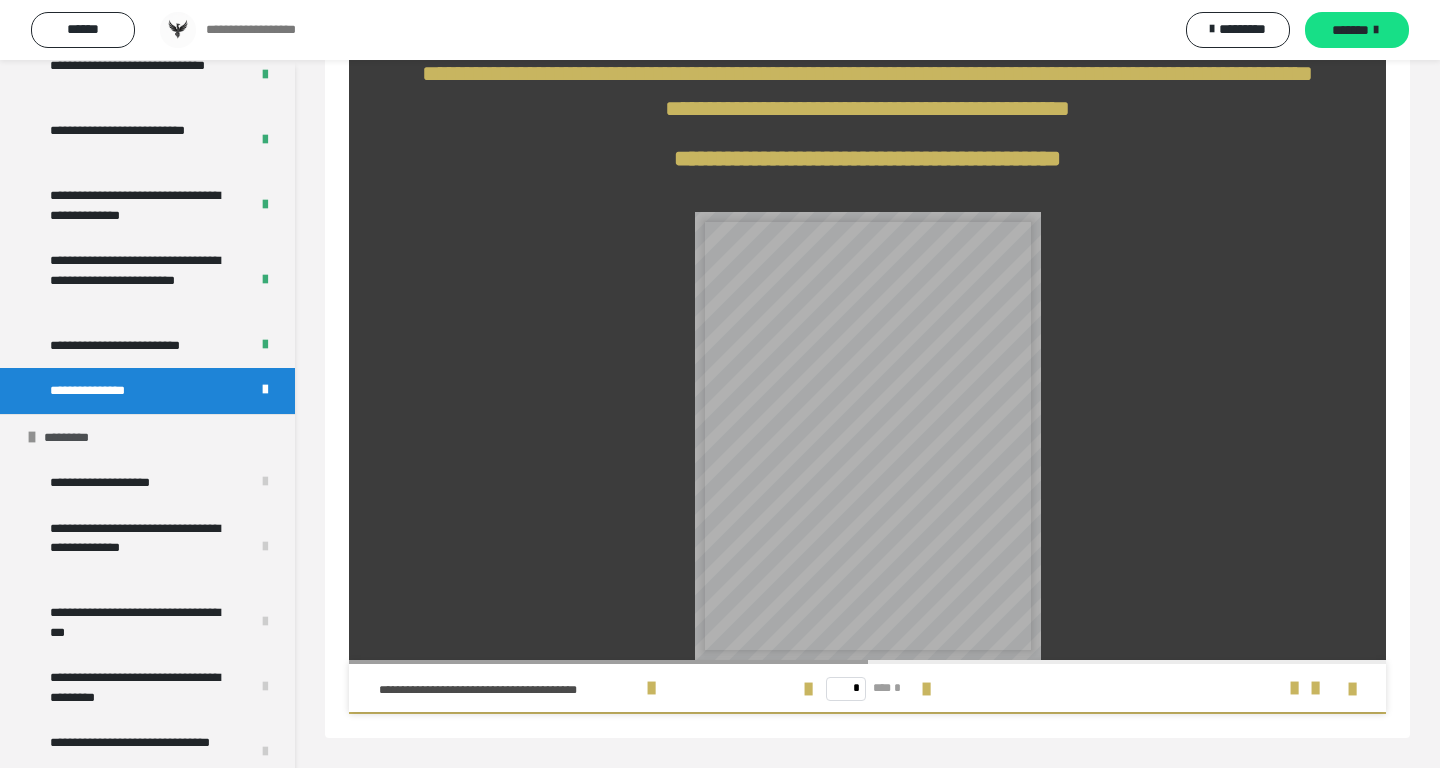 scroll, scrollTop: 665, scrollLeft: 0, axis: vertical 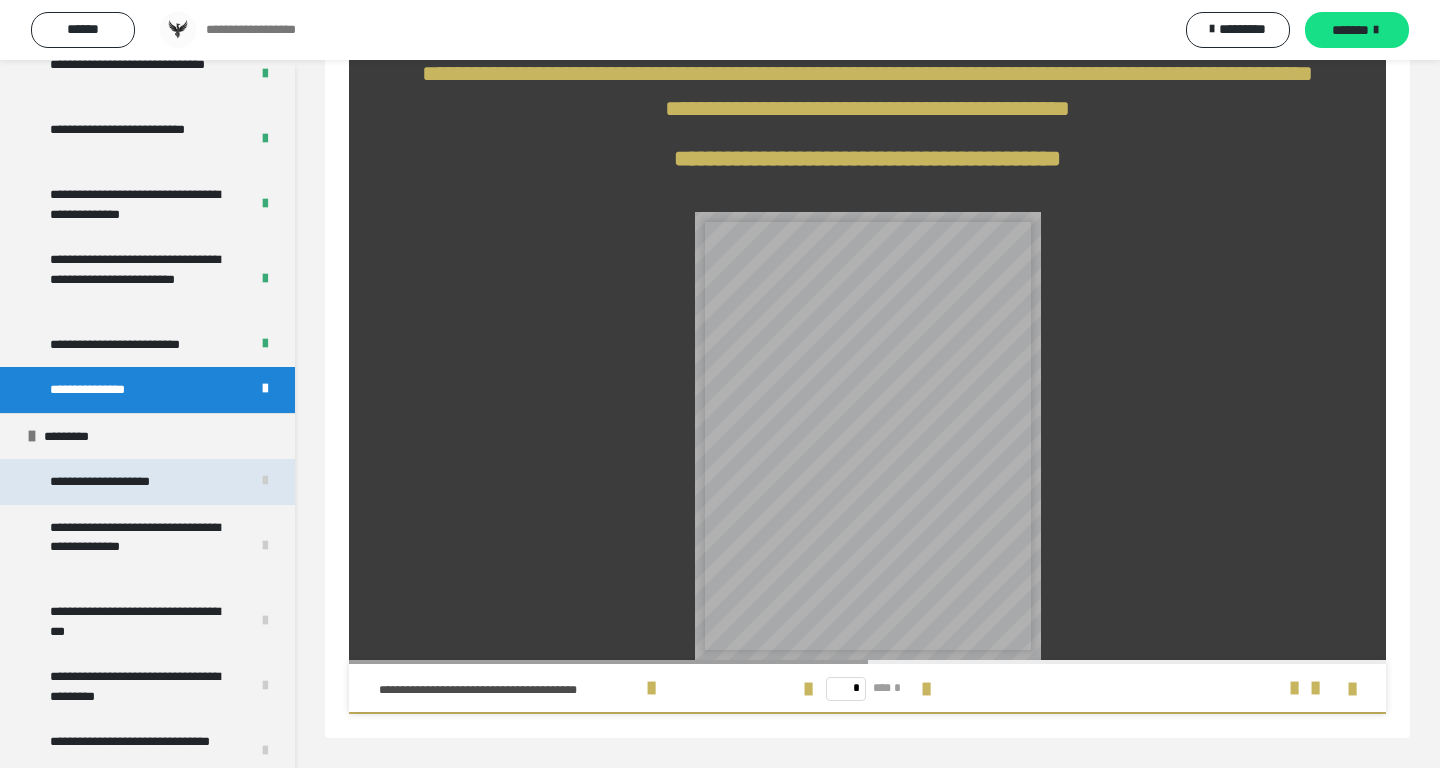 click on "**********" at bounding box center [118, 482] 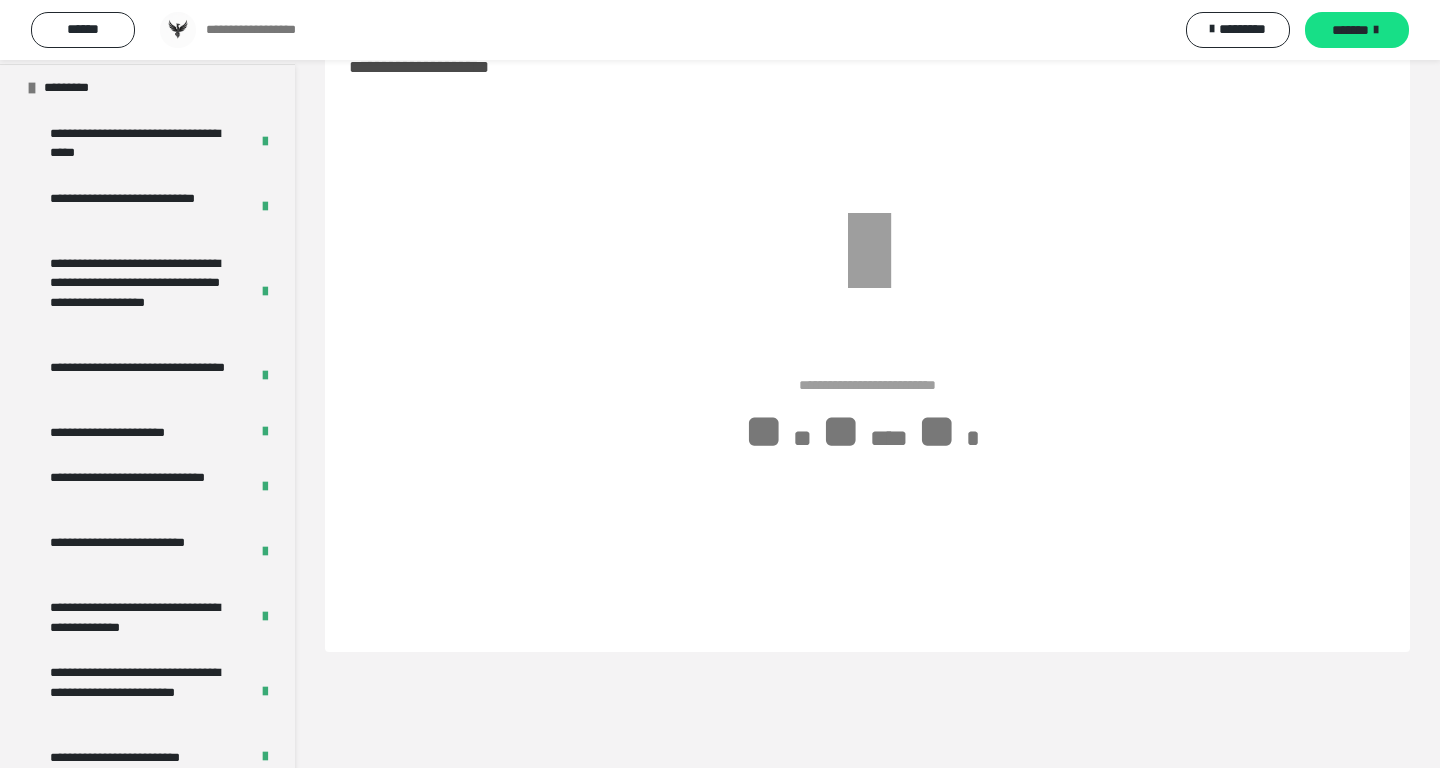 scroll, scrollTop: 0, scrollLeft: 0, axis: both 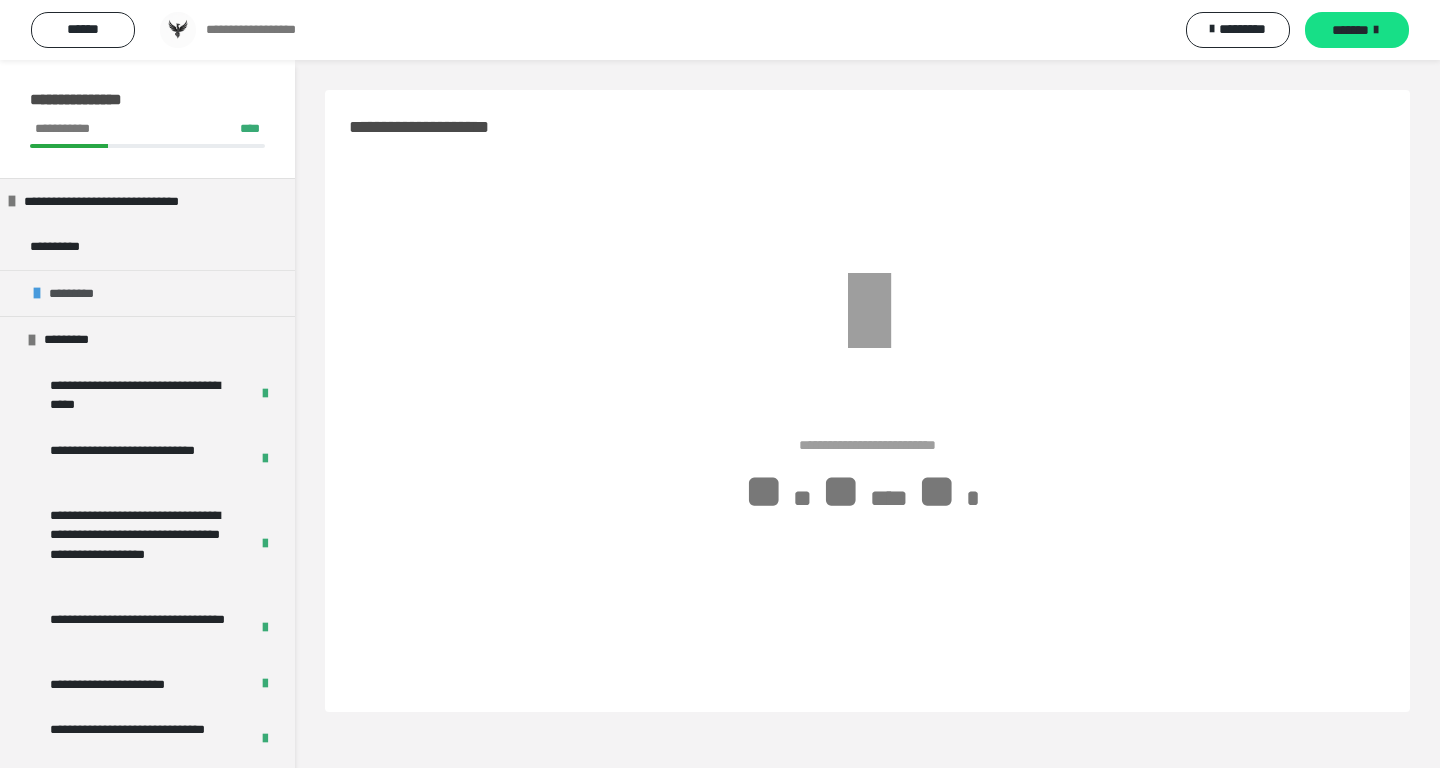 click on "*********" at bounding box center [75, 294] 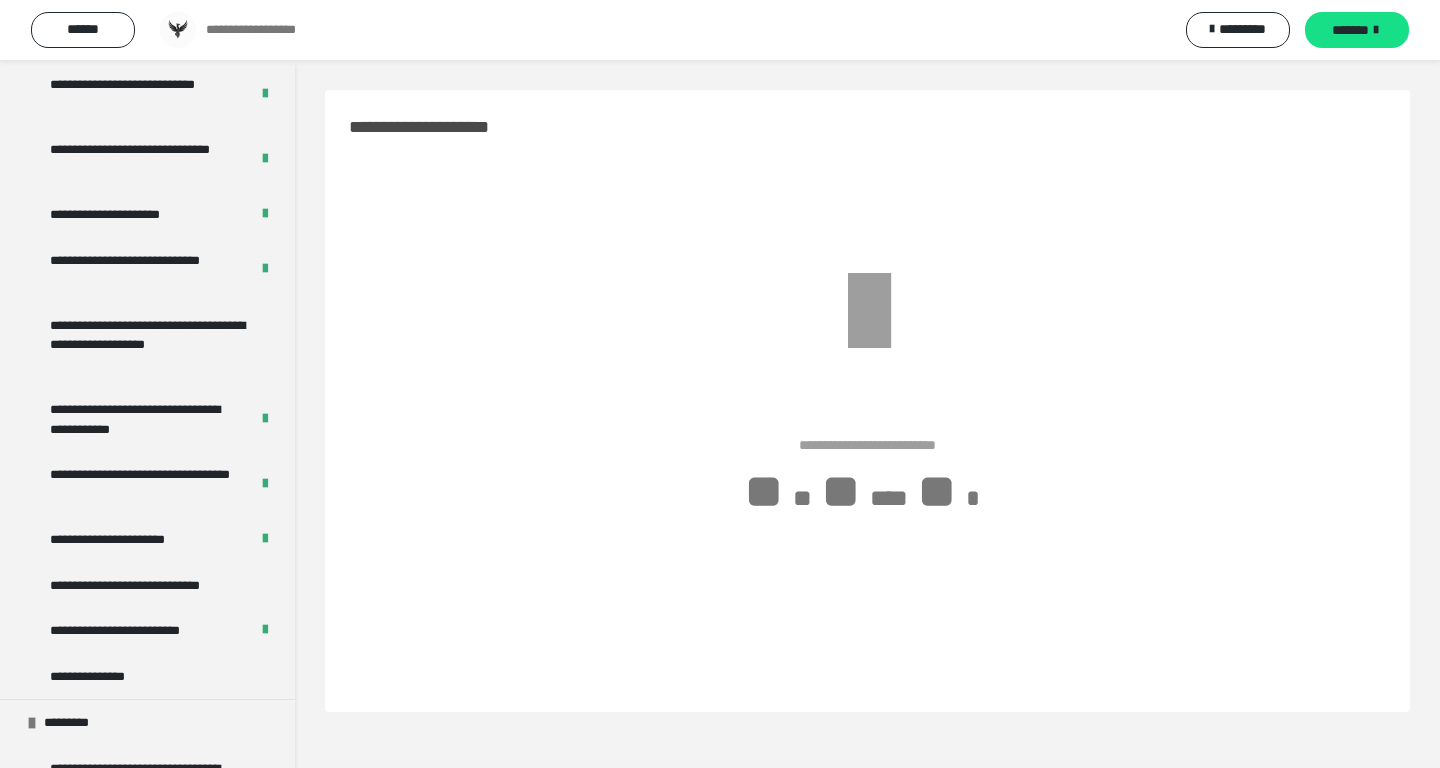 scroll, scrollTop: 431, scrollLeft: 0, axis: vertical 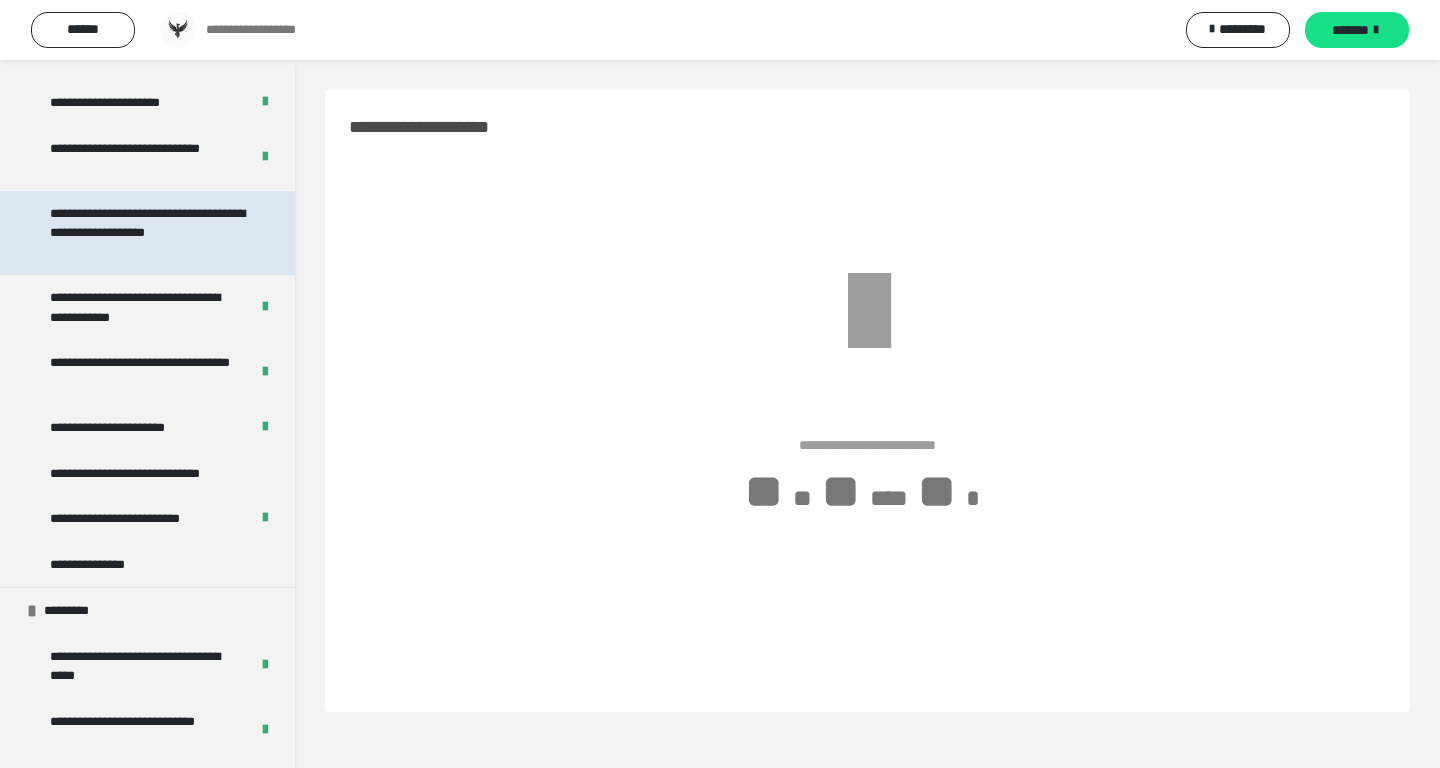 click on "**********" at bounding box center [149, 233] 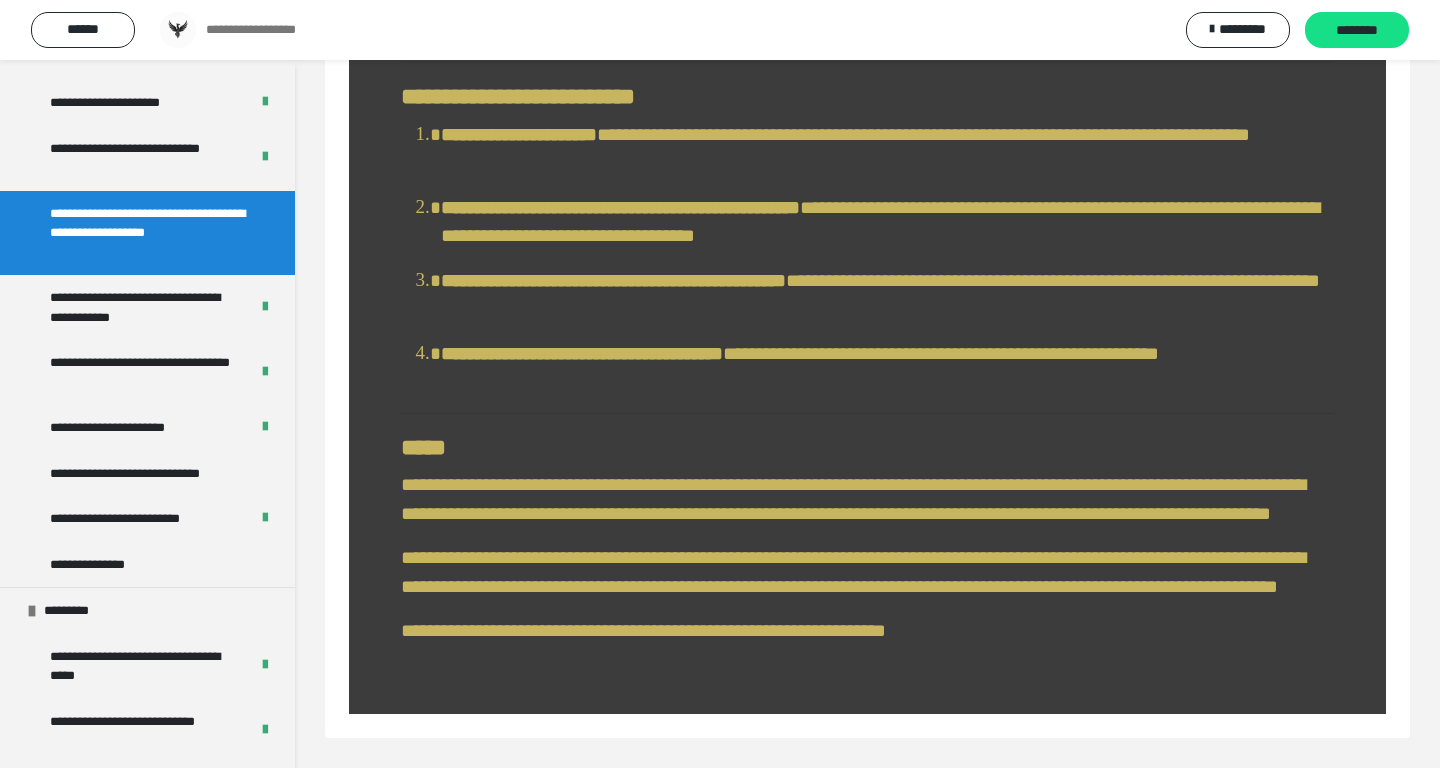 scroll, scrollTop: 2619, scrollLeft: 0, axis: vertical 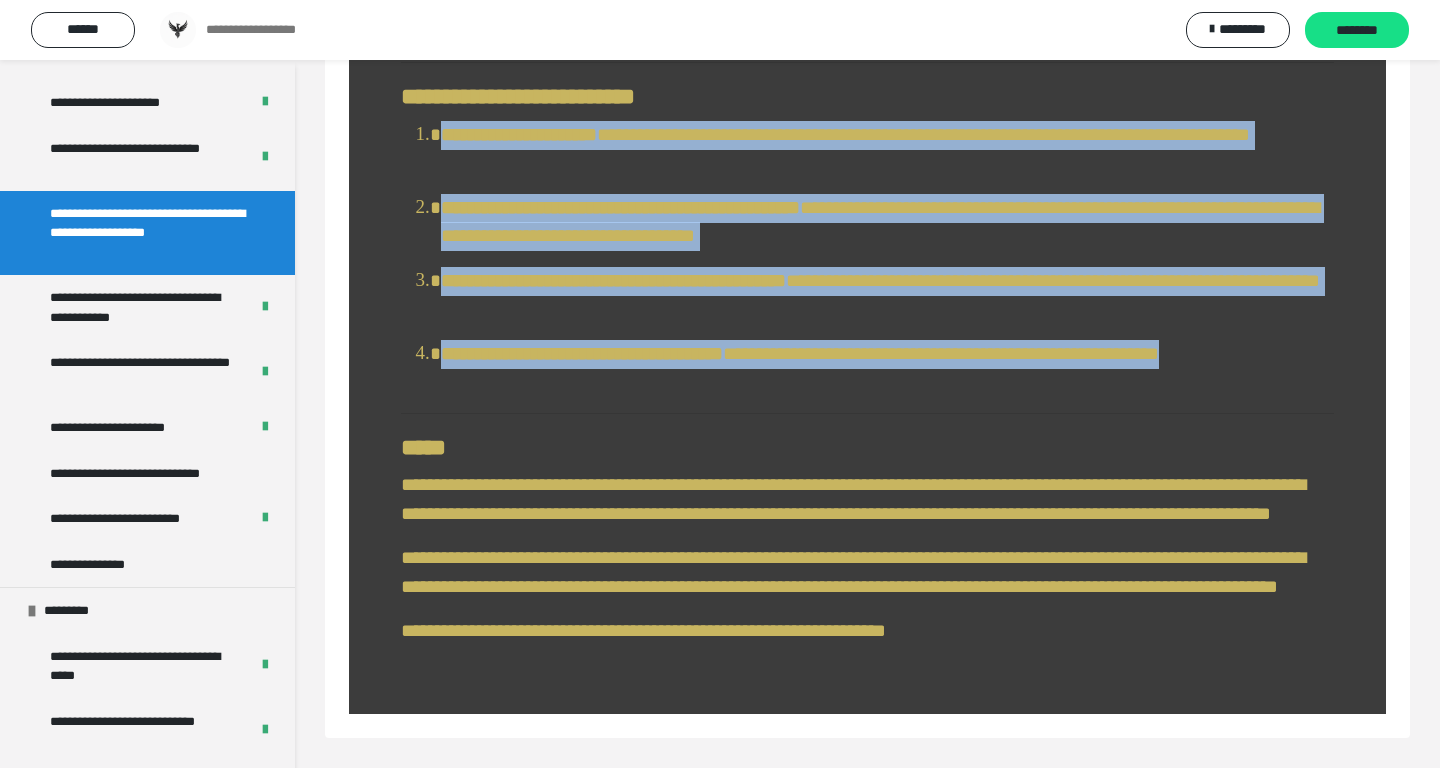 drag, startPoint x: 572, startPoint y: 380, endPoint x: 375, endPoint y: 111, distance: 333.42166 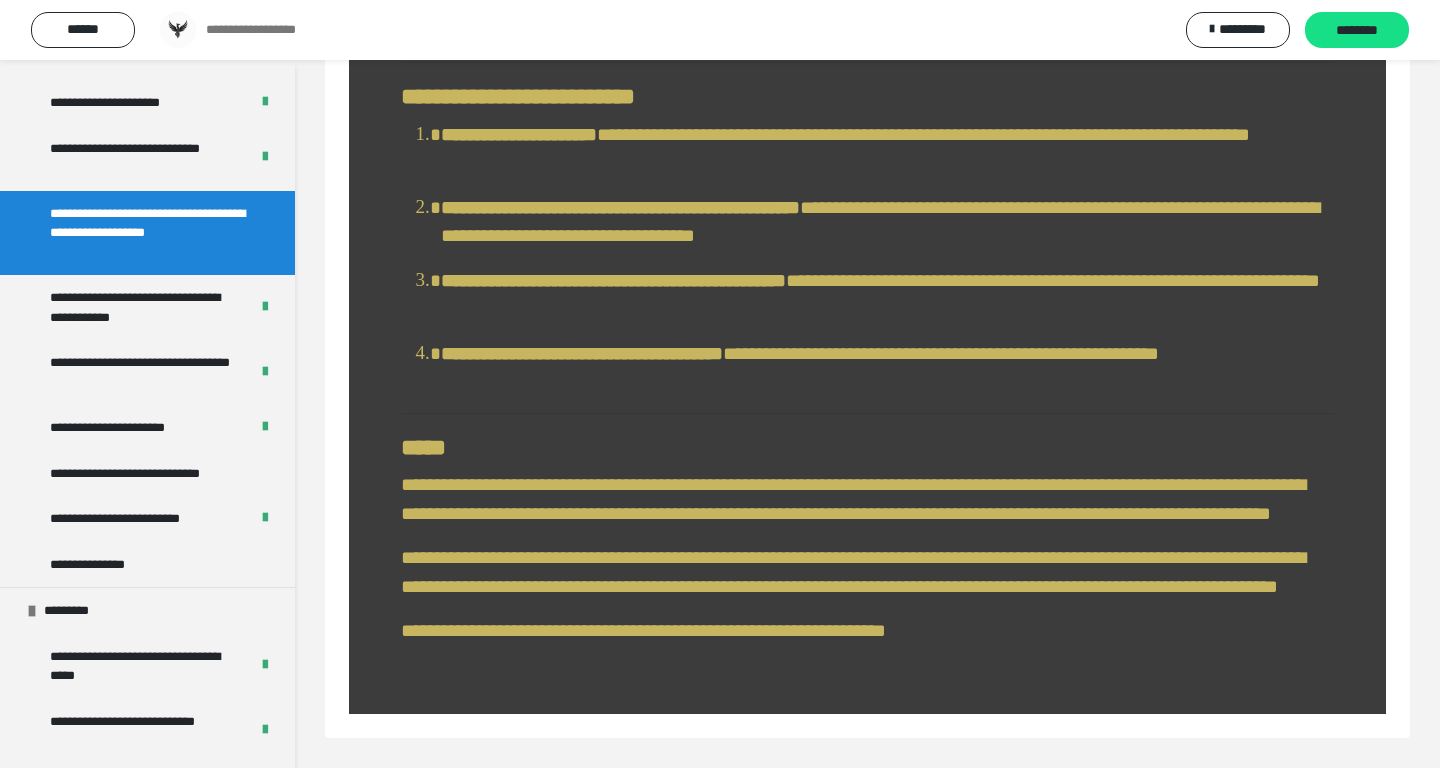 click on "**********" at bounding box center (867, -718) 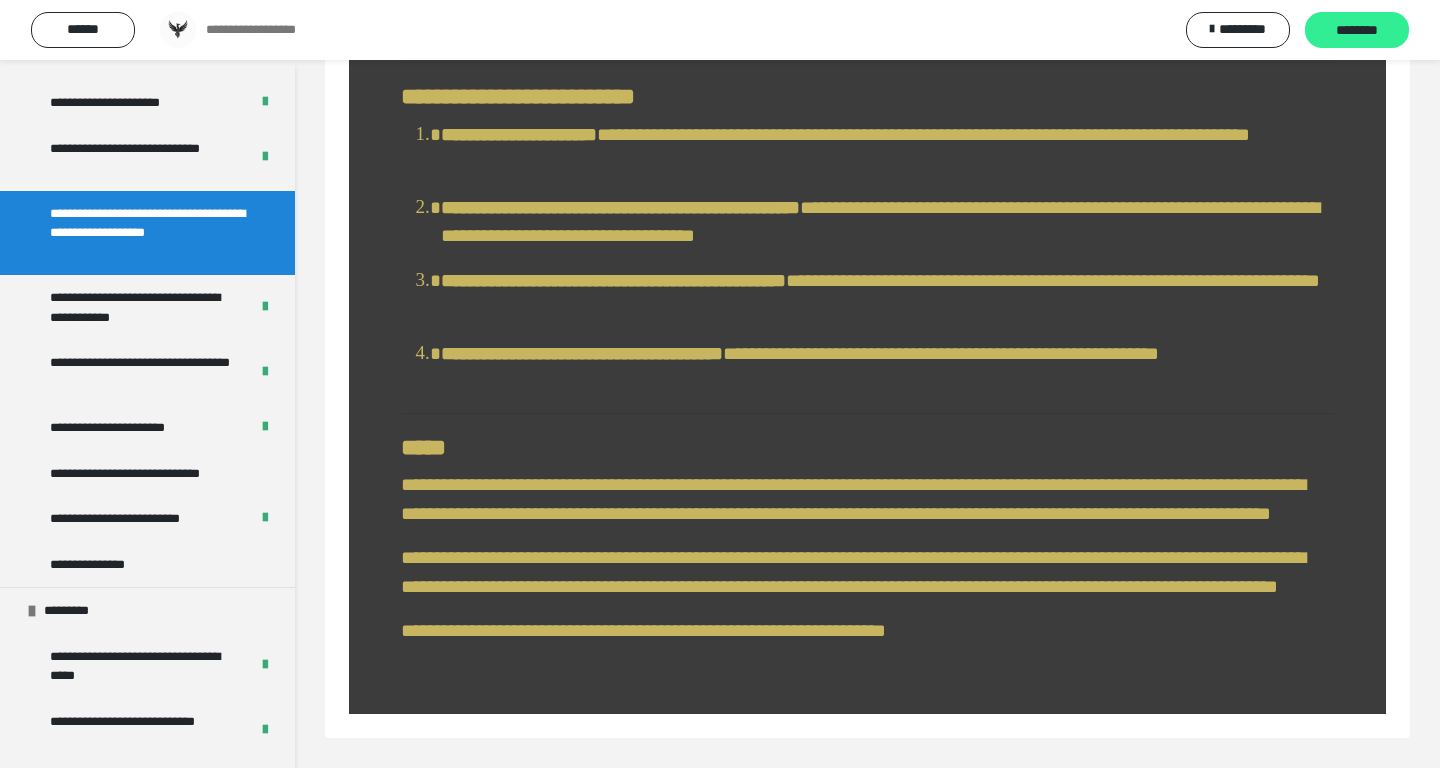 click on "********" at bounding box center [1357, 30] 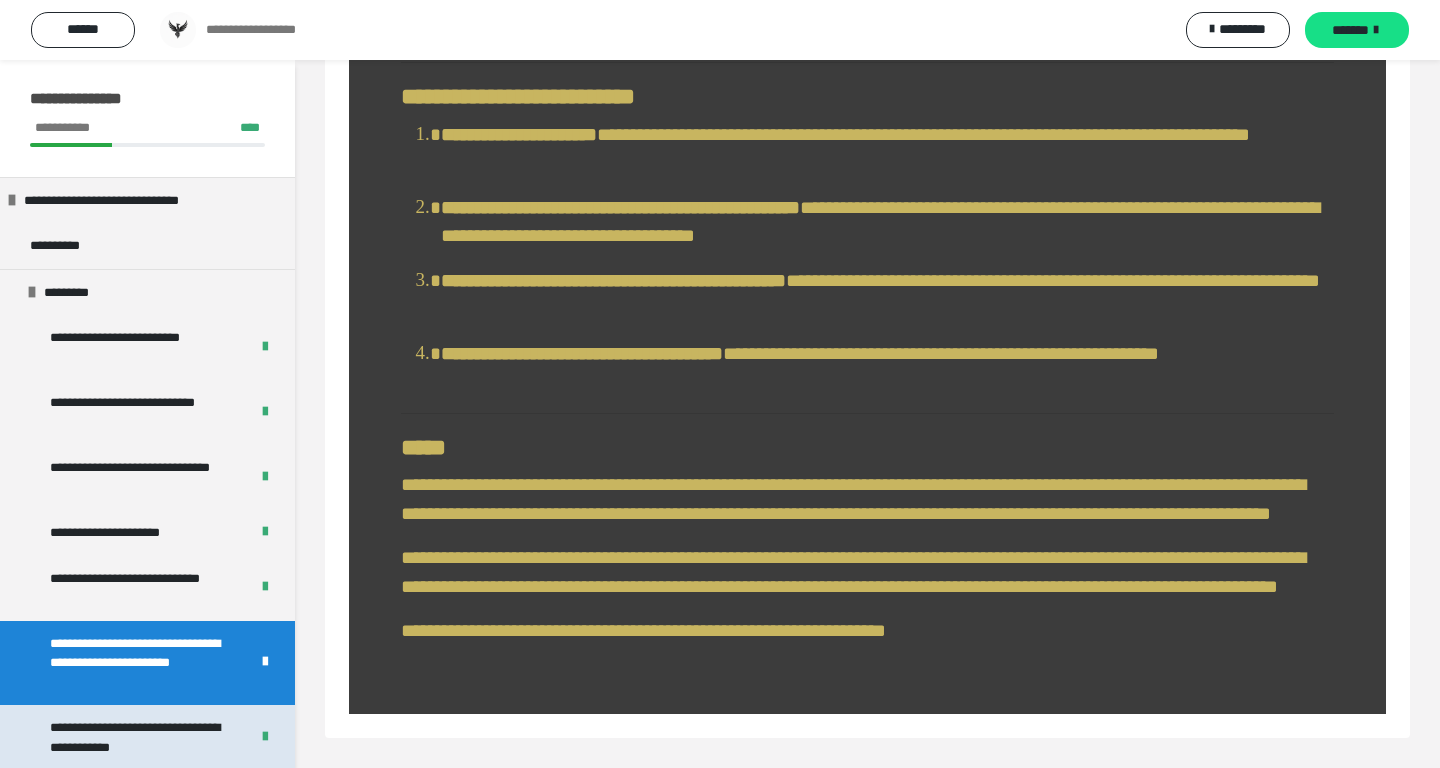scroll, scrollTop: 0, scrollLeft: 0, axis: both 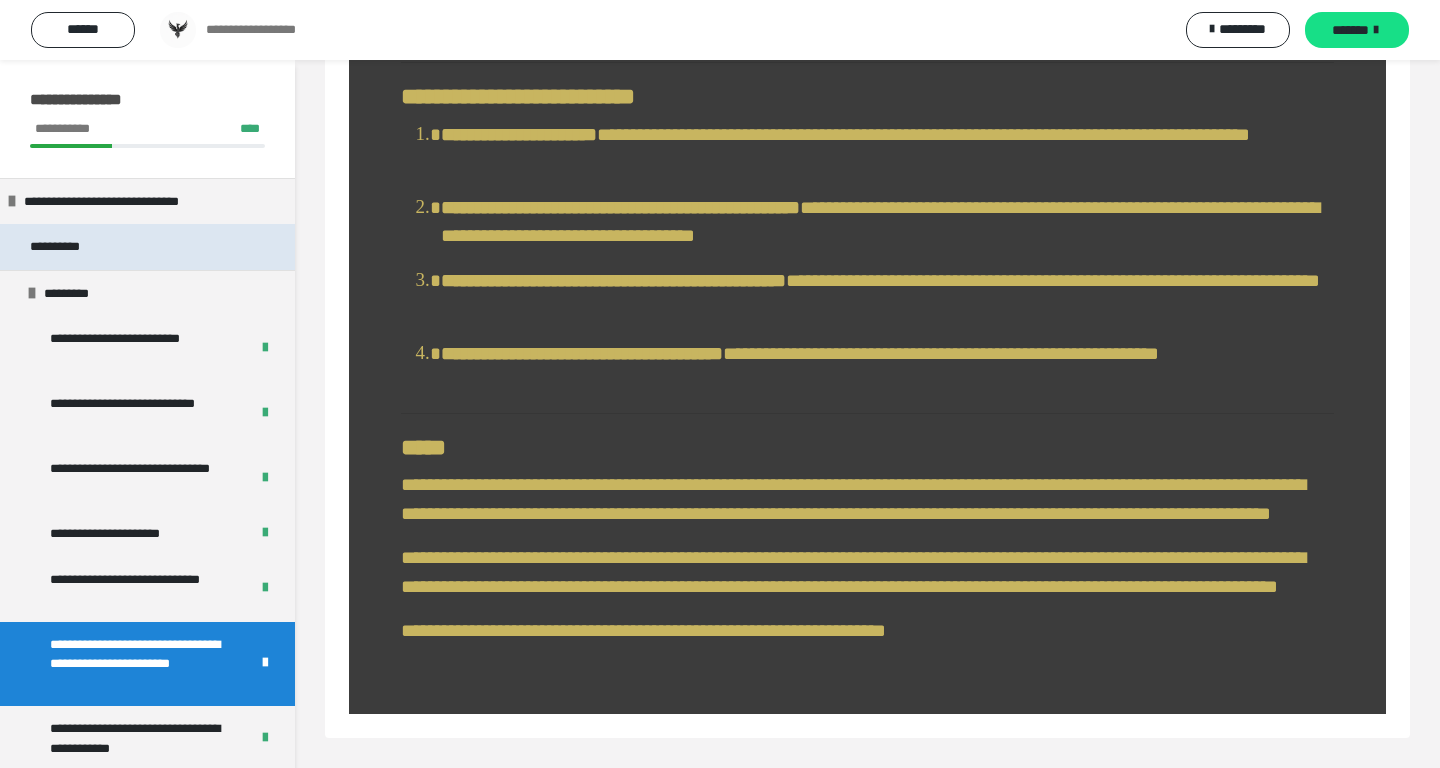 click on "**********" at bounding box center [147, 247] 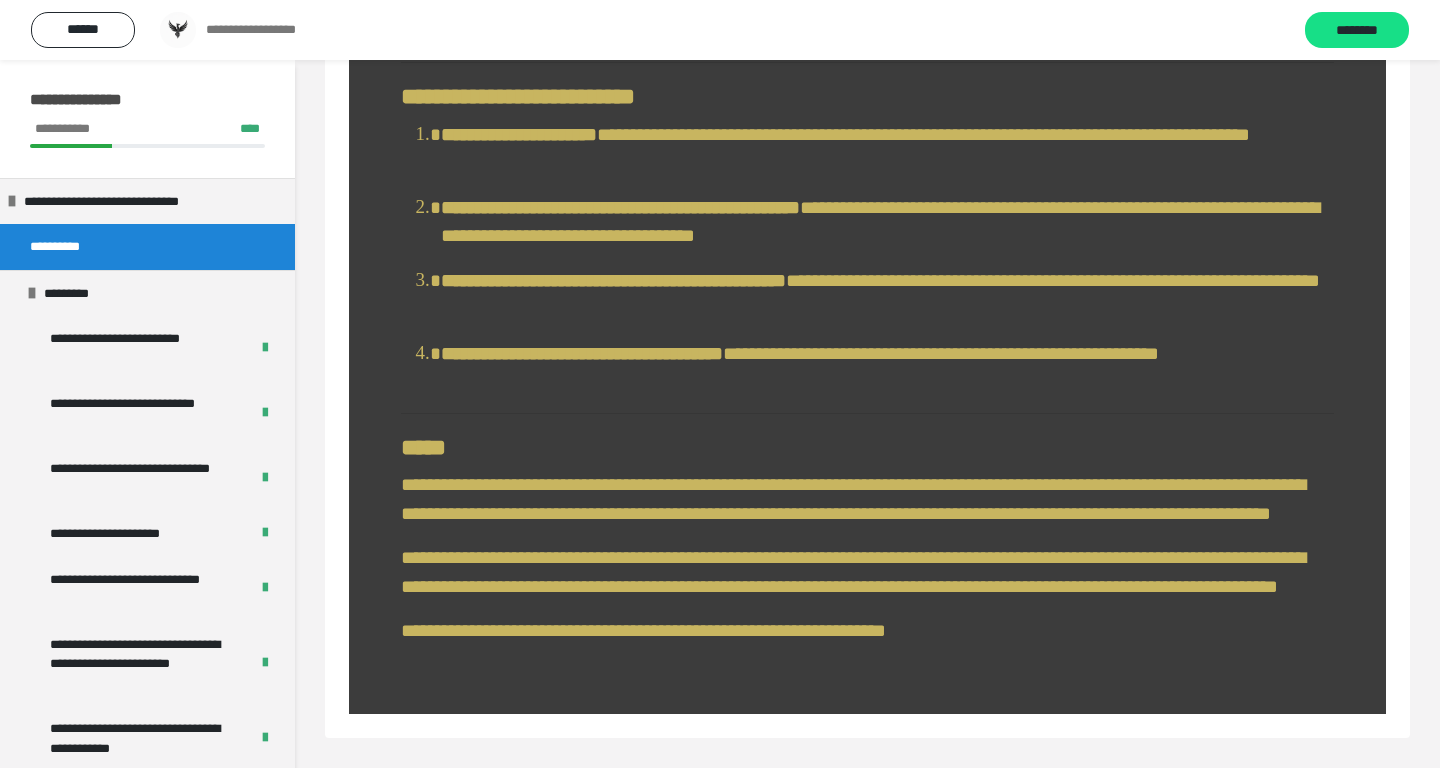 scroll, scrollTop: 60, scrollLeft: 0, axis: vertical 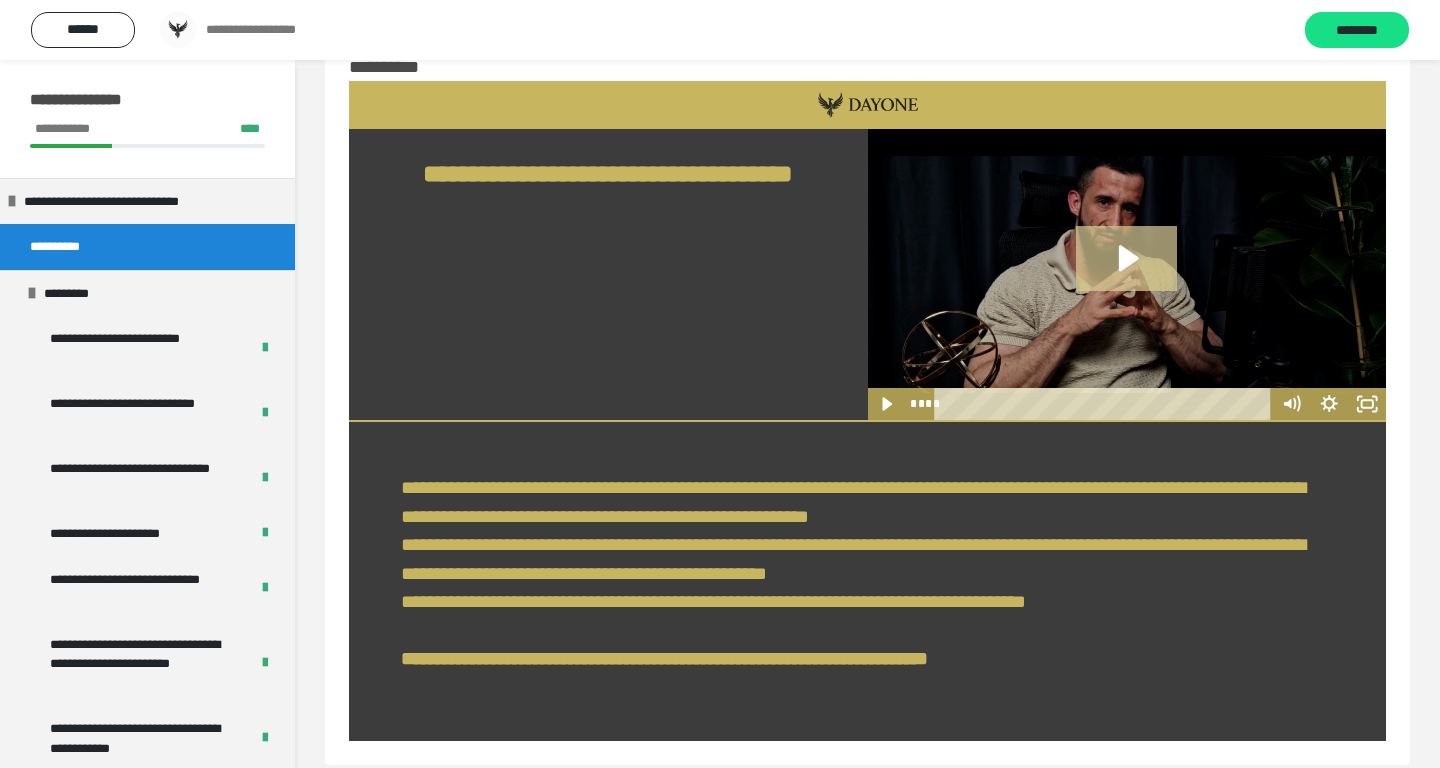 click 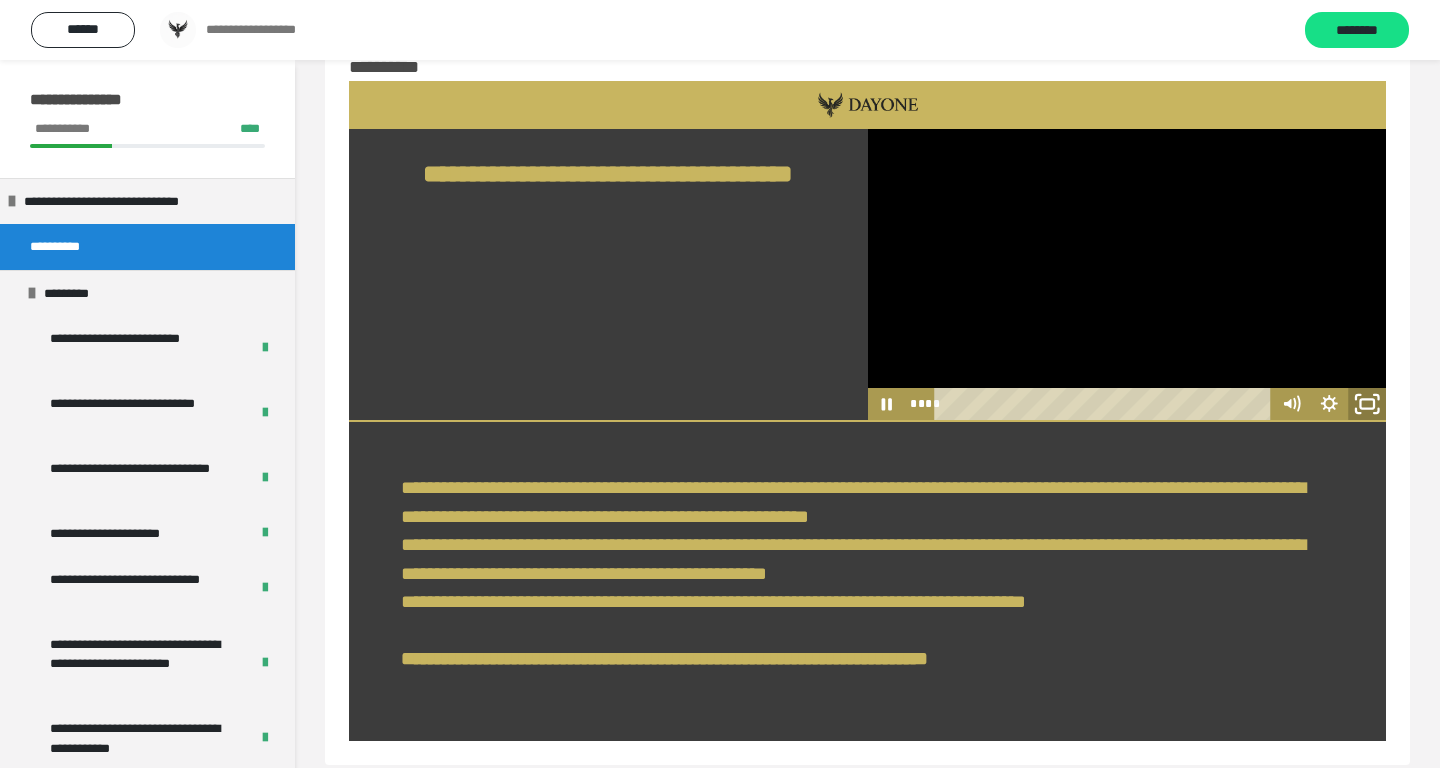 click 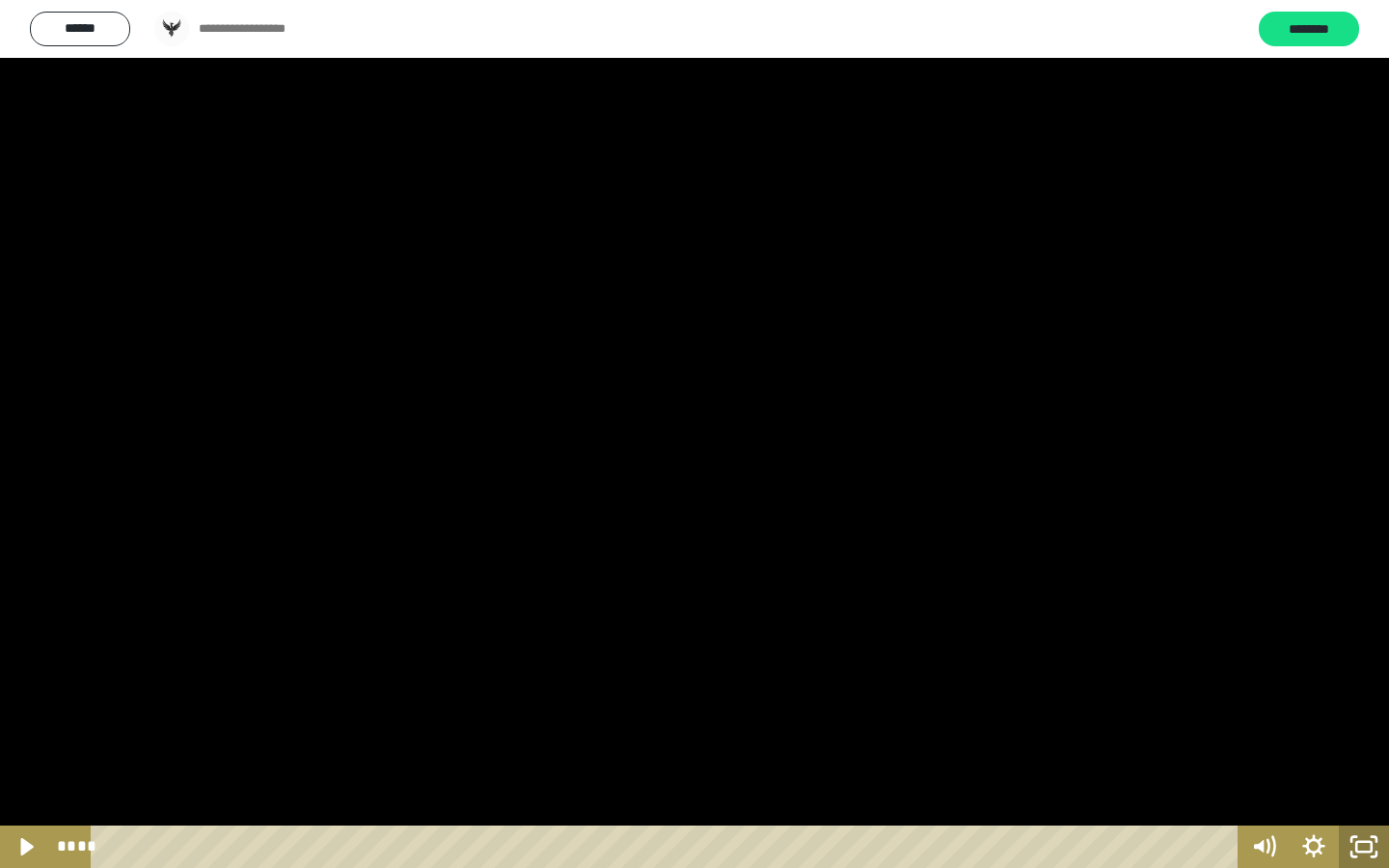 click 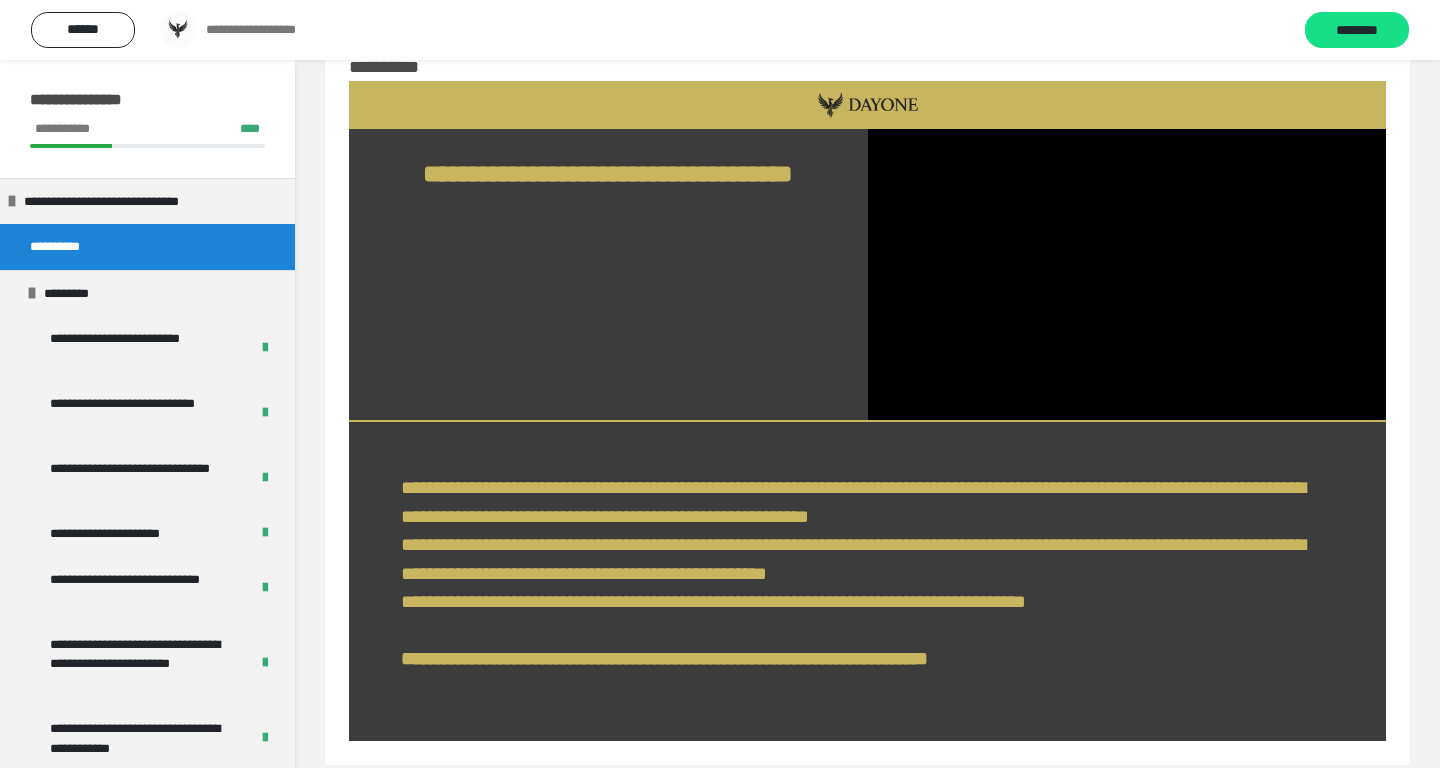 type 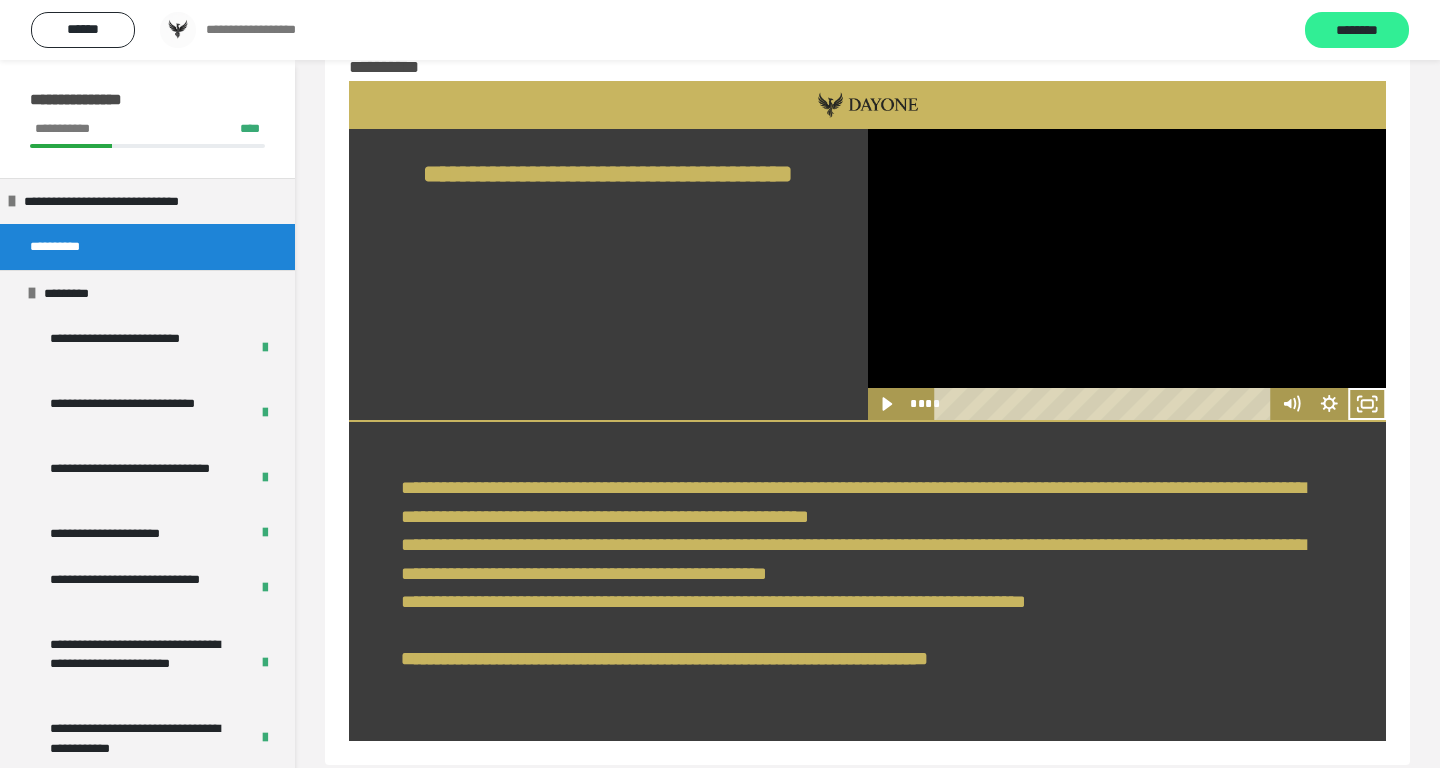 click on "********" at bounding box center (1357, 31) 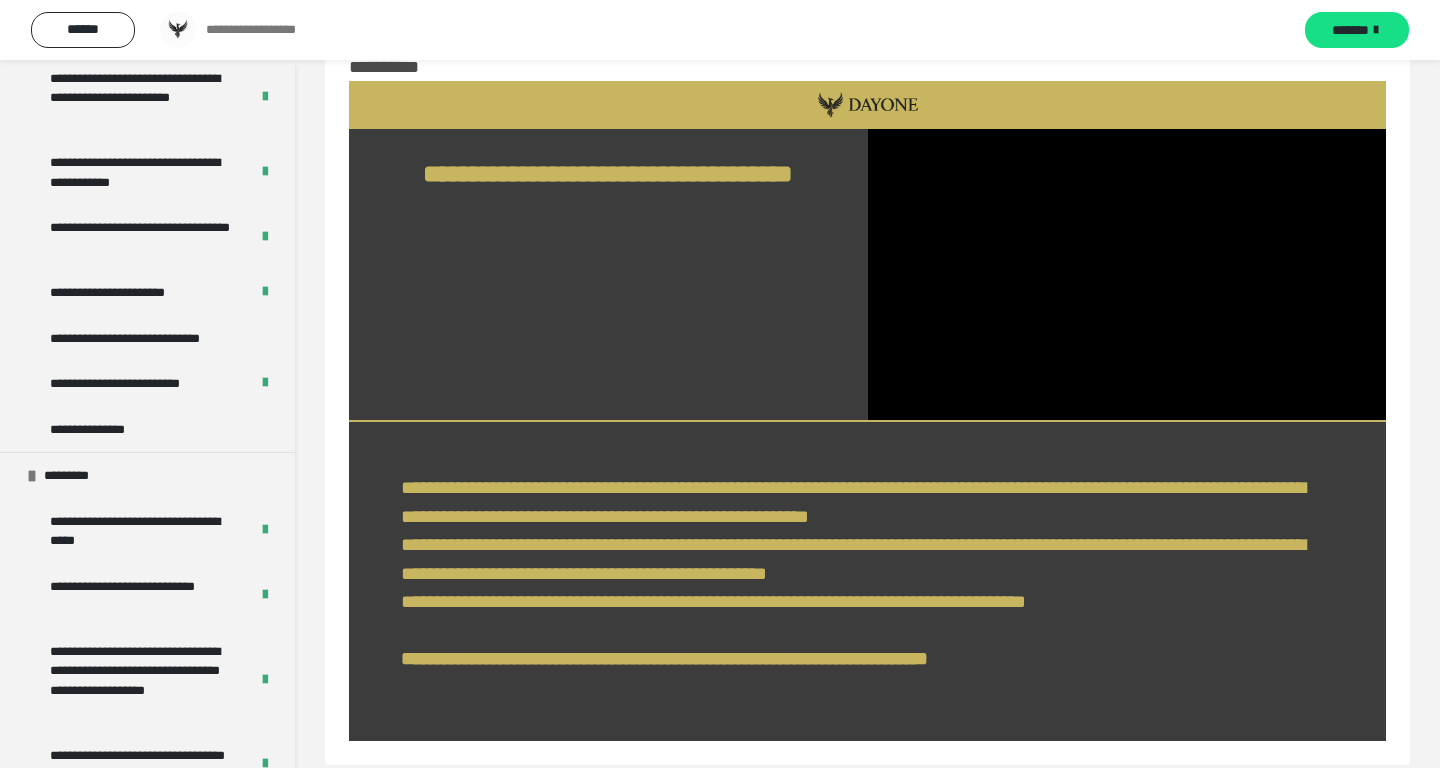 scroll, scrollTop: 588, scrollLeft: 0, axis: vertical 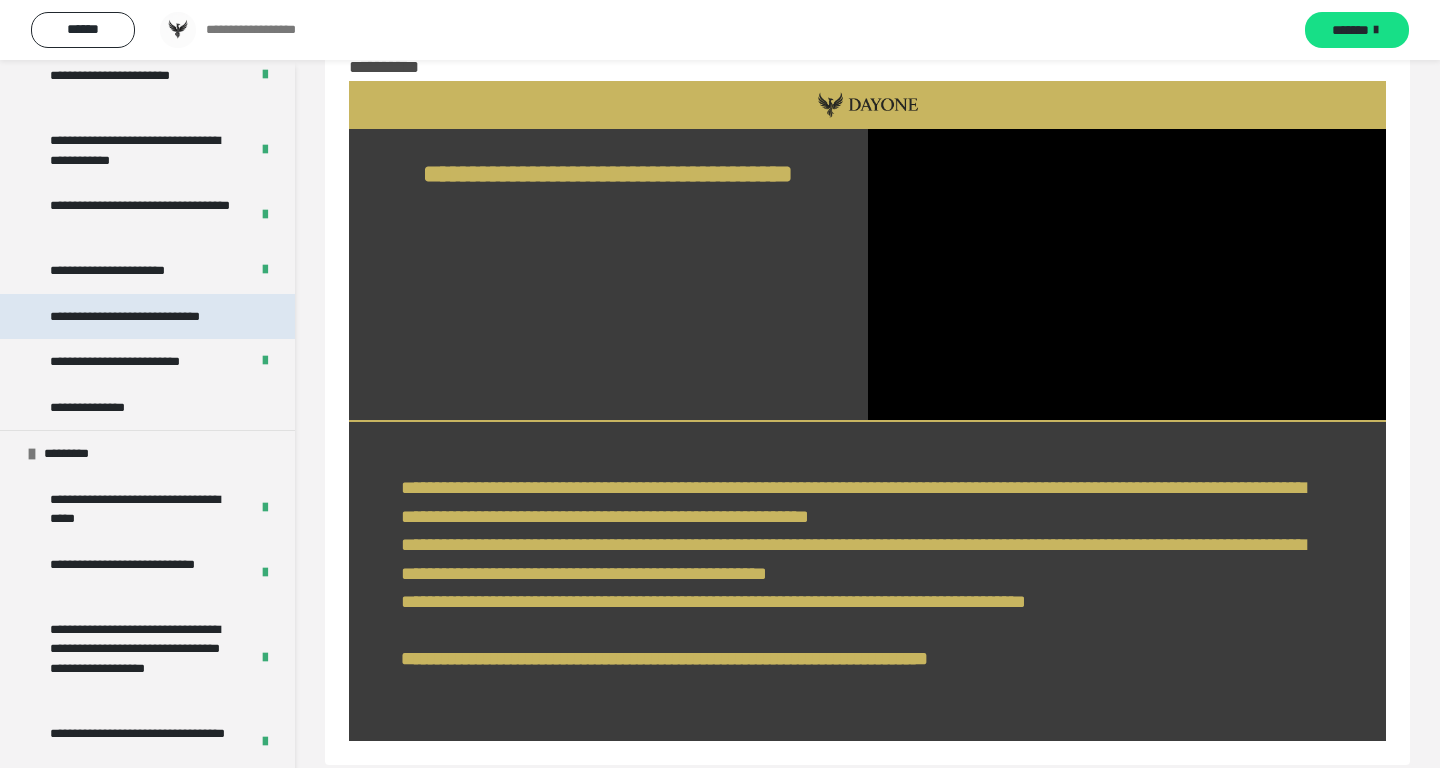 click on "**********" at bounding box center [149, 317] 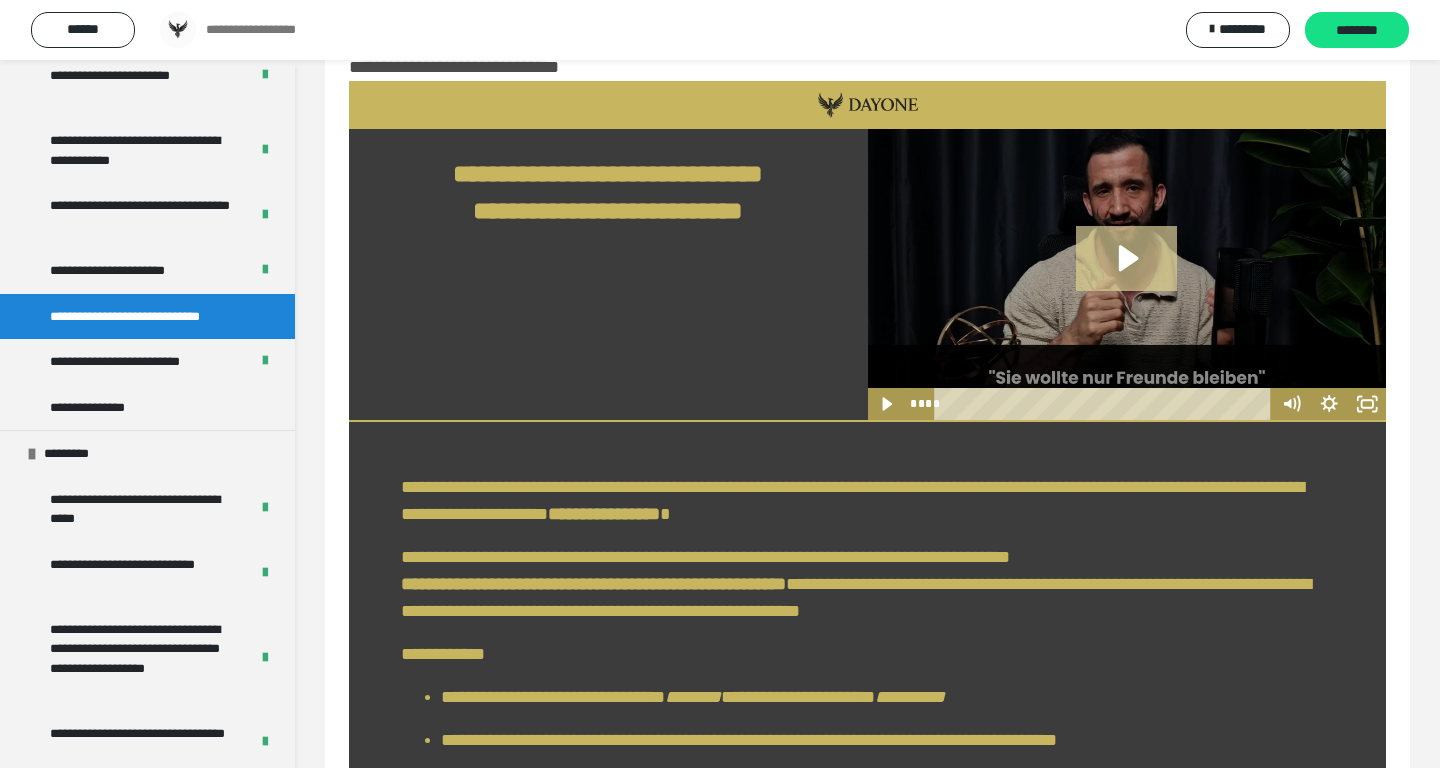click 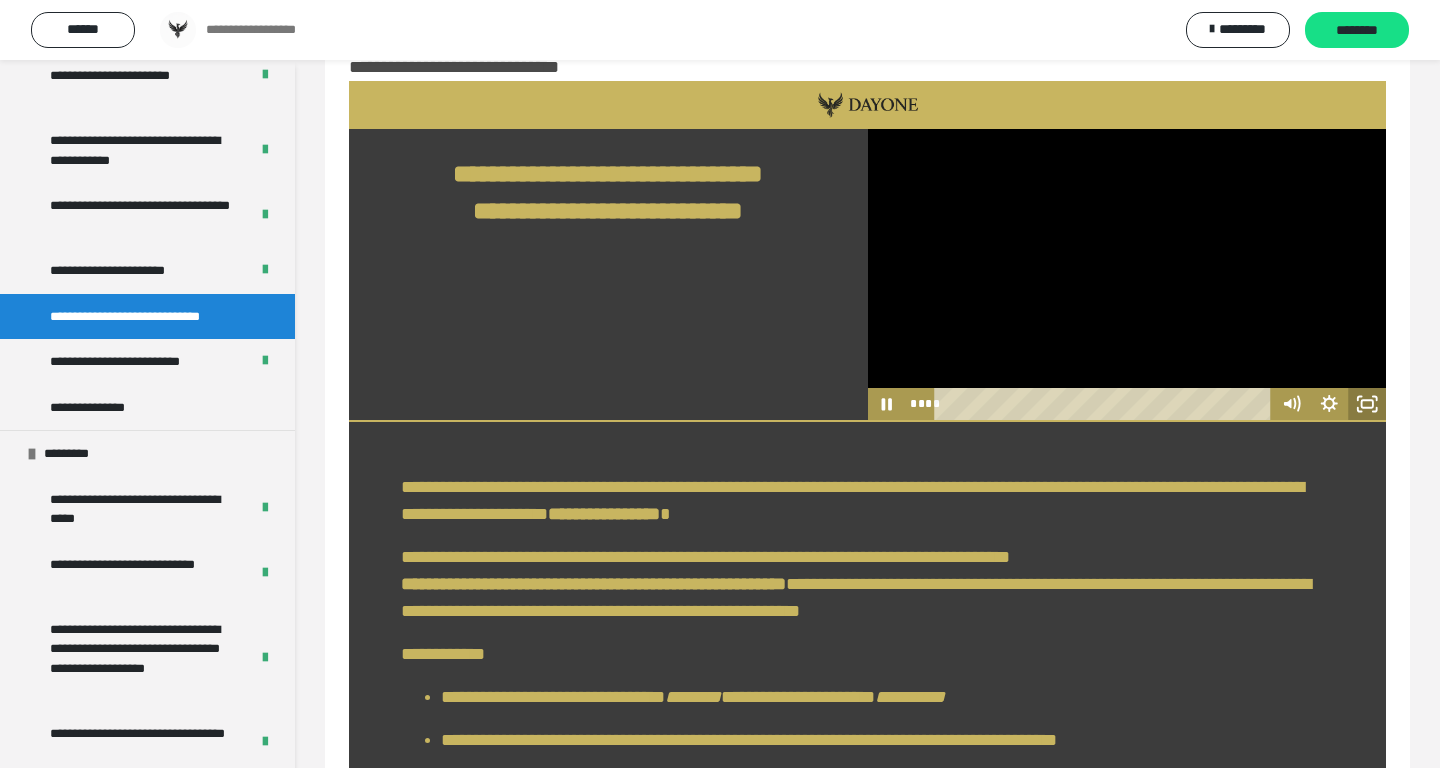 click 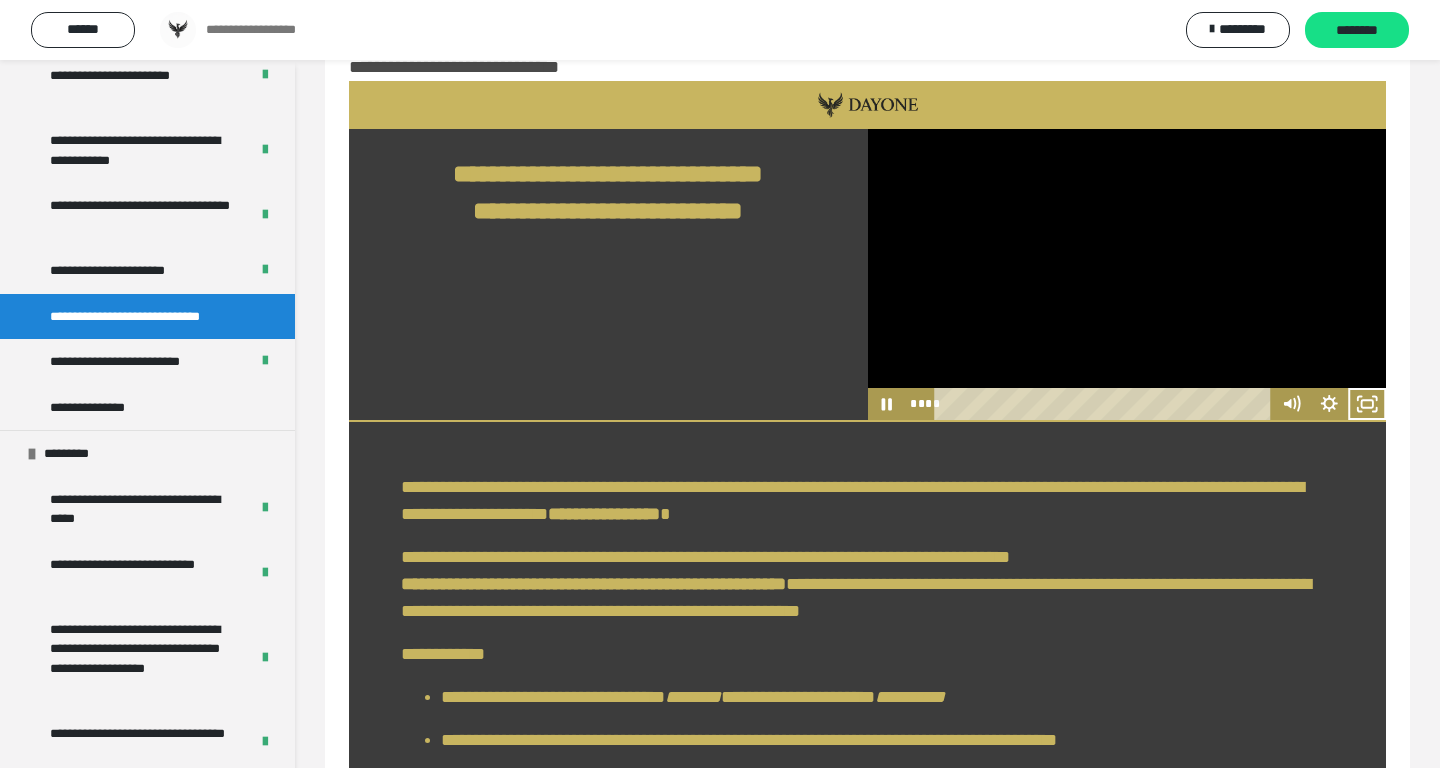 click on "**********" at bounding box center [867, 1006] 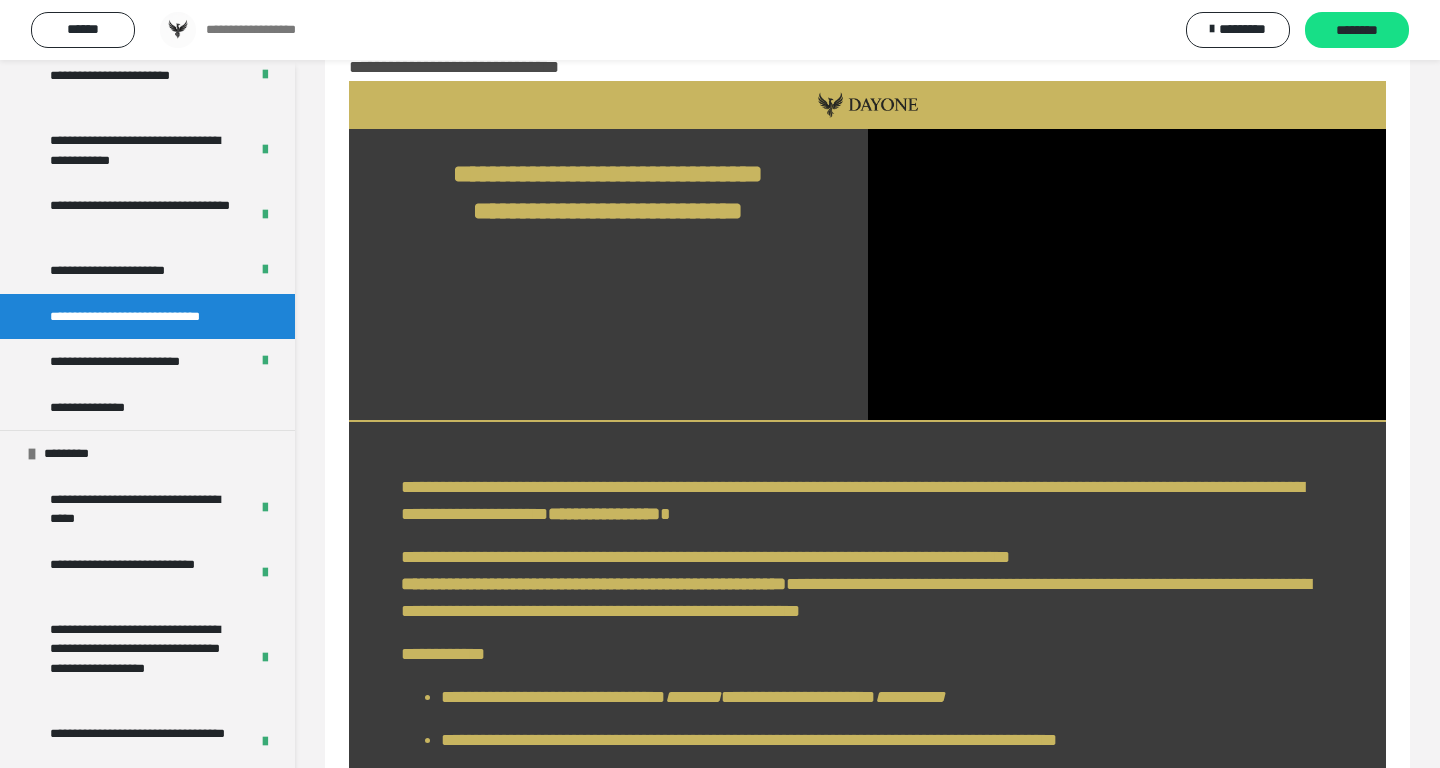 click on "**********" at bounding box center (608, 228) 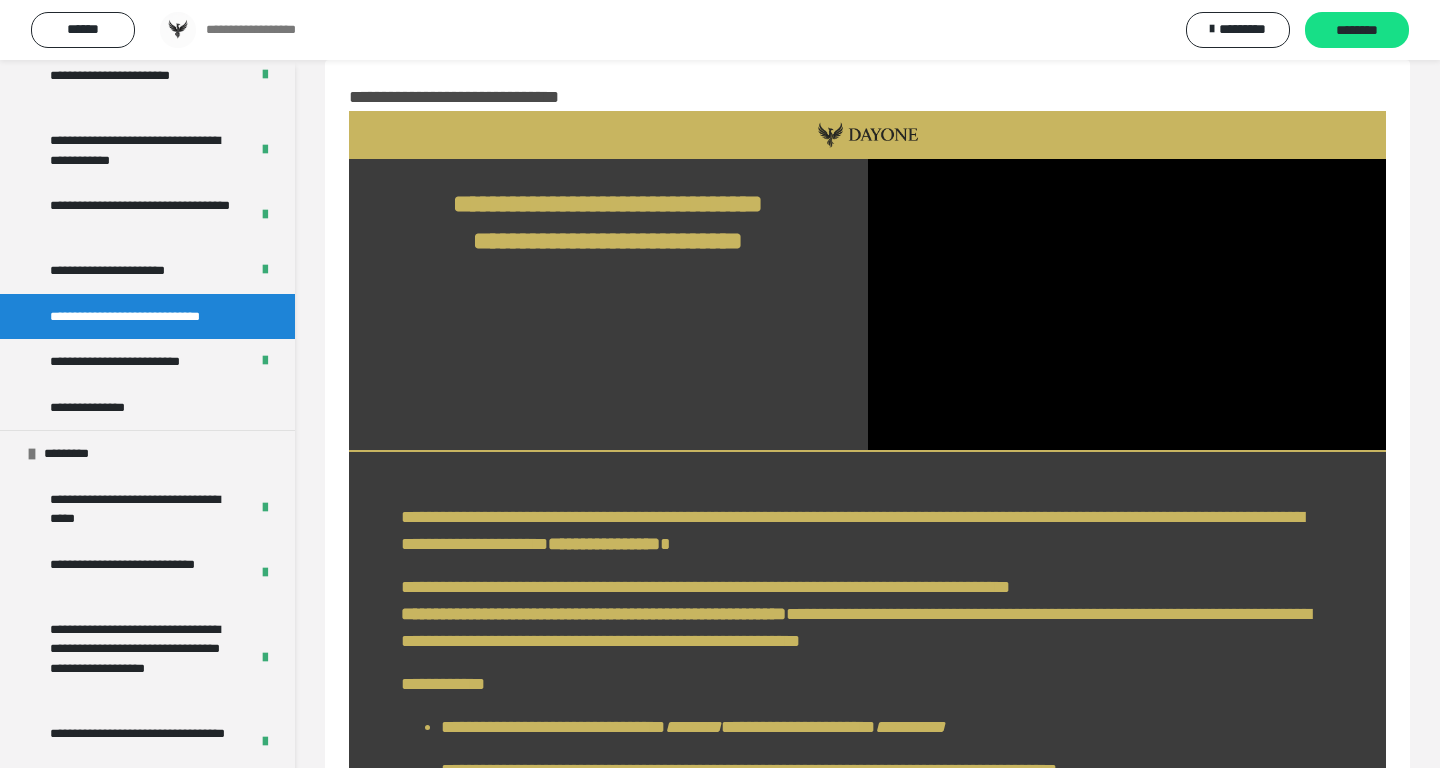 scroll, scrollTop: 0, scrollLeft: 0, axis: both 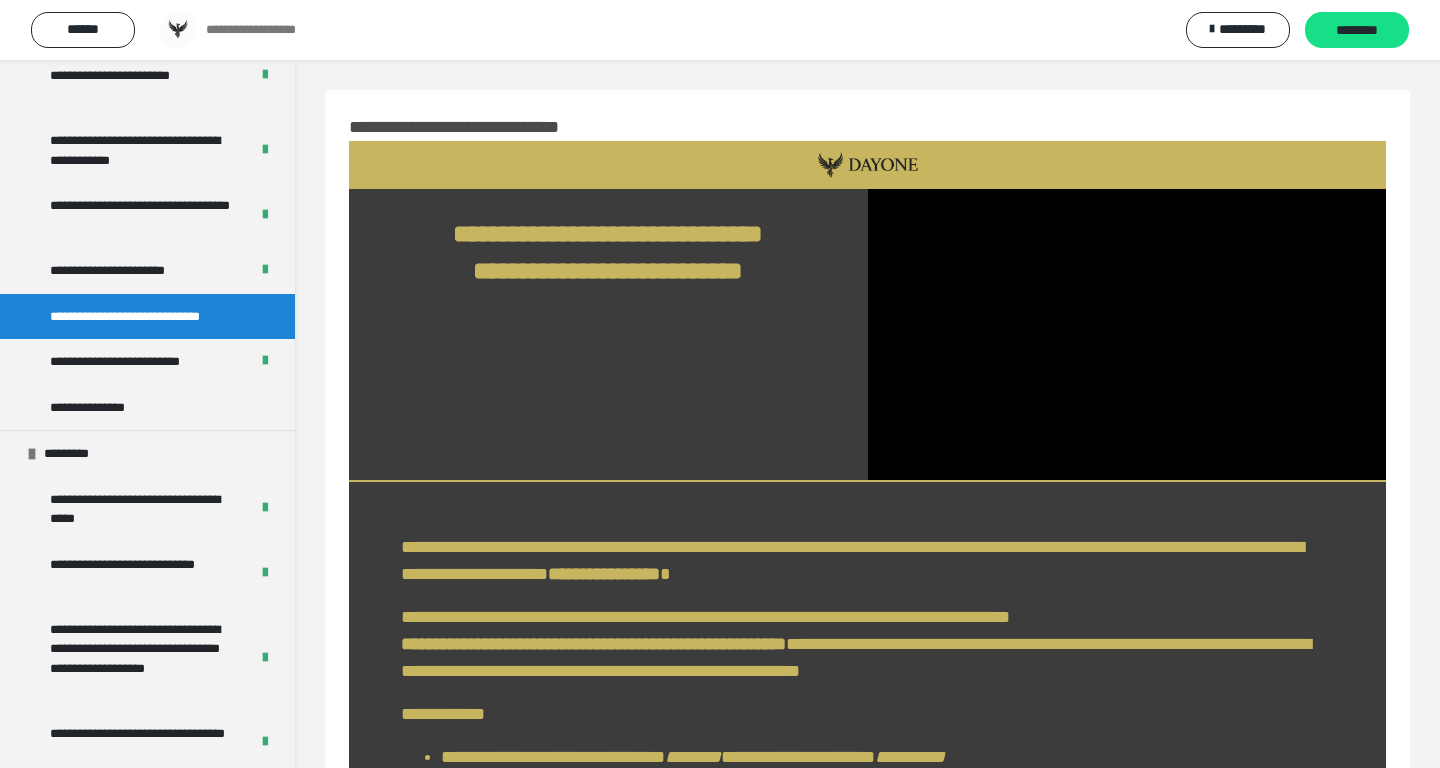 click on "**********" at bounding box center (608, 288) 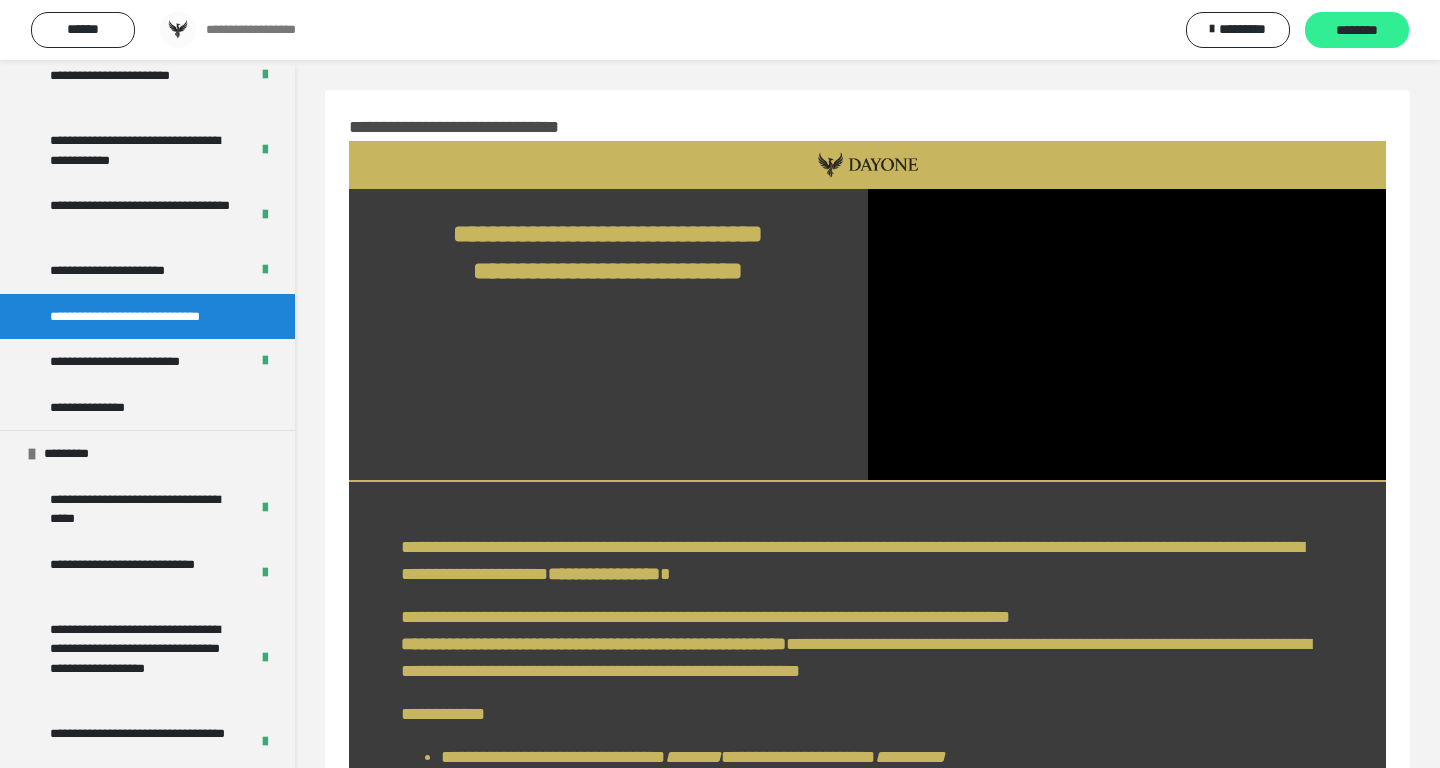 click on "********" at bounding box center [1357, 31] 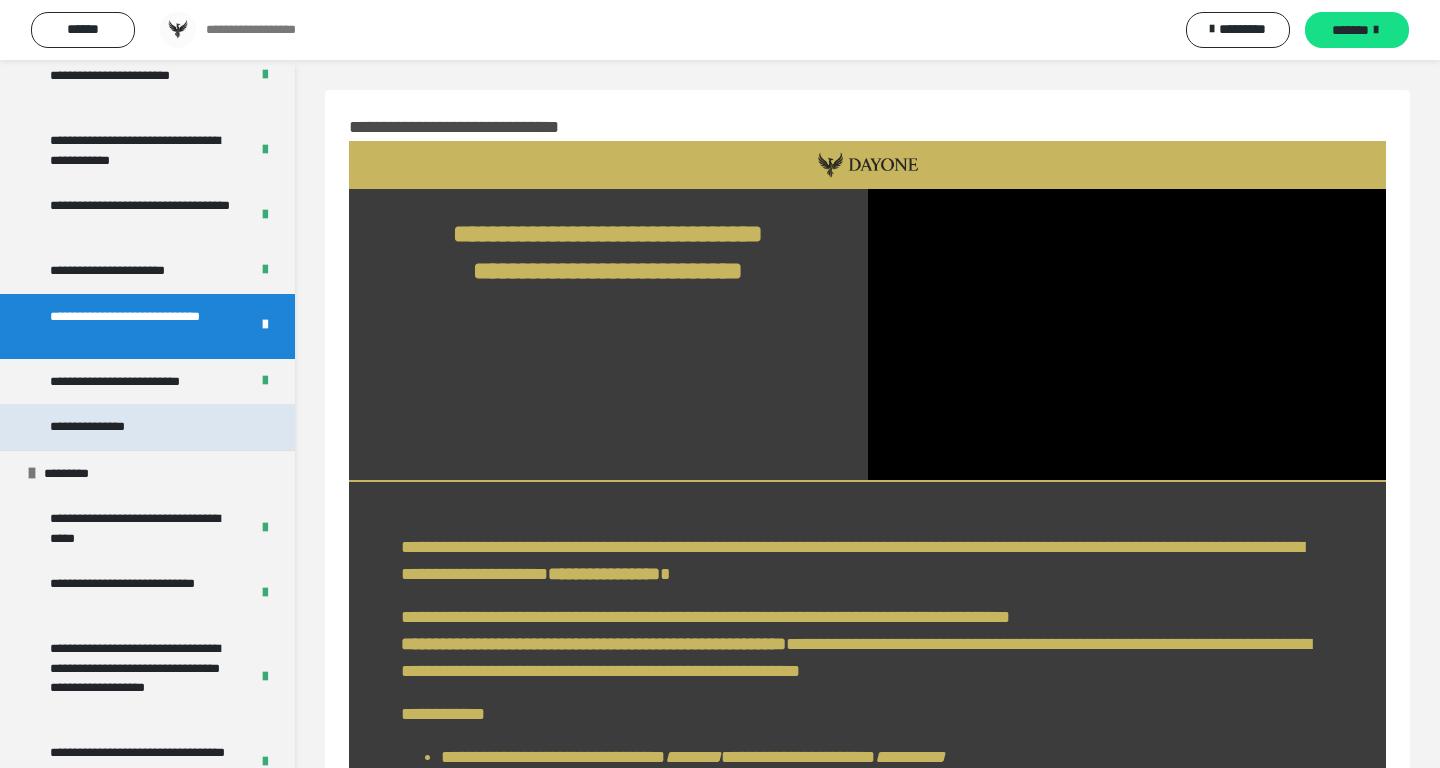 click on "**********" at bounding box center [113, 427] 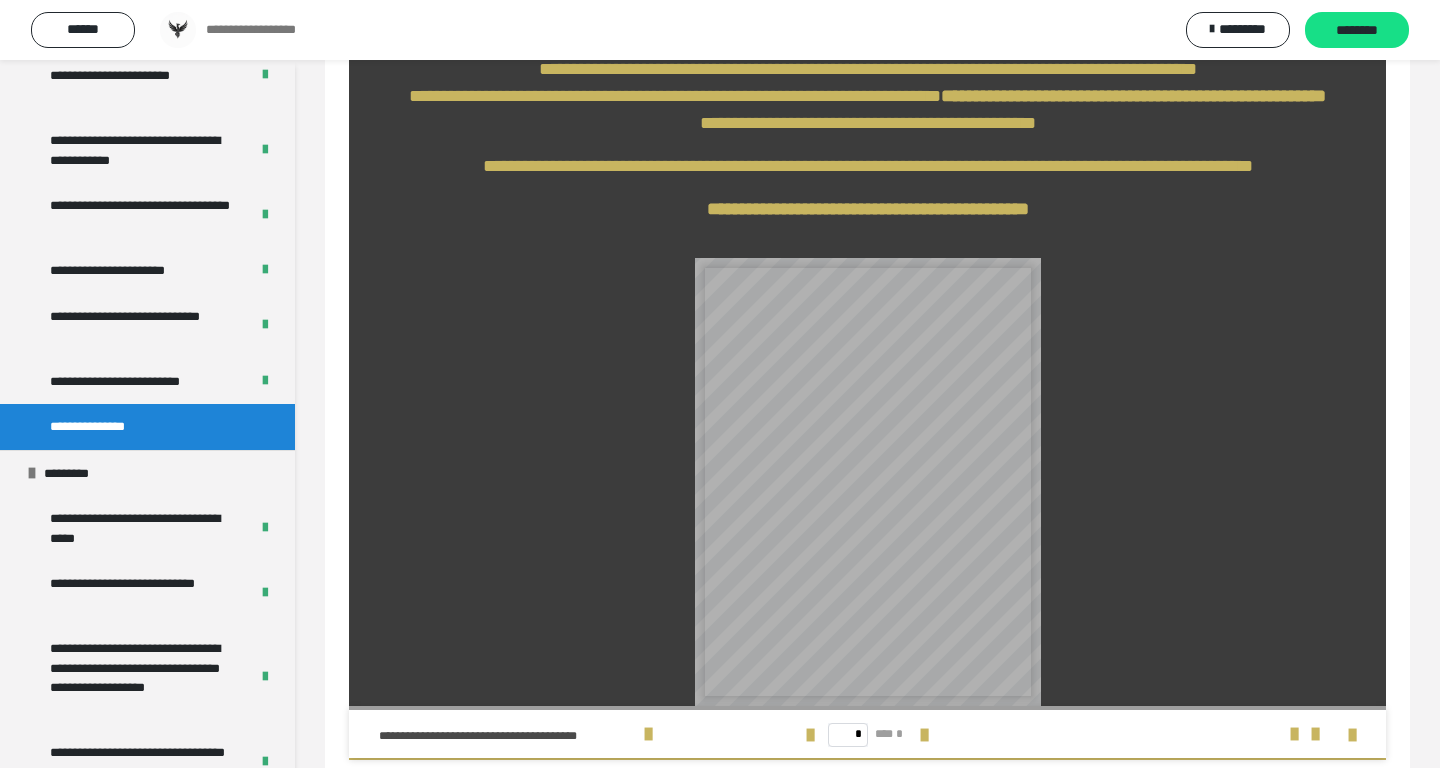 scroll, scrollTop: 308, scrollLeft: 0, axis: vertical 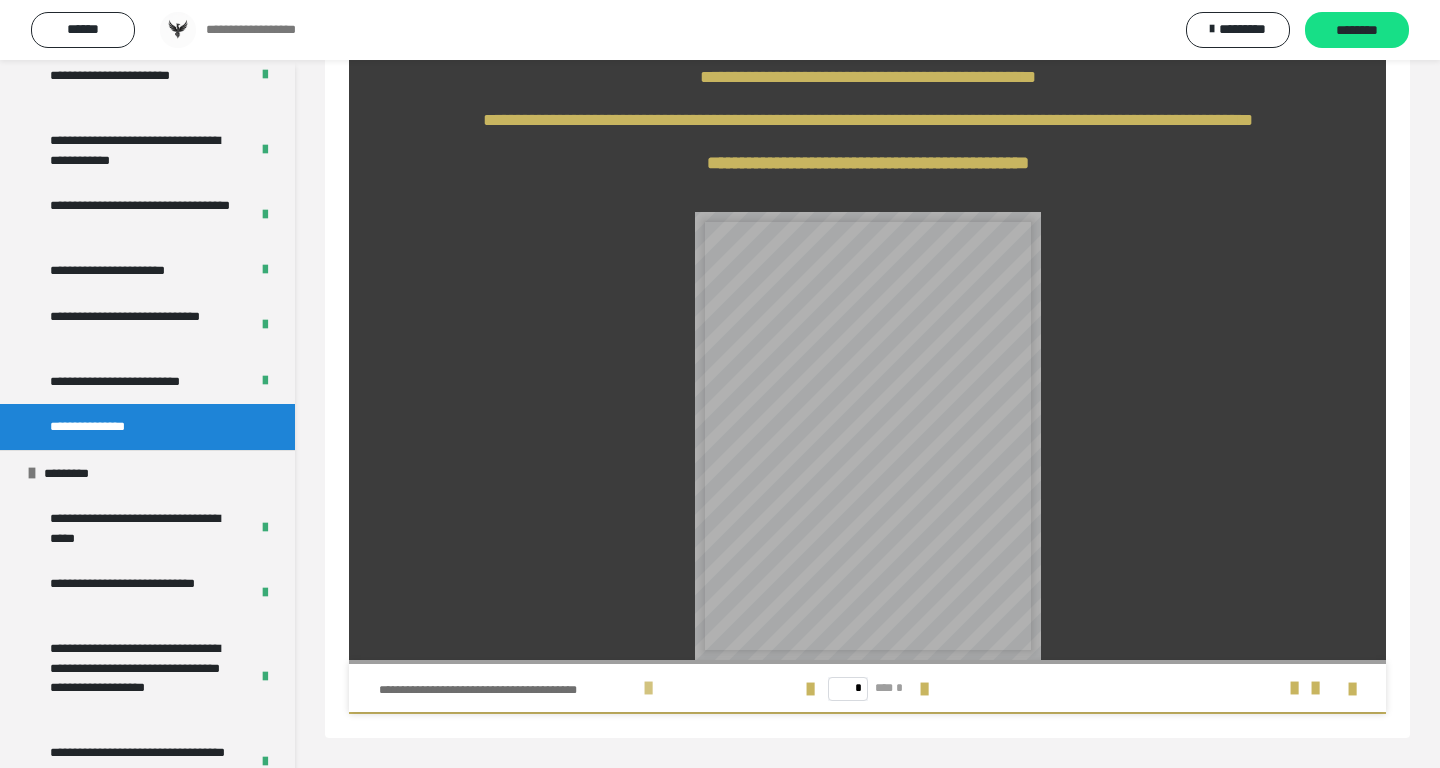 click at bounding box center (648, 688) 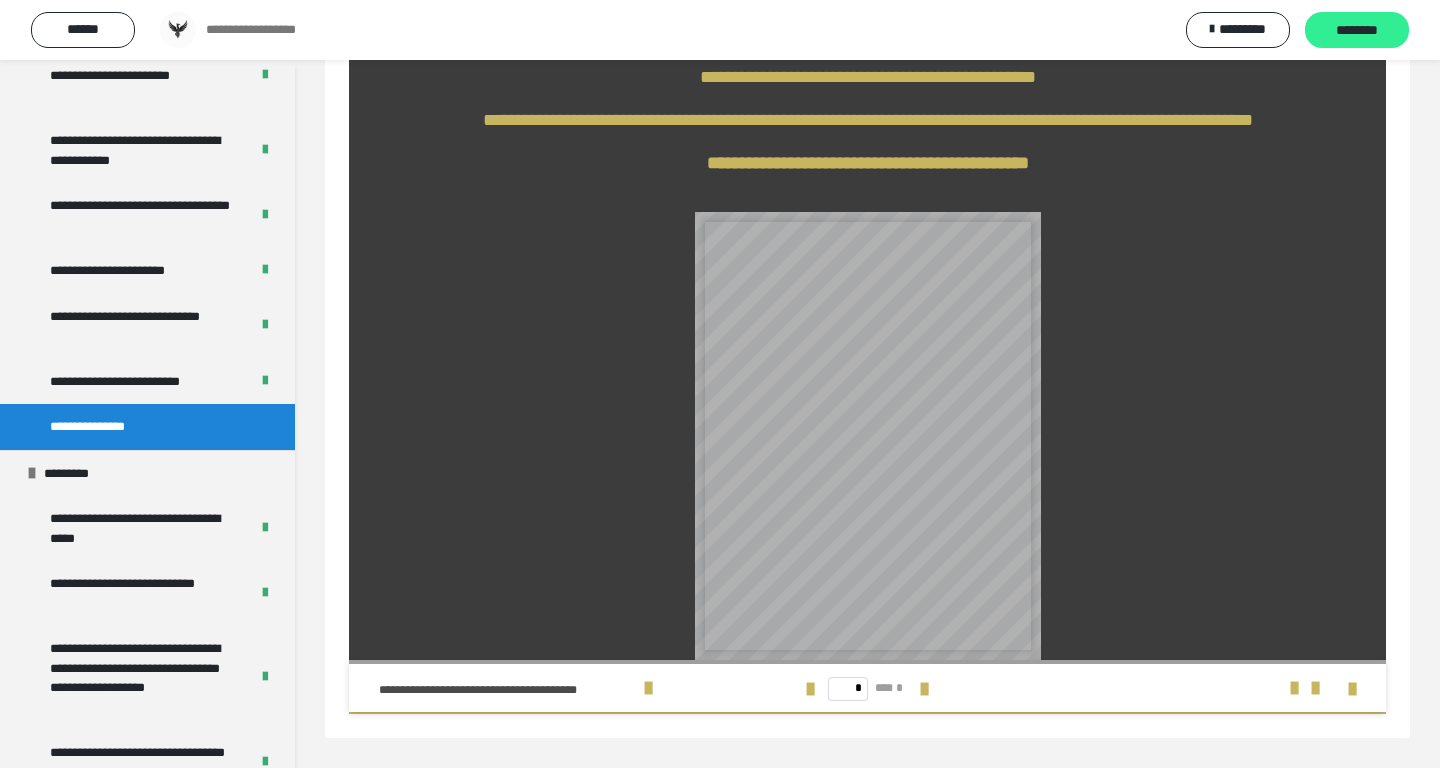 click on "********" at bounding box center [1357, 31] 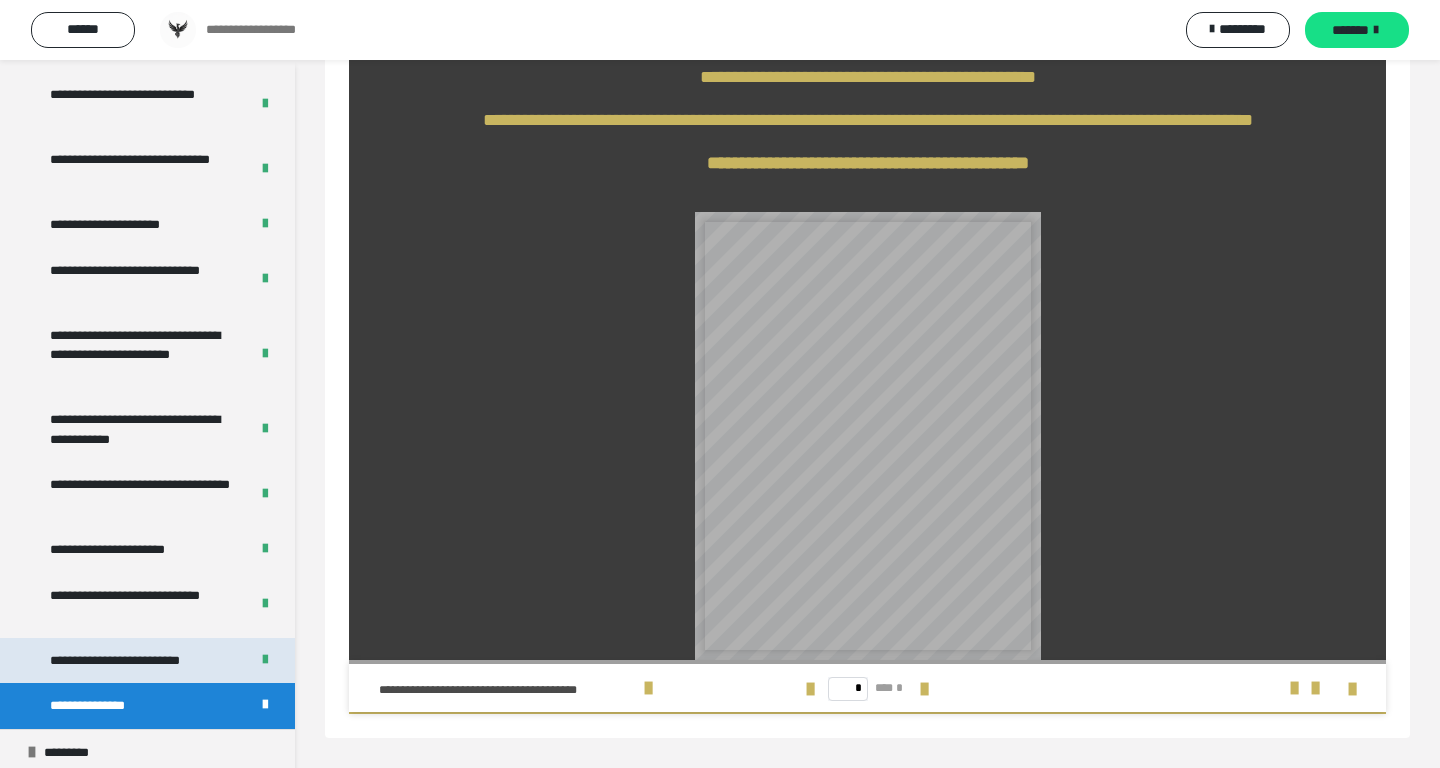 scroll, scrollTop: 322, scrollLeft: 0, axis: vertical 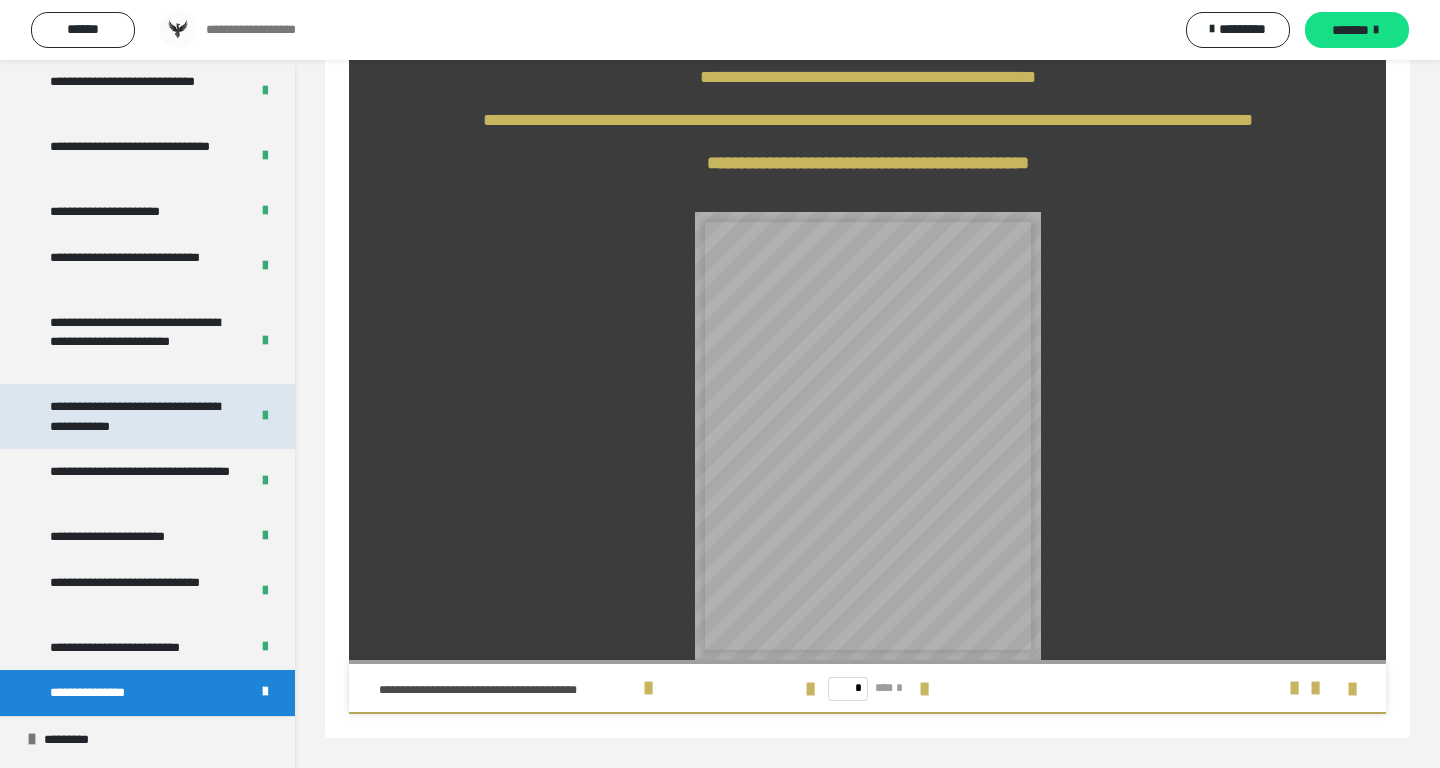 click on "**********" at bounding box center (141, 416) 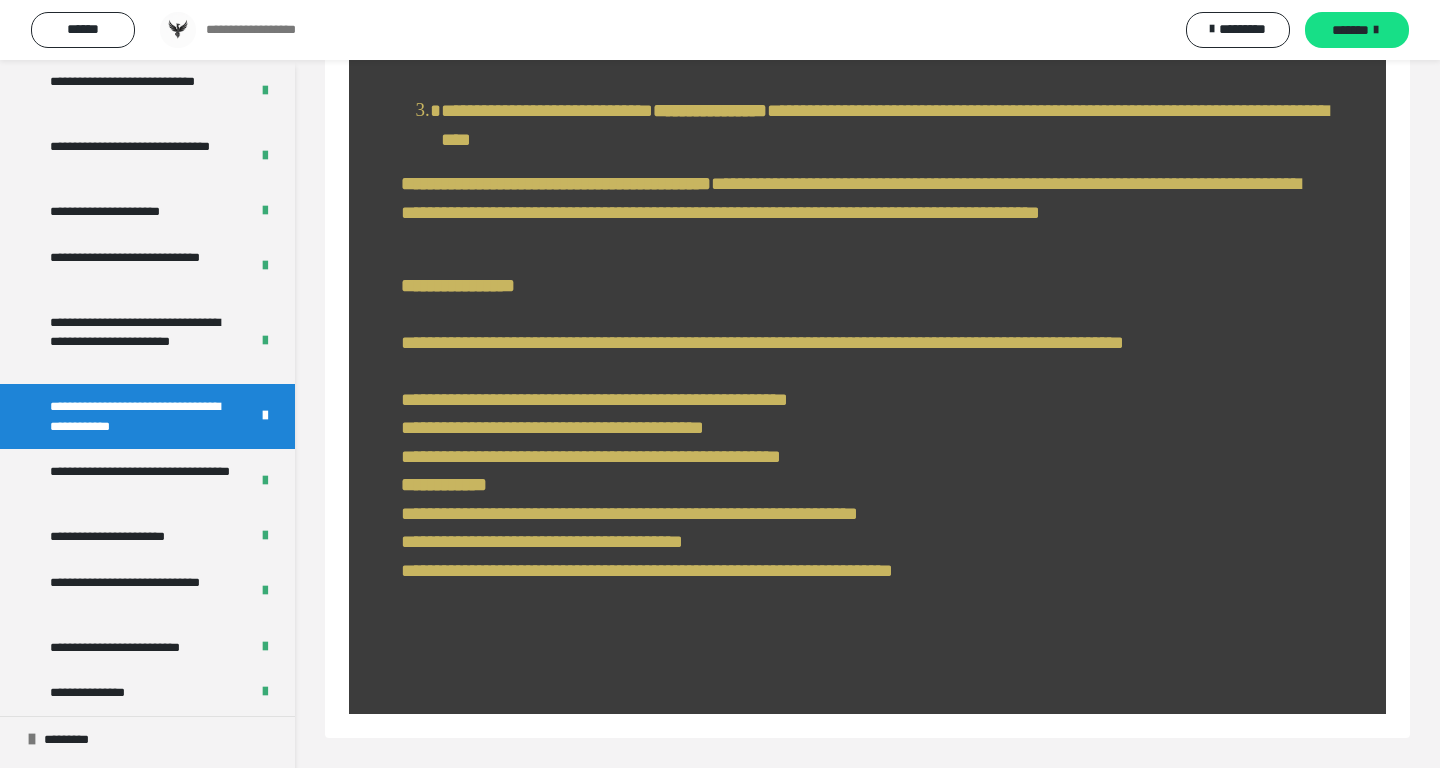 scroll, scrollTop: 1168, scrollLeft: 0, axis: vertical 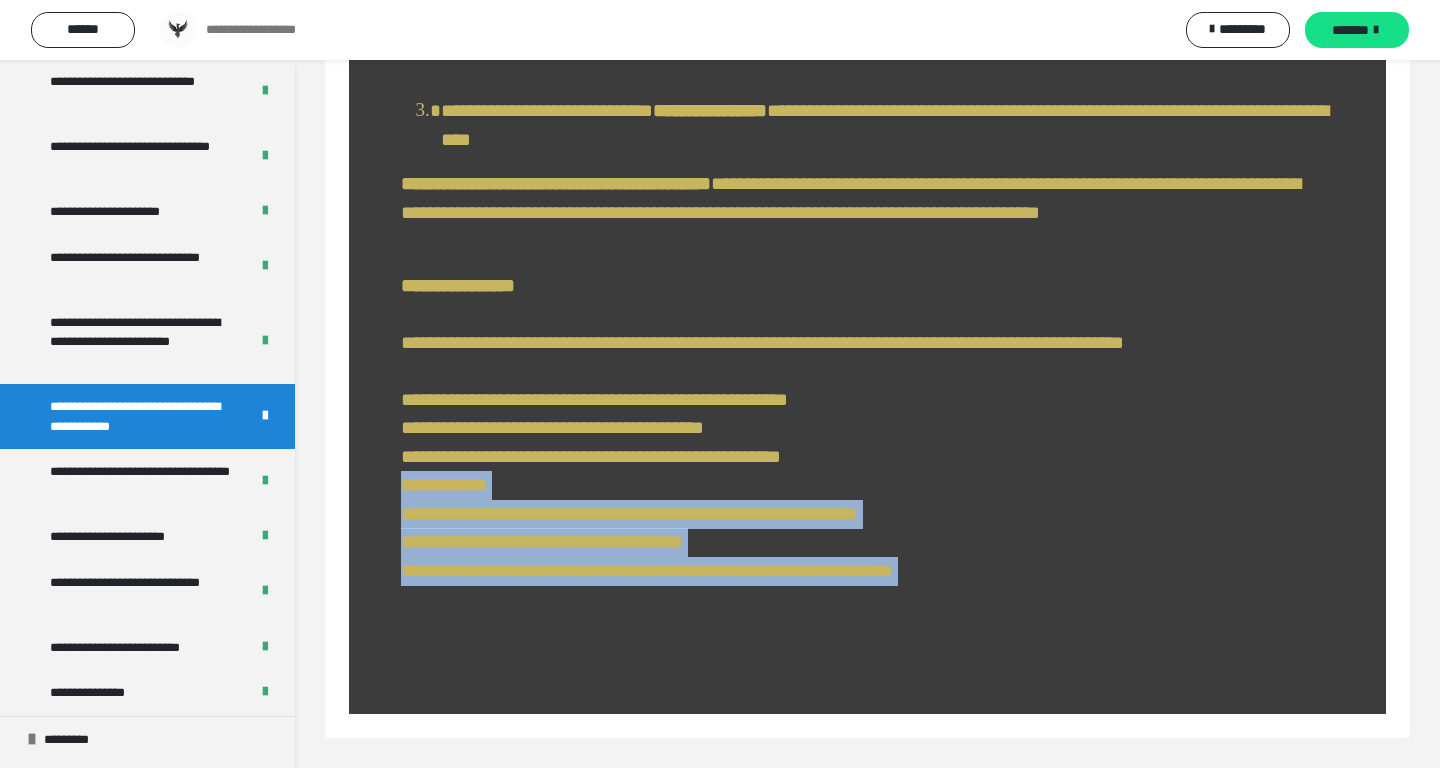 drag, startPoint x: 545, startPoint y: 596, endPoint x: 356, endPoint y: 485, distance: 219.18486 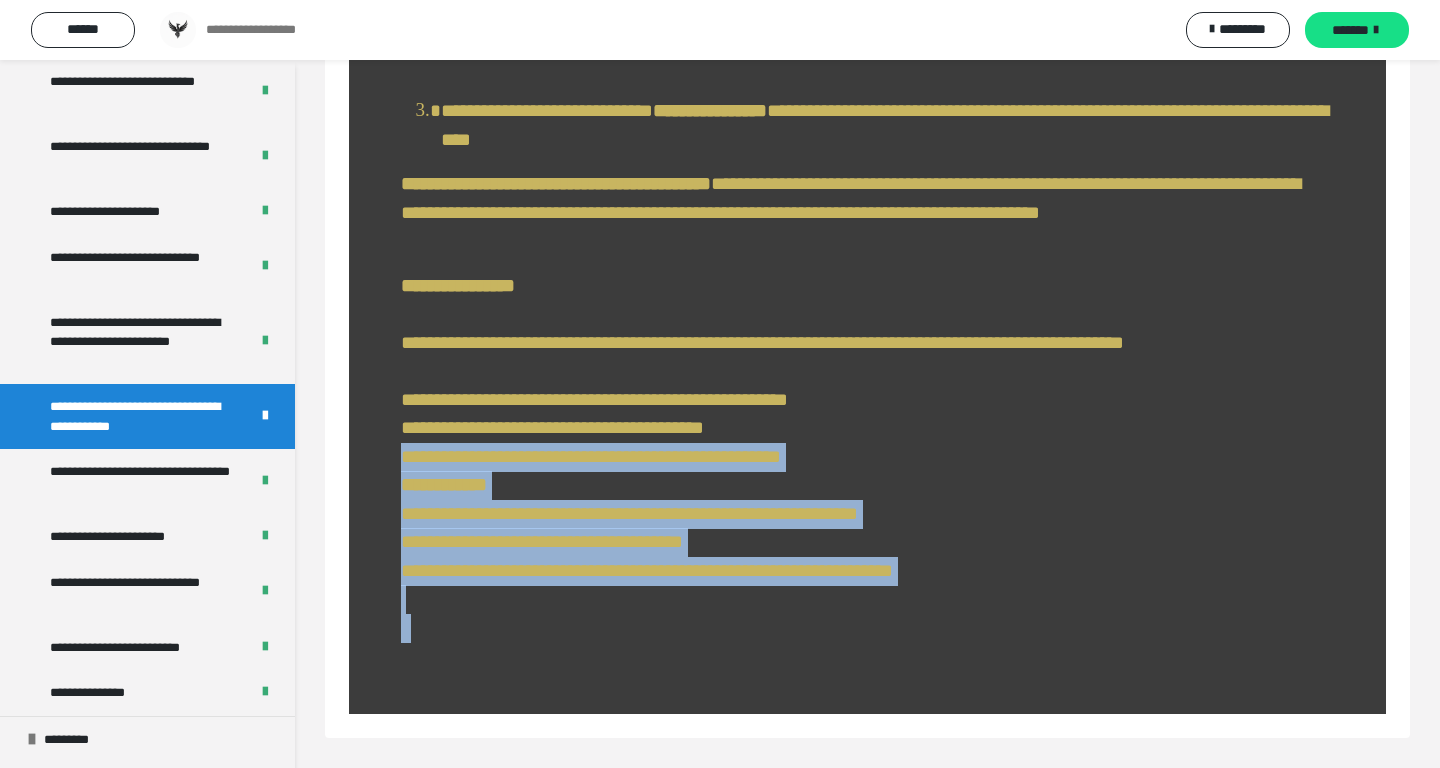drag, startPoint x: 367, startPoint y: 462, endPoint x: 616, endPoint y: 643, distance: 307.83438 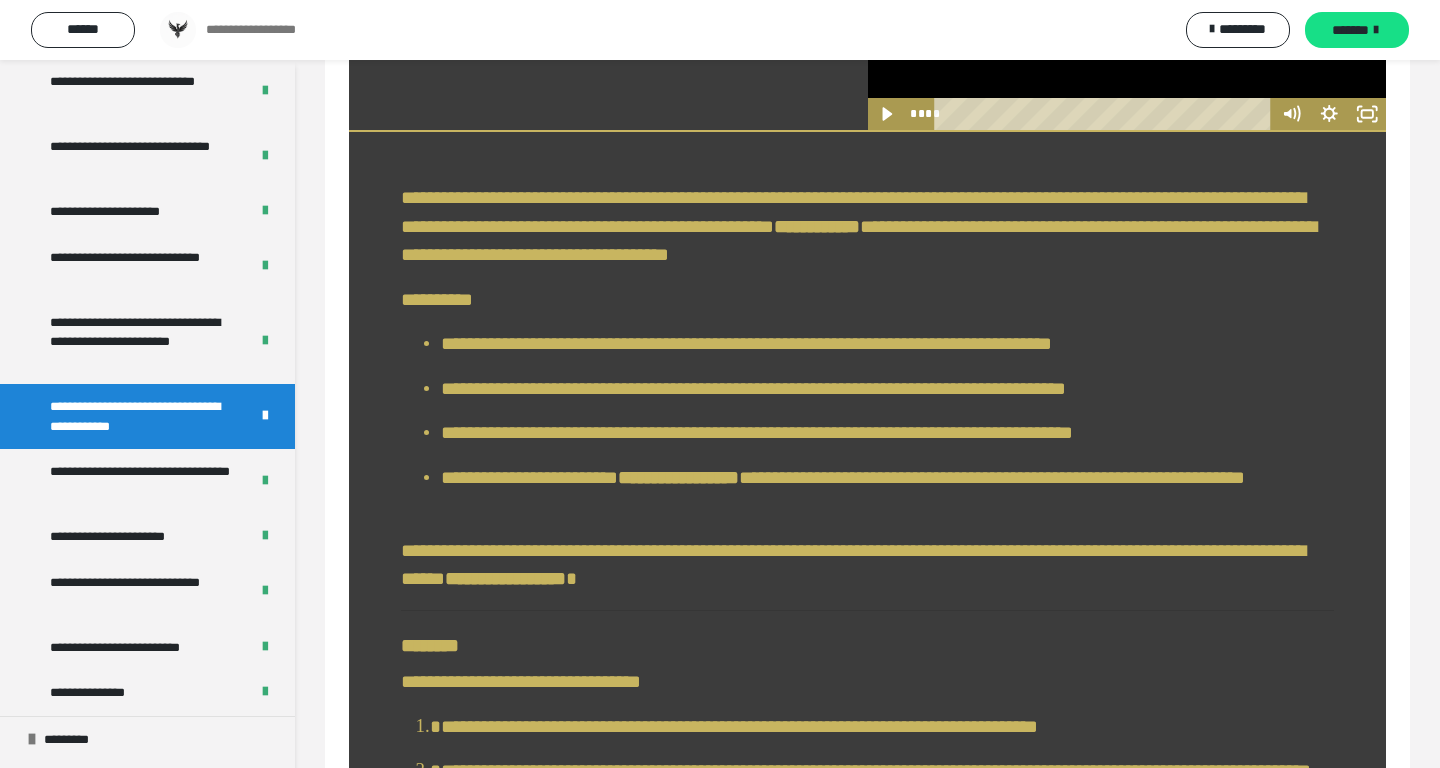 scroll, scrollTop: 0, scrollLeft: 0, axis: both 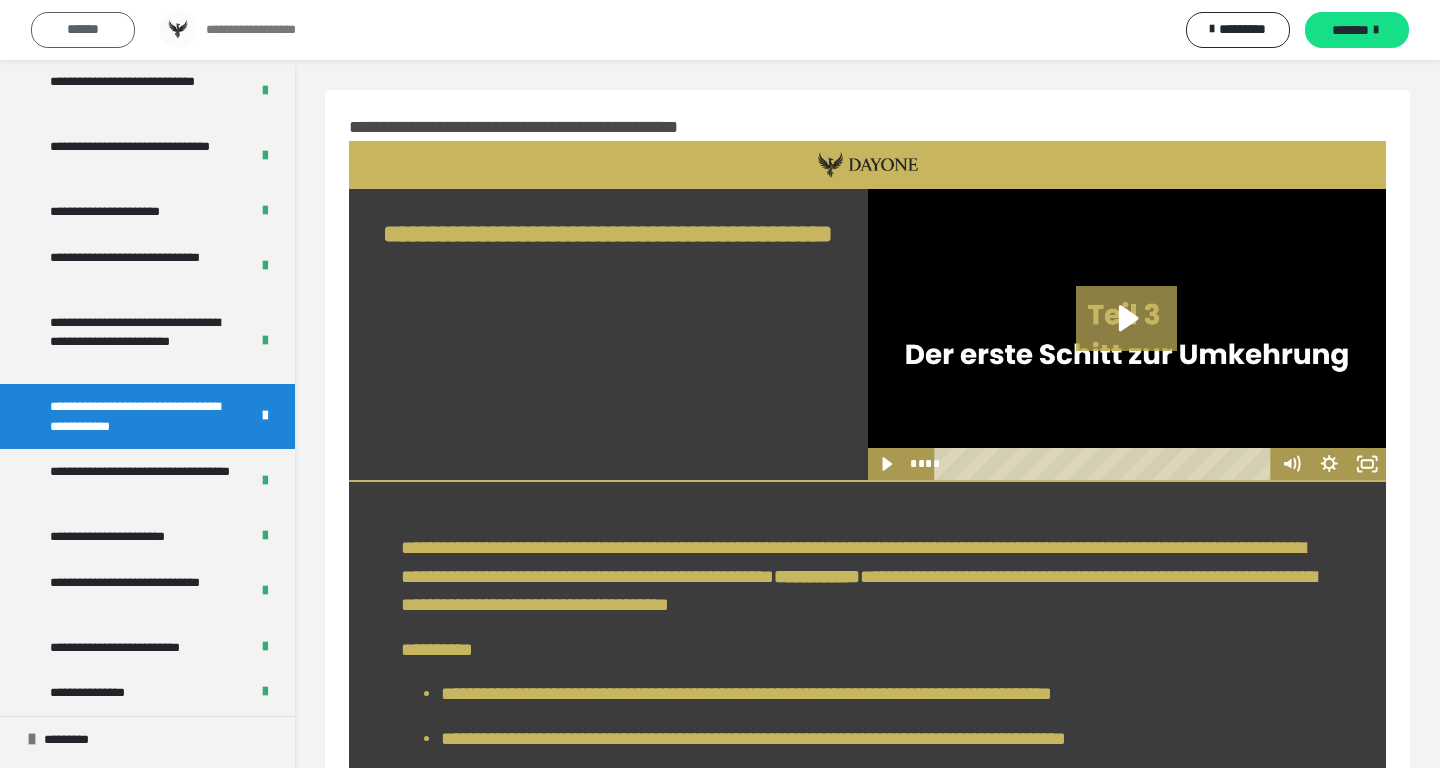 click on "******" at bounding box center (83, 30) 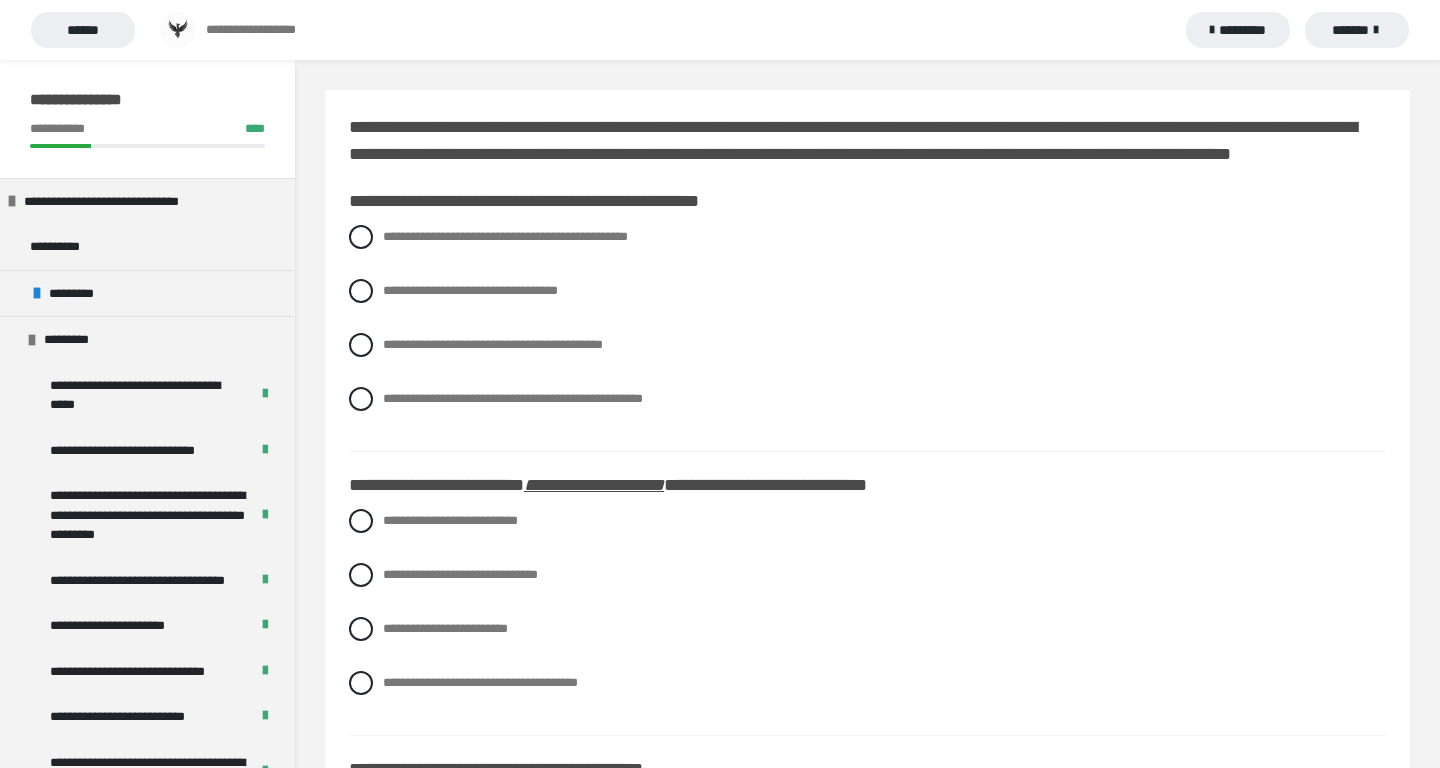 scroll, scrollTop: 60, scrollLeft: 0, axis: vertical 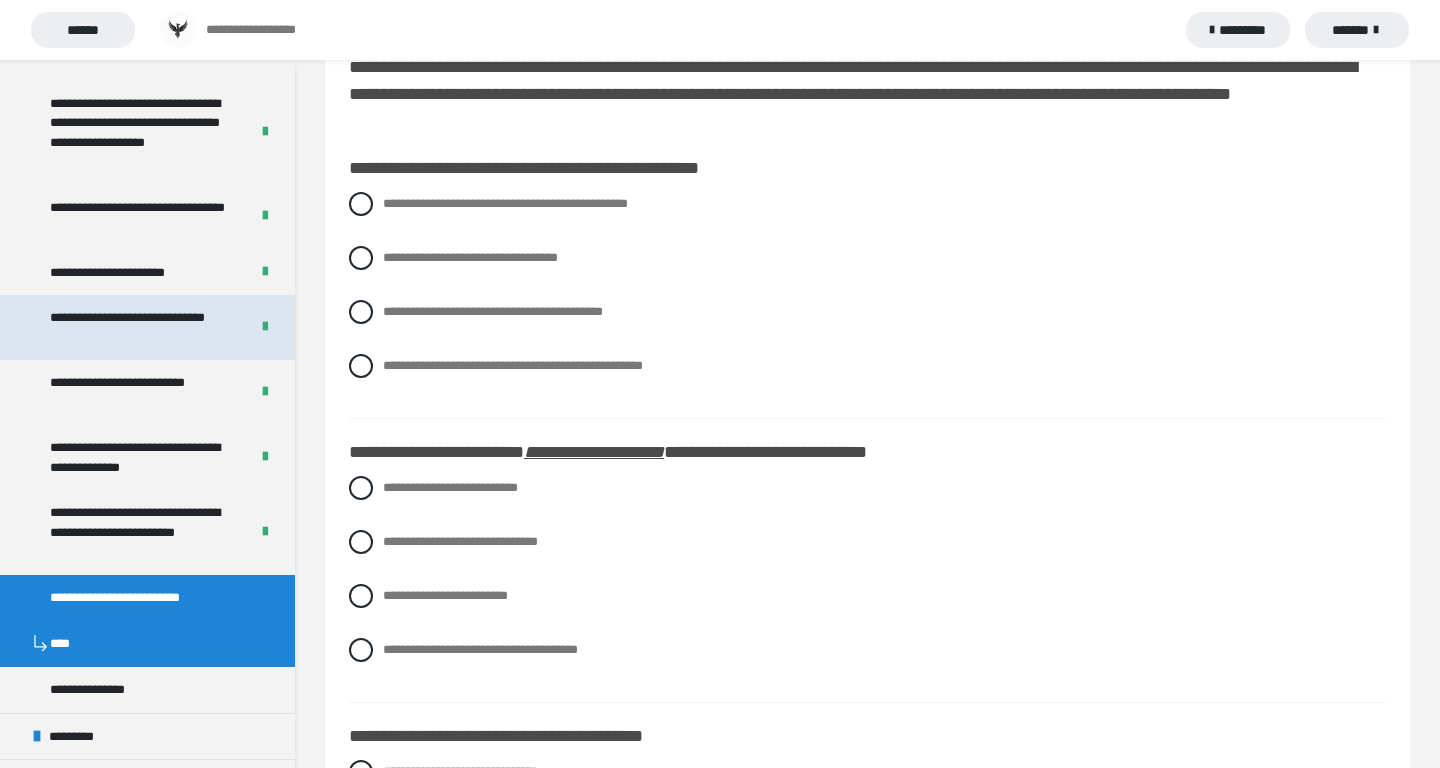 click on "**********" at bounding box center (141, 327) 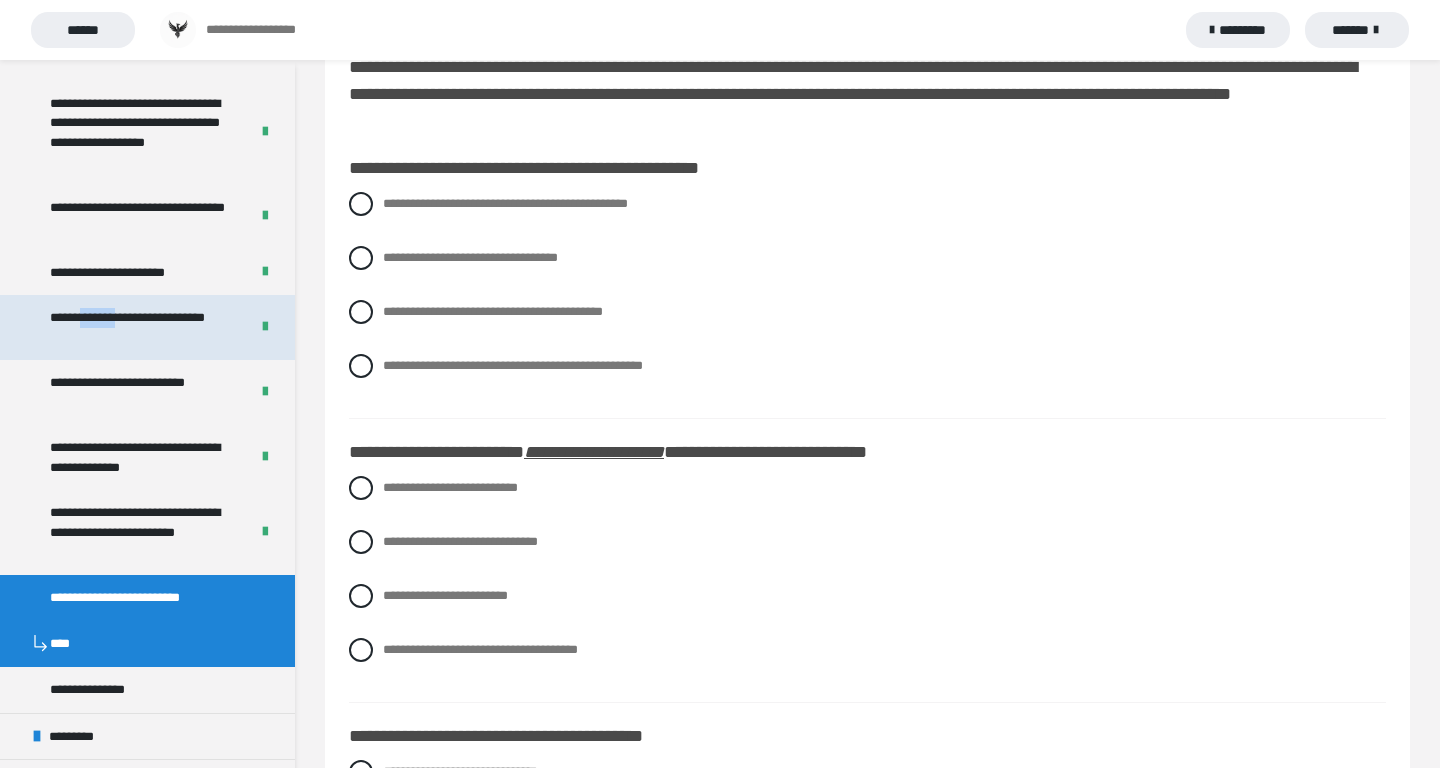 click on "**********" at bounding box center (141, 327) 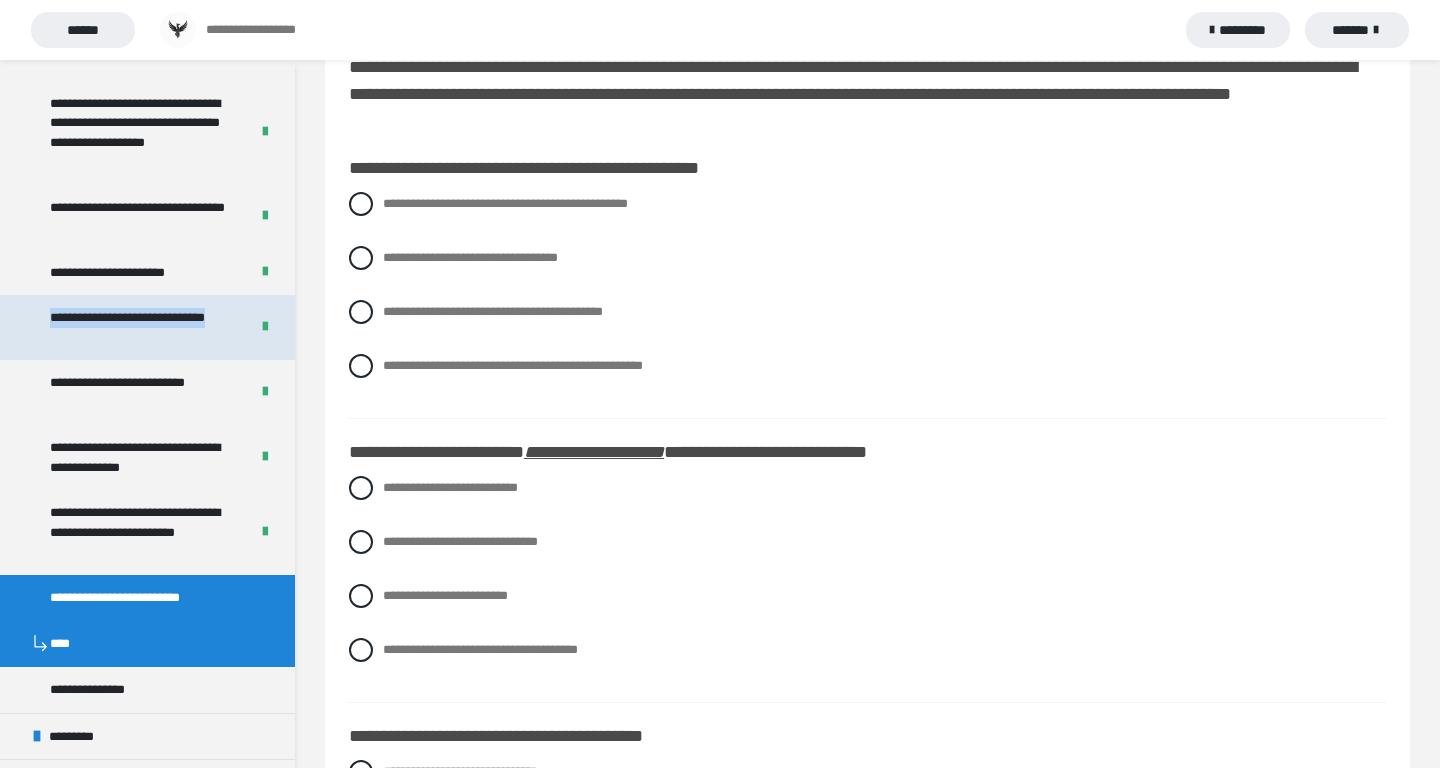 click on "**********" at bounding box center [141, 327] 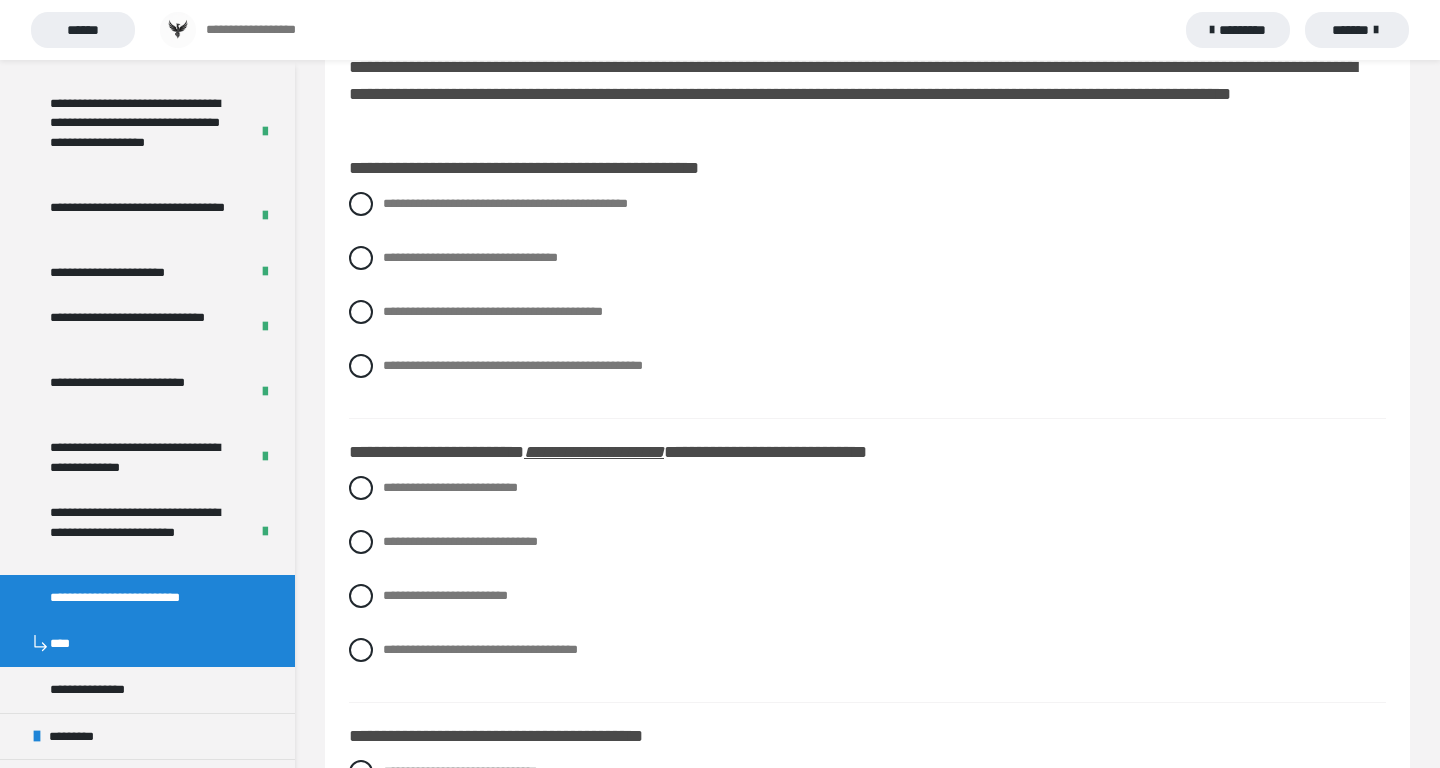 click on "******" at bounding box center [83, 30] 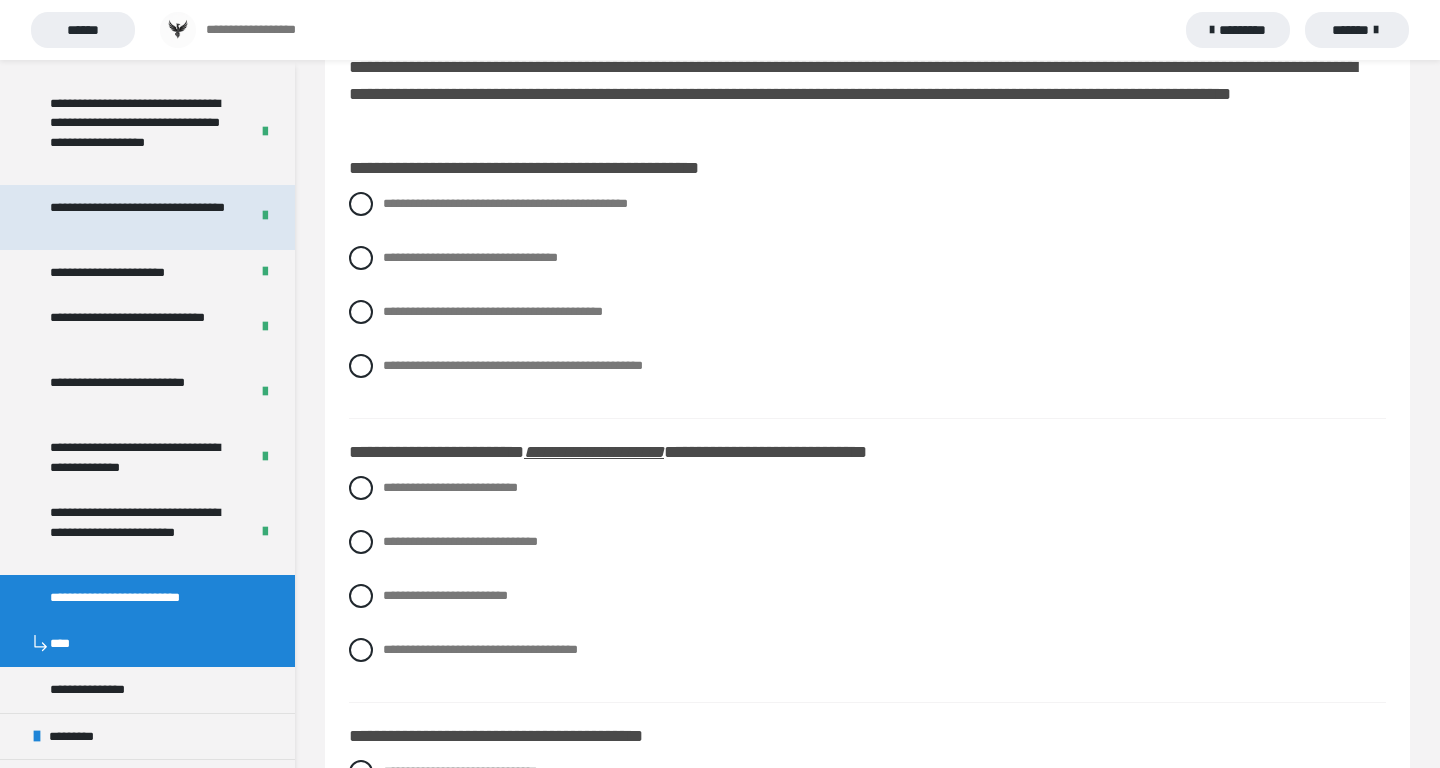 scroll, scrollTop: 0, scrollLeft: 0, axis: both 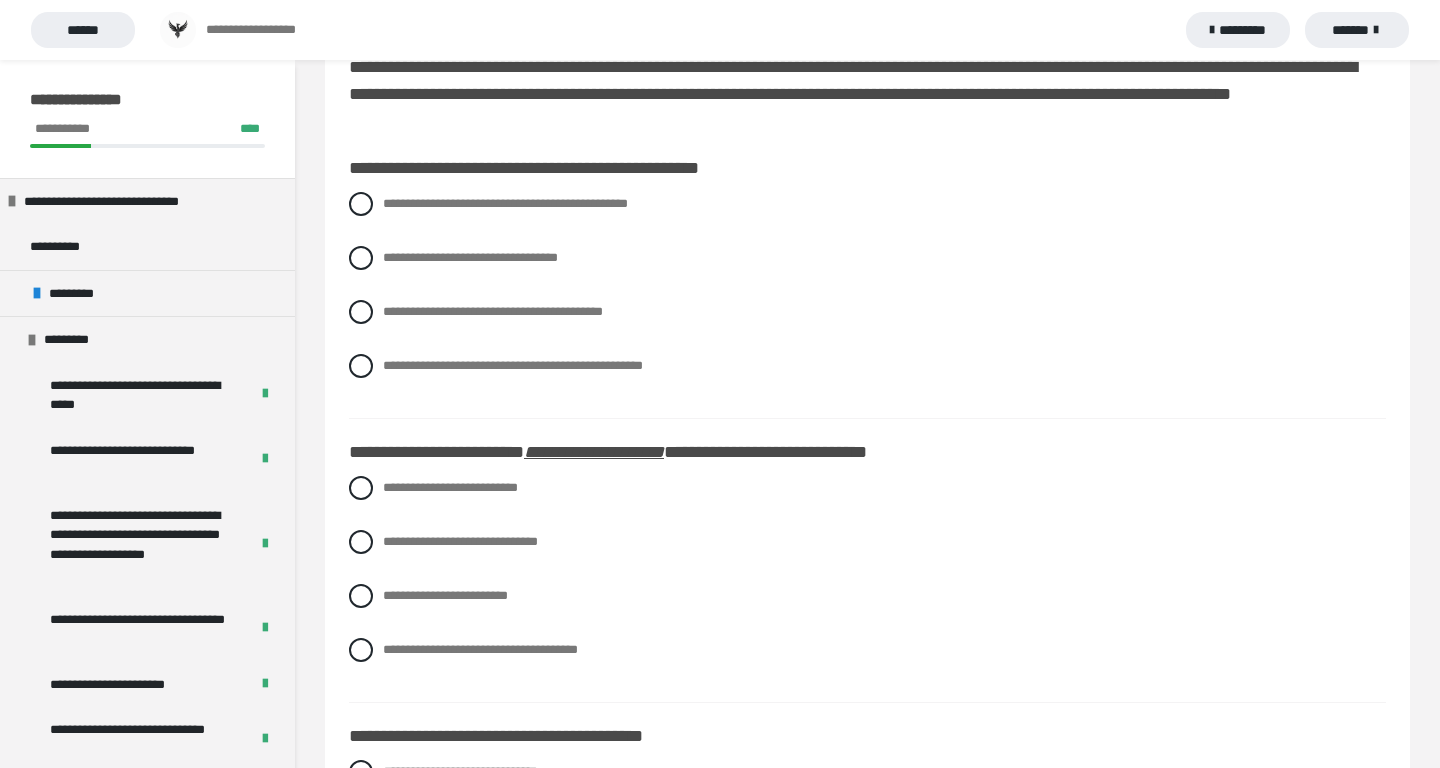 click on "**********" at bounding box center [147, 99] 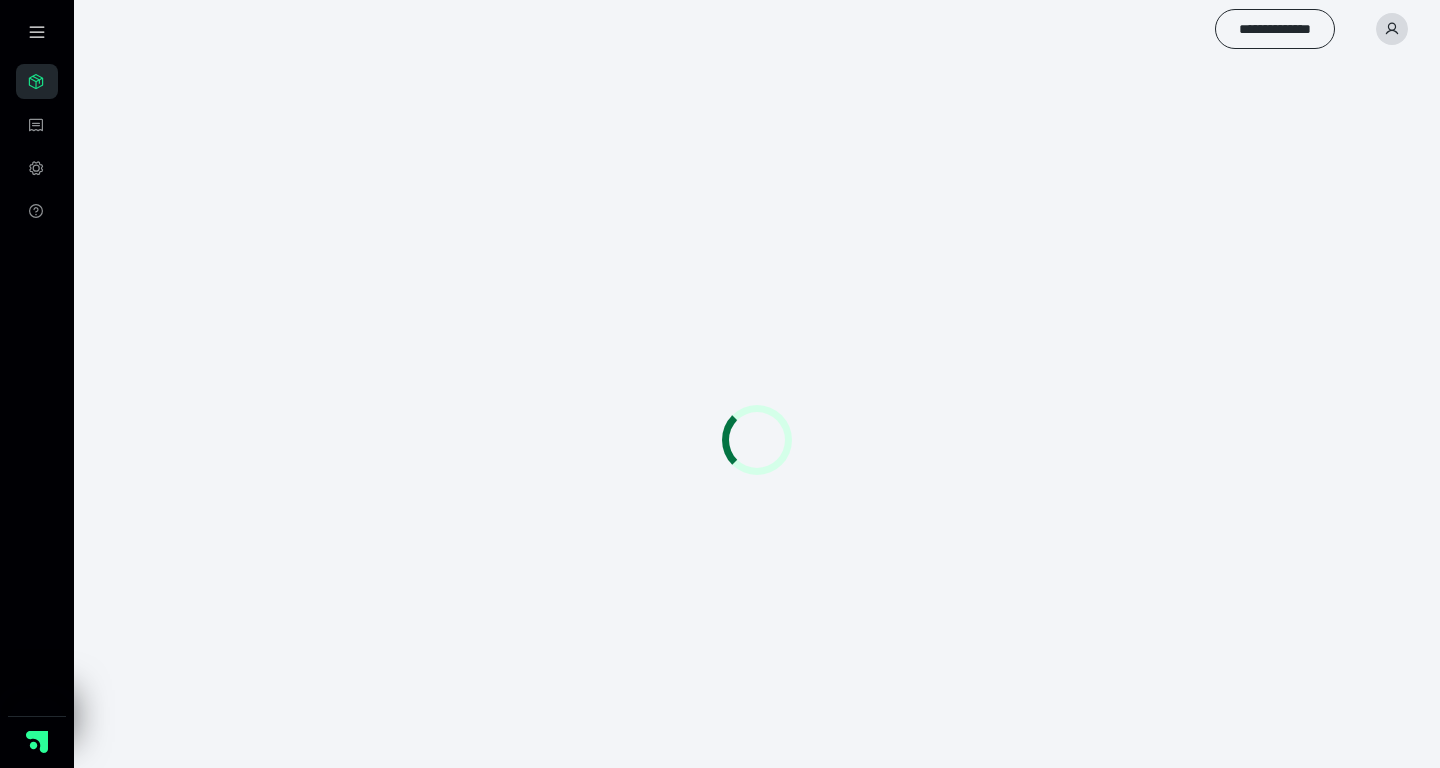 scroll, scrollTop: 0, scrollLeft: 0, axis: both 